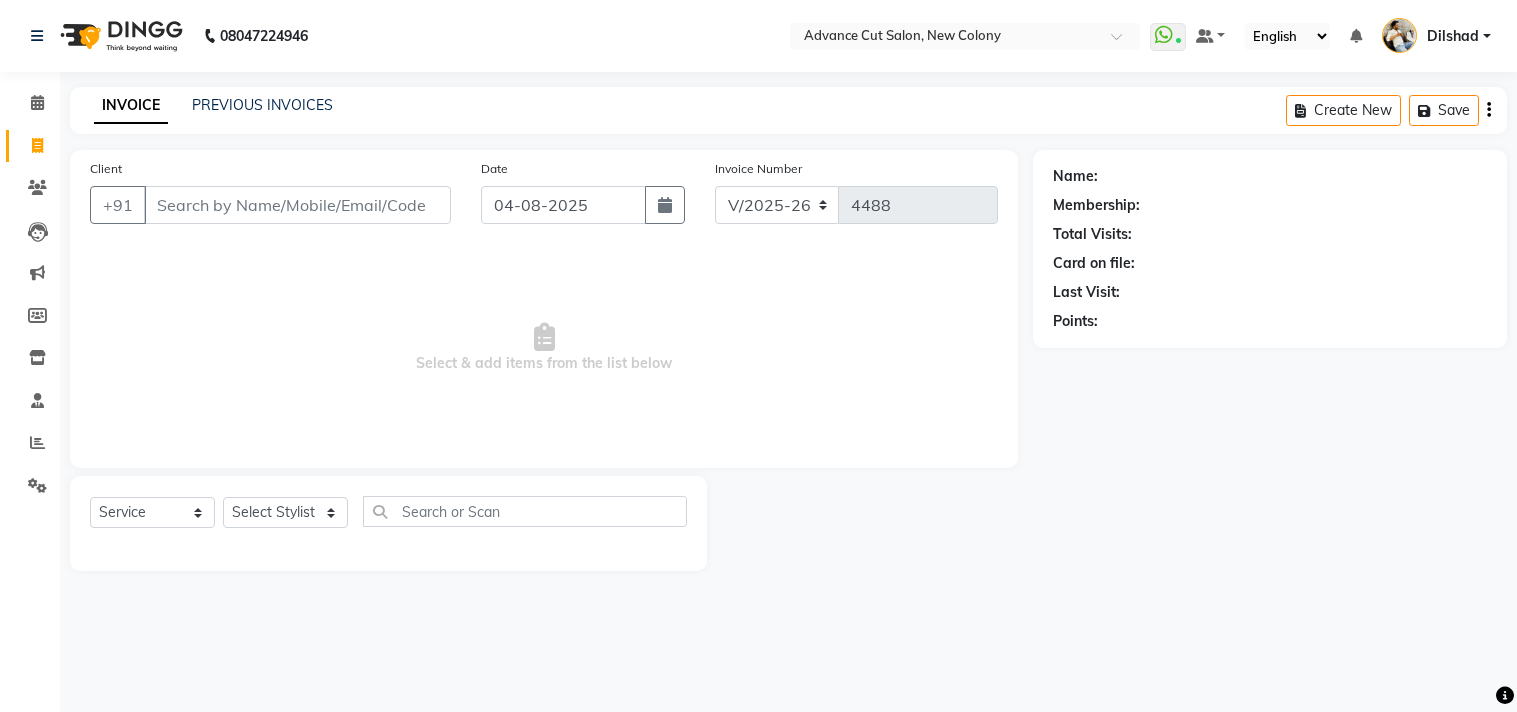 select on "922" 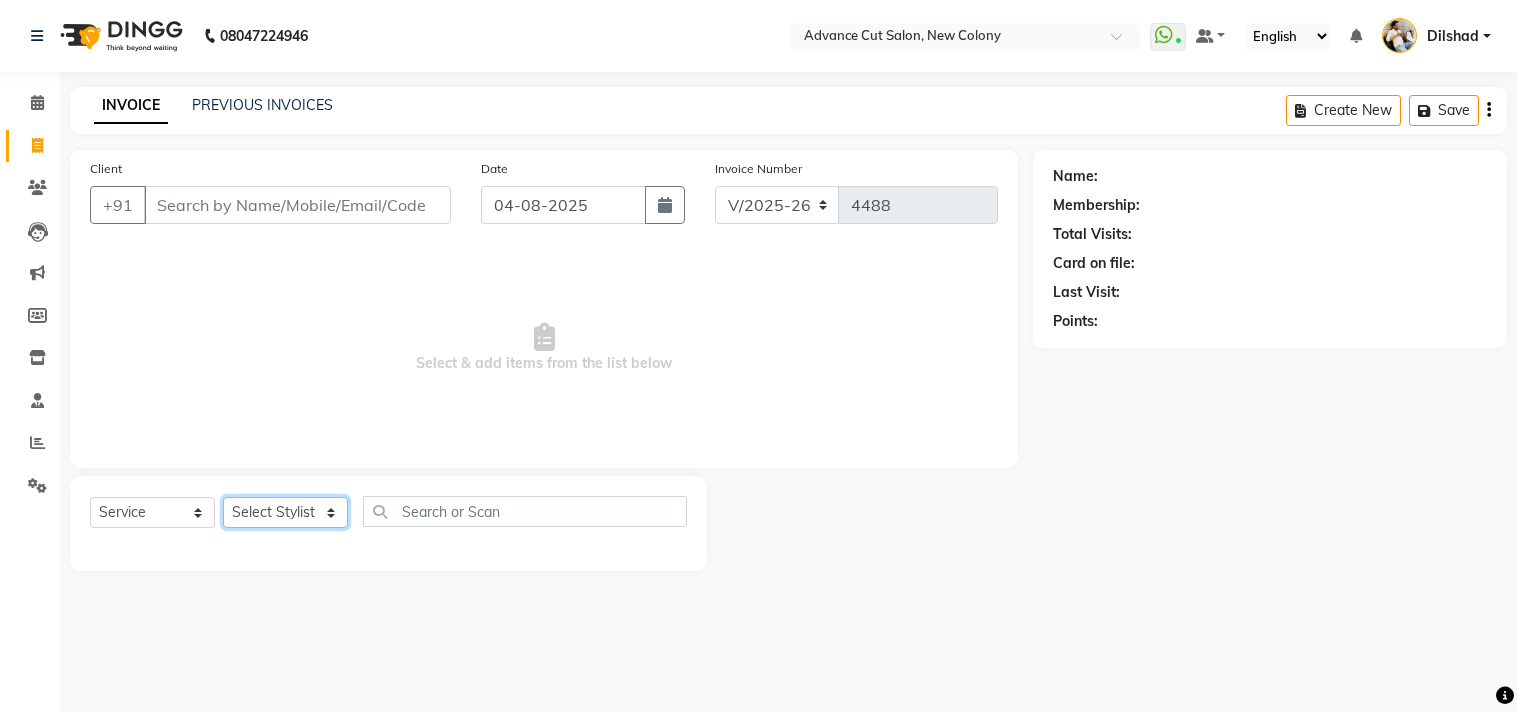click on "Select Stylist Abrar Alam Dilshad Lallan Meenu Nafeesh Ahmad Naved O.P. Sharma  Pryag Samar Shahzad  SHWETA SINGH Zarina" 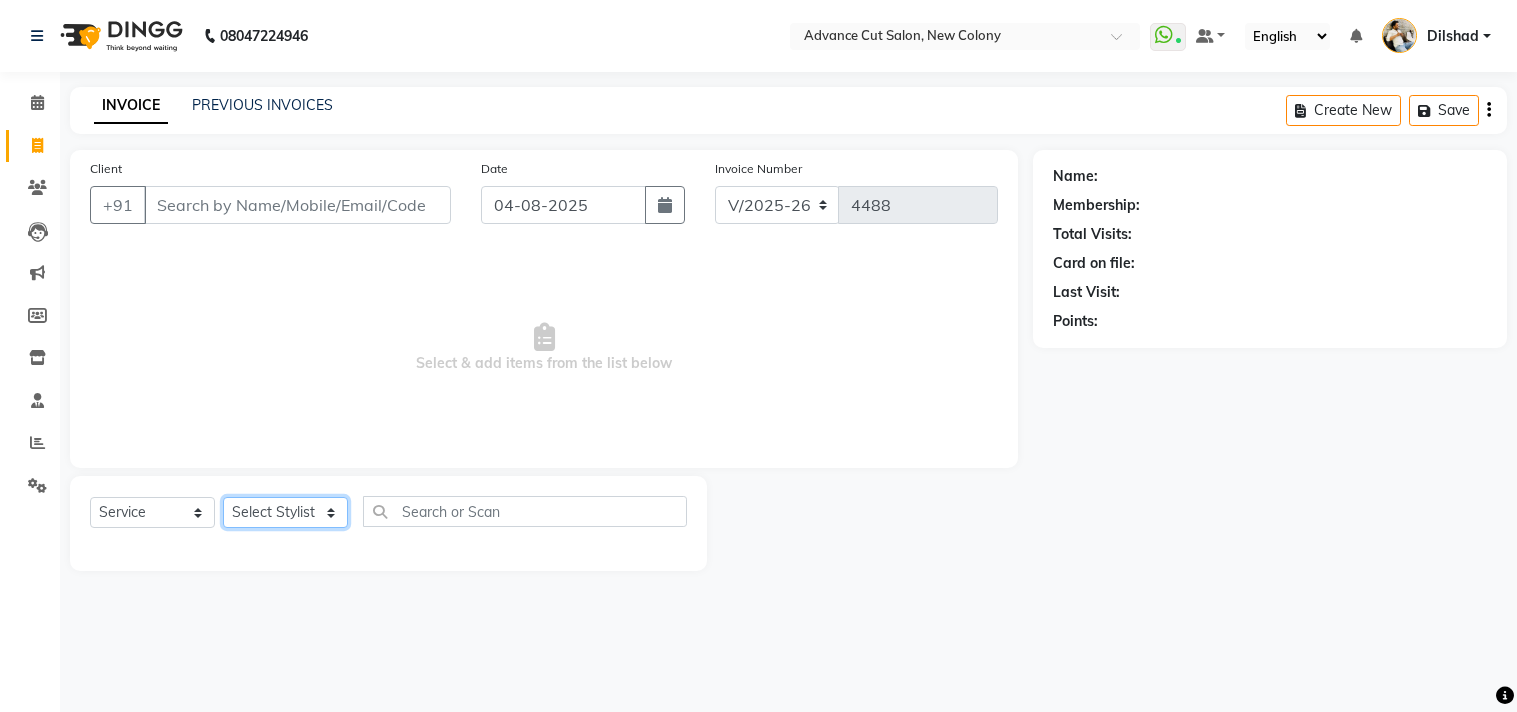 scroll, scrollTop: 0, scrollLeft: 0, axis: both 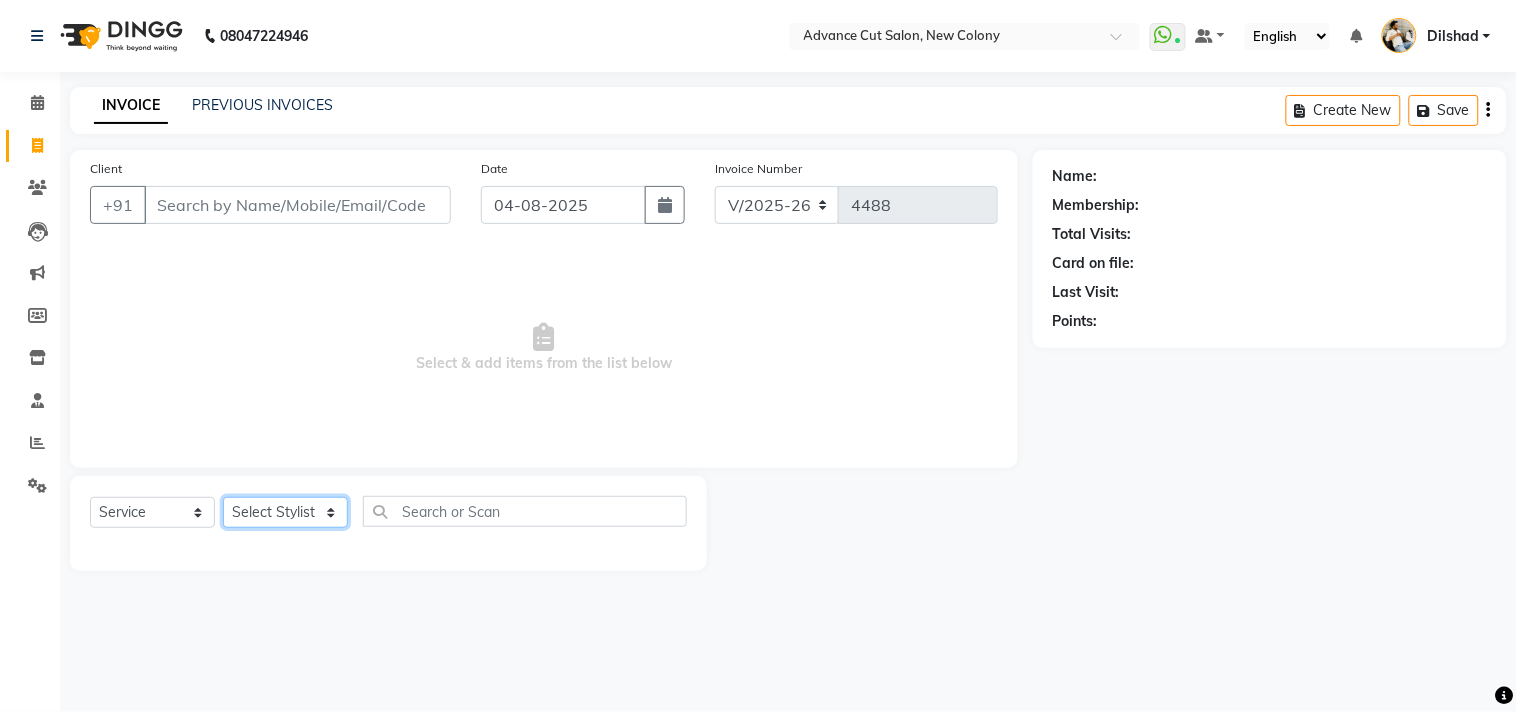 select on "85496" 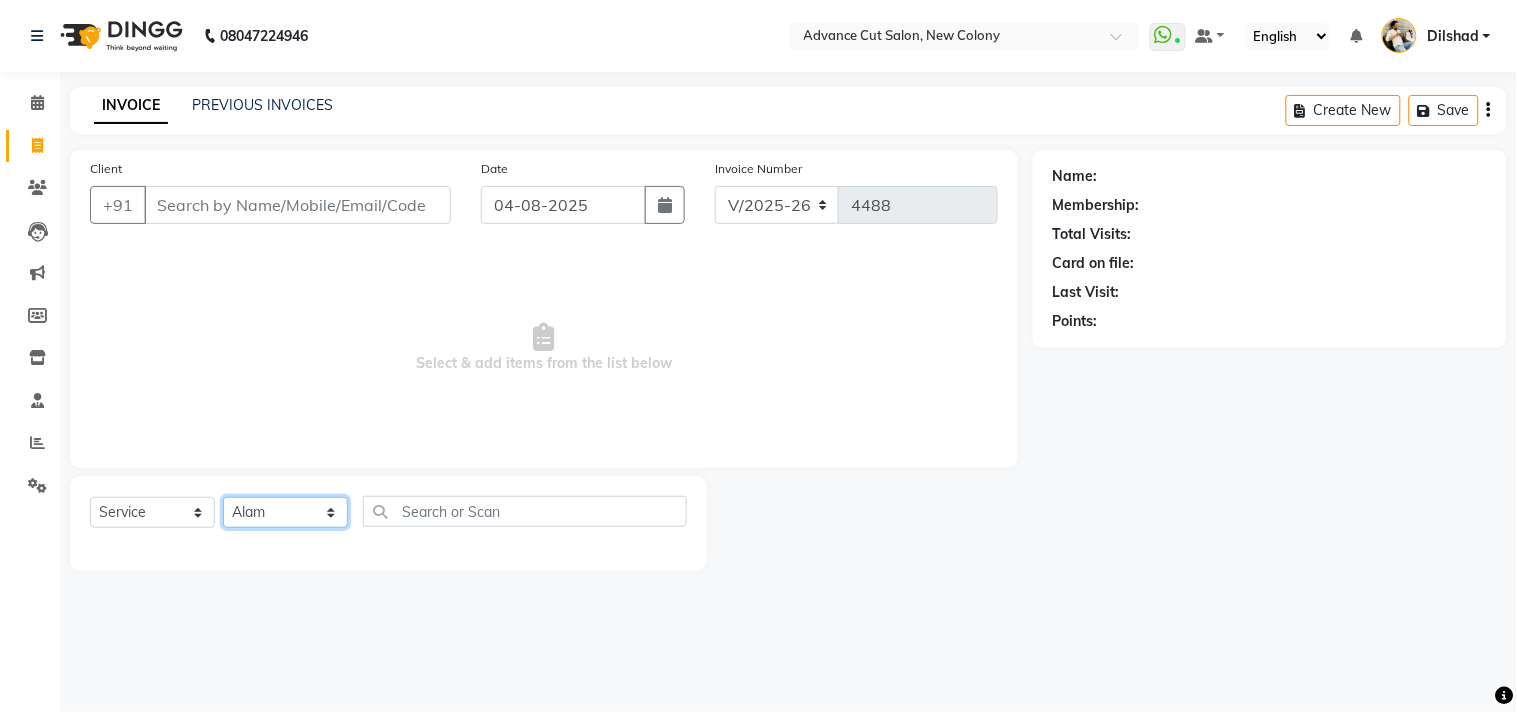 click on "Select Stylist Abrar Alam Dilshad Lallan Meenu Nafeesh Ahmad Naved O.P. Sharma  Pryag Samar Shahzad  SHWETA SINGH Zarina" 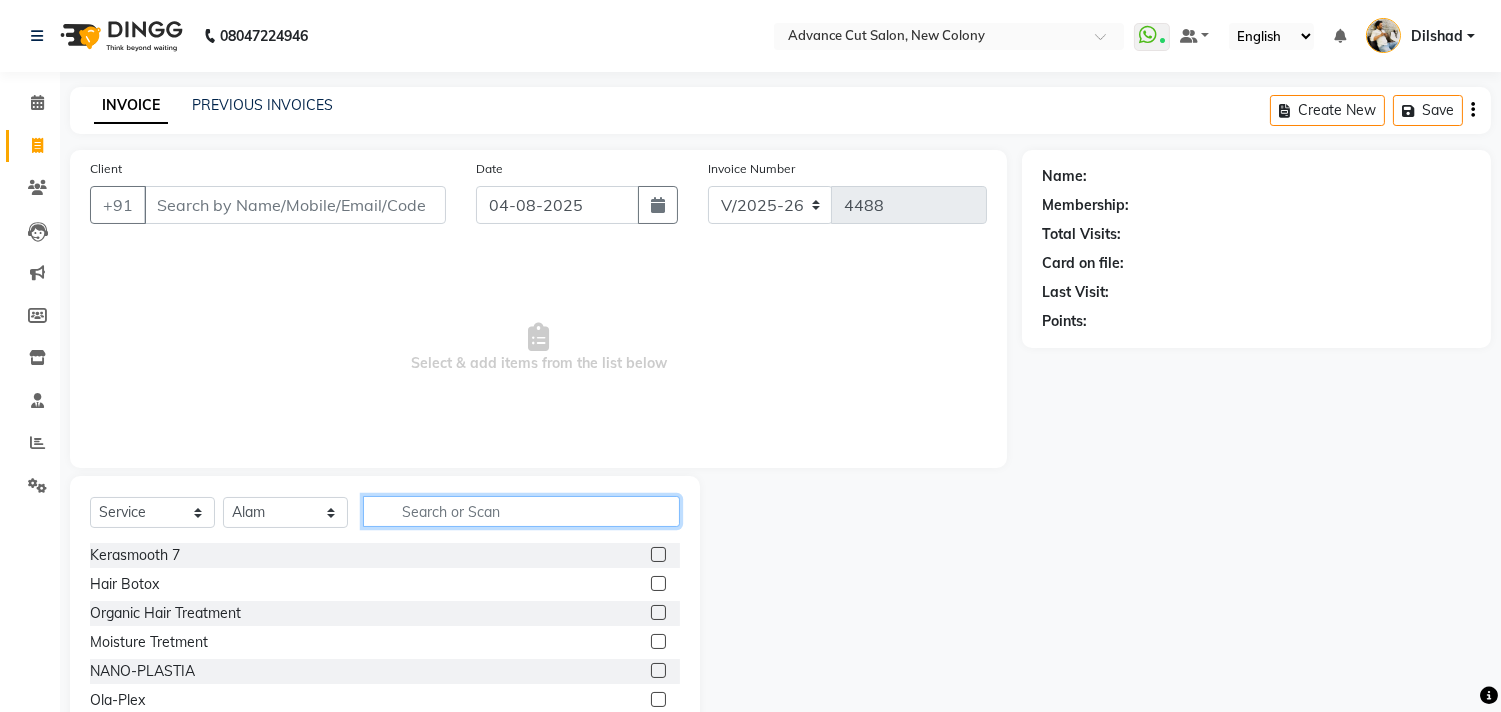 click 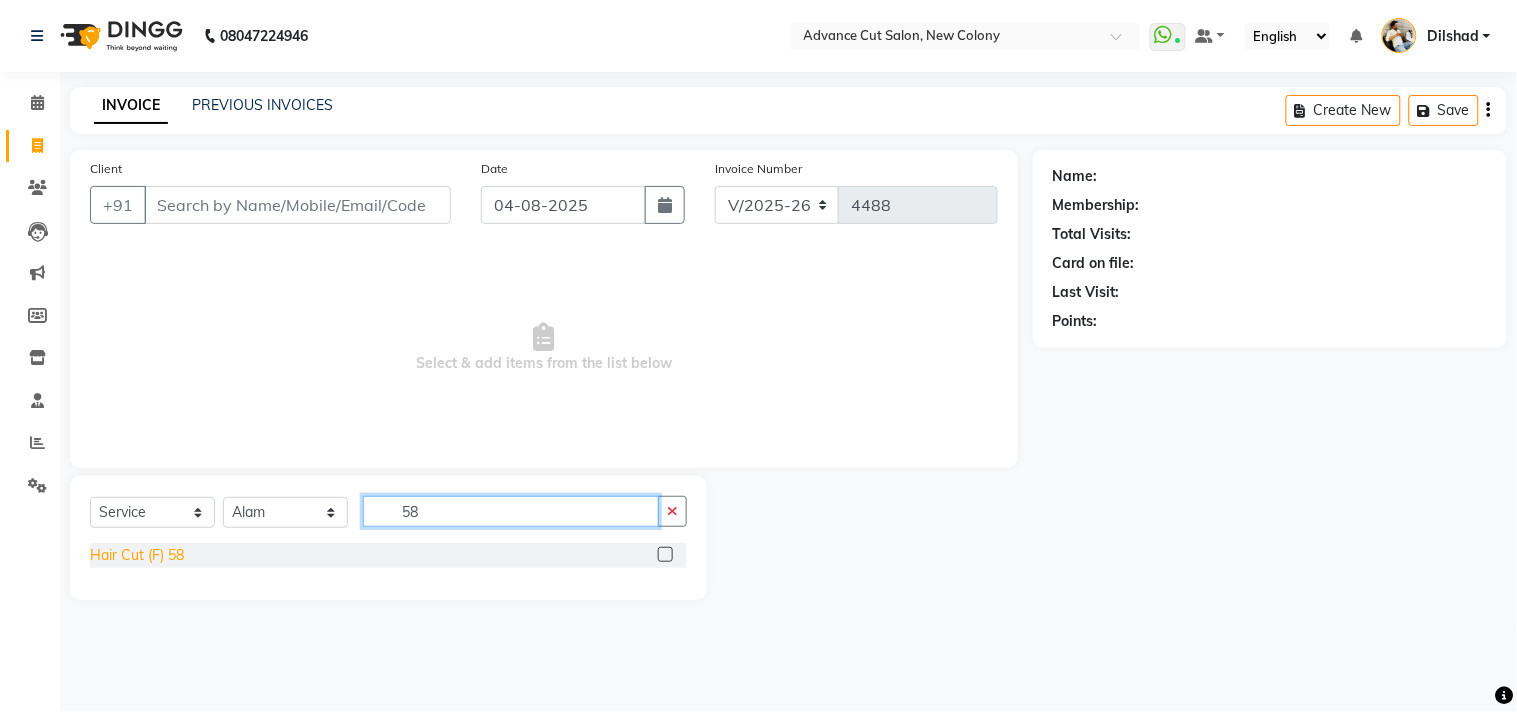 type on "58" 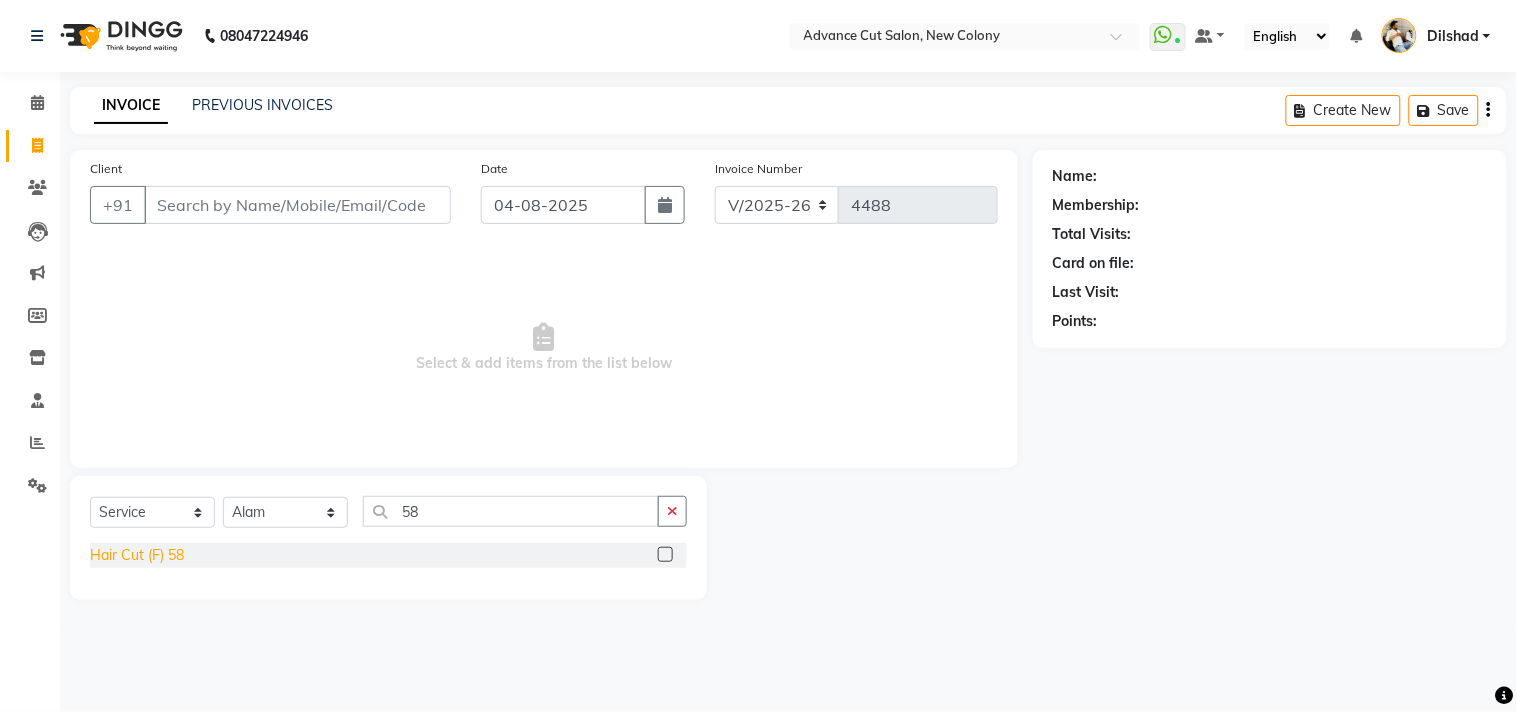 click on "Hair Cut (F) 58" 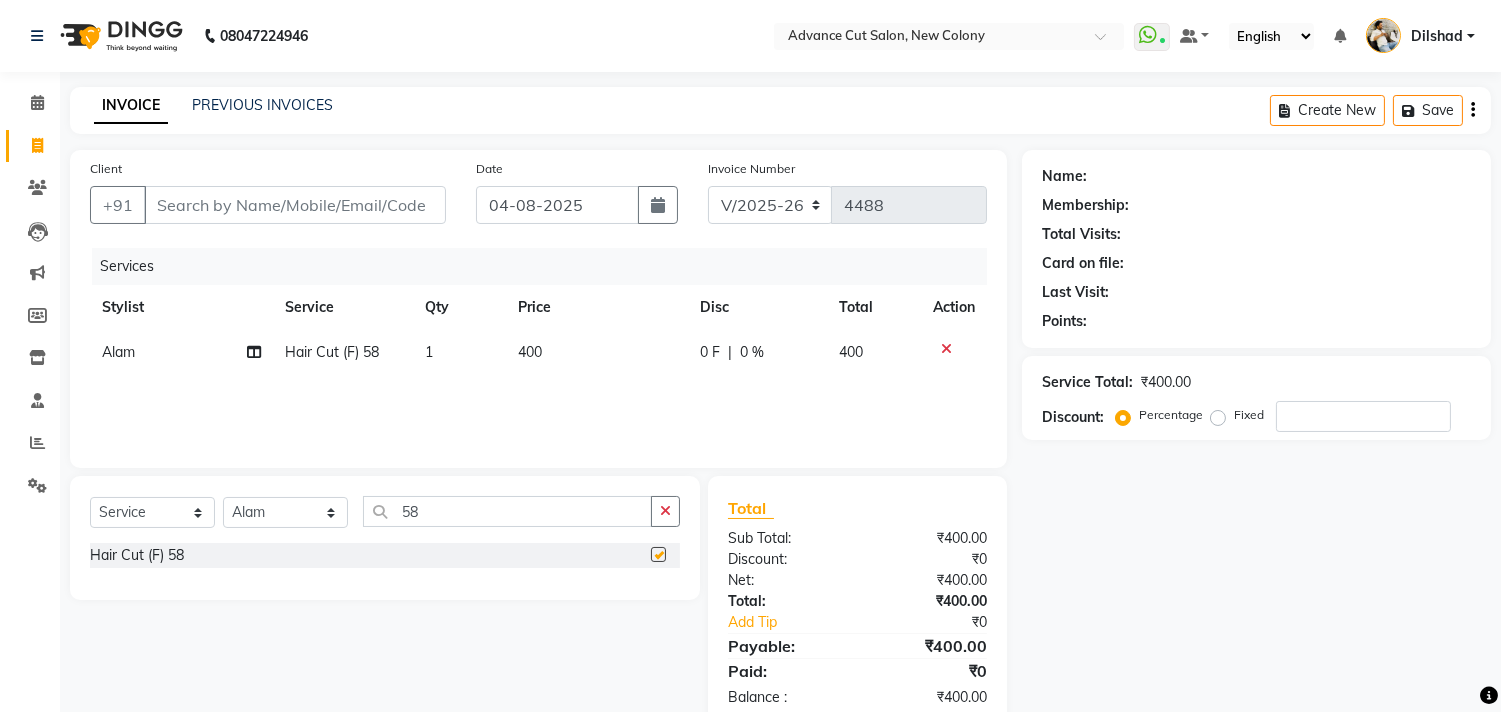 checkbox on "false" 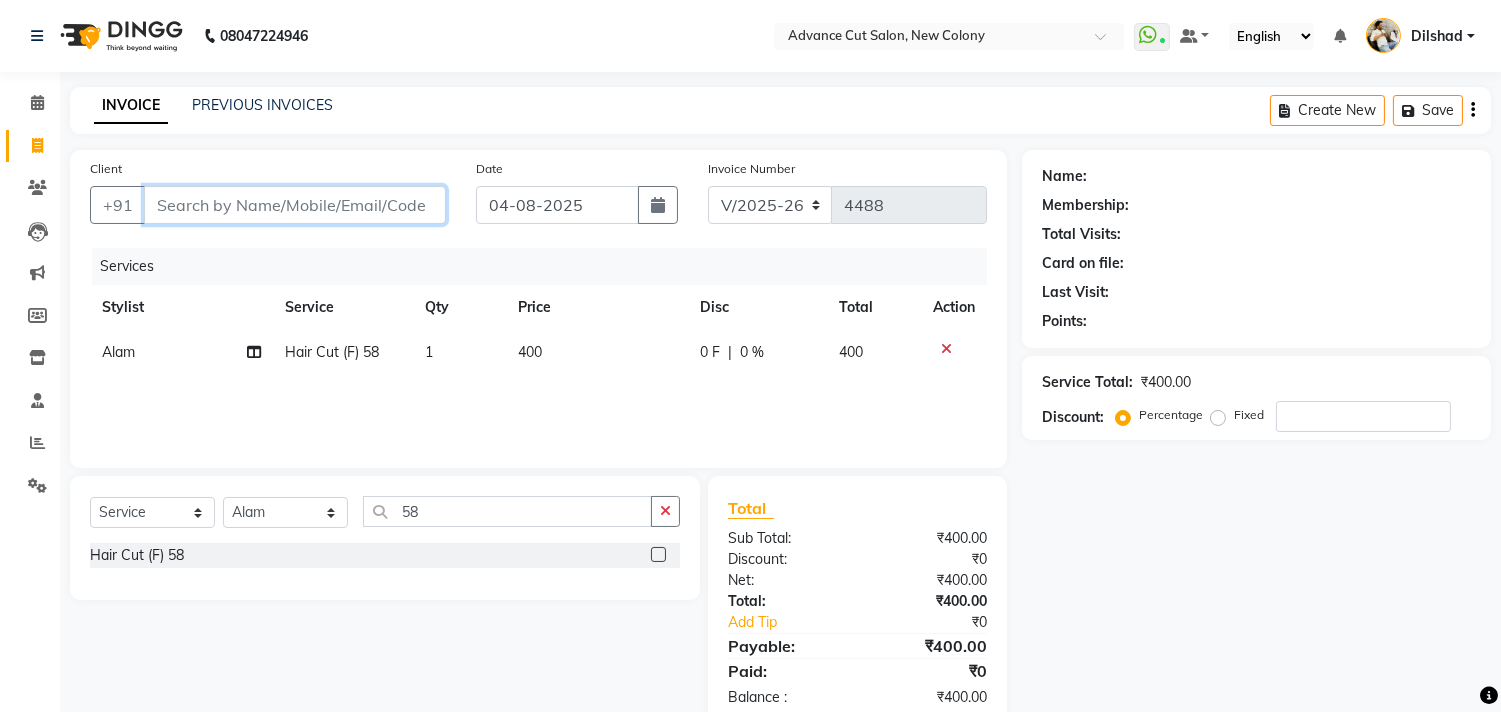 click on "Client" at bounding box center (295, 205) 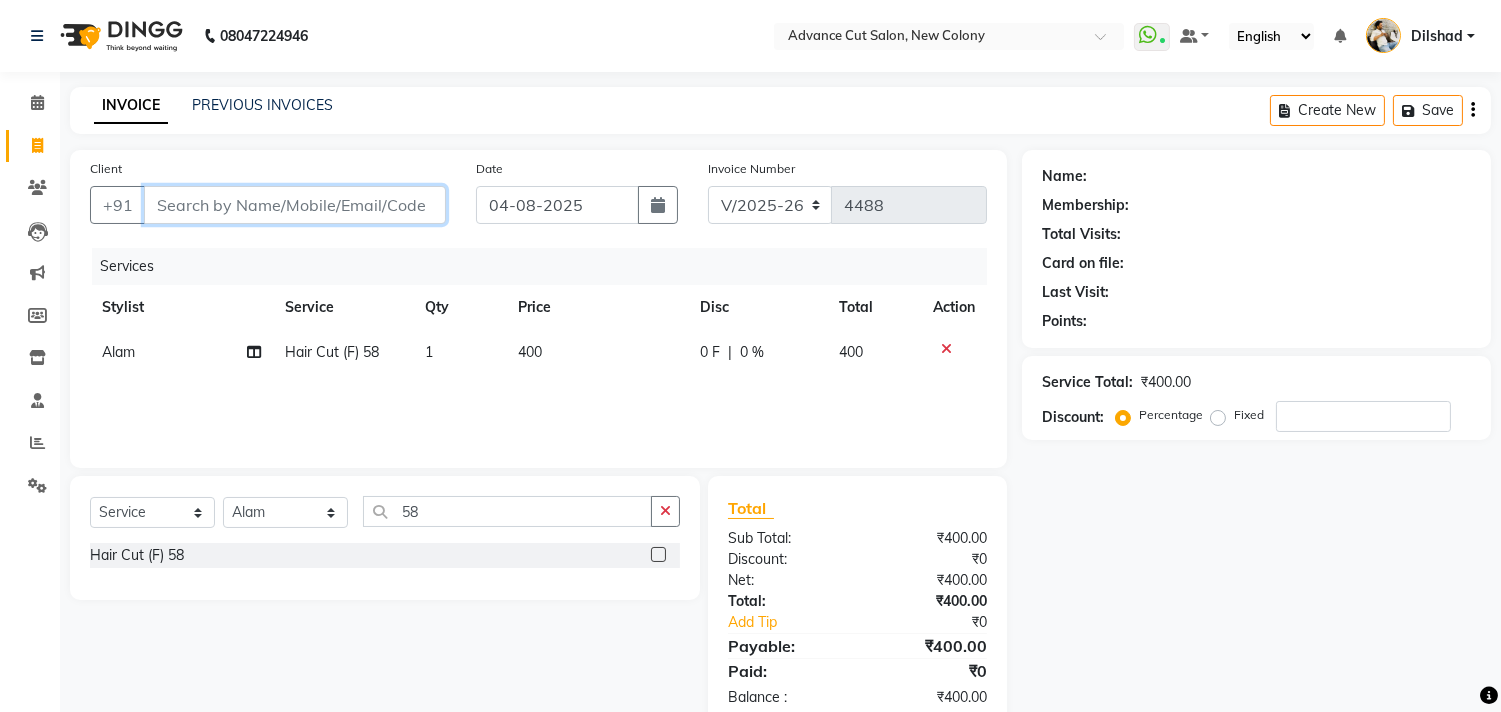 type 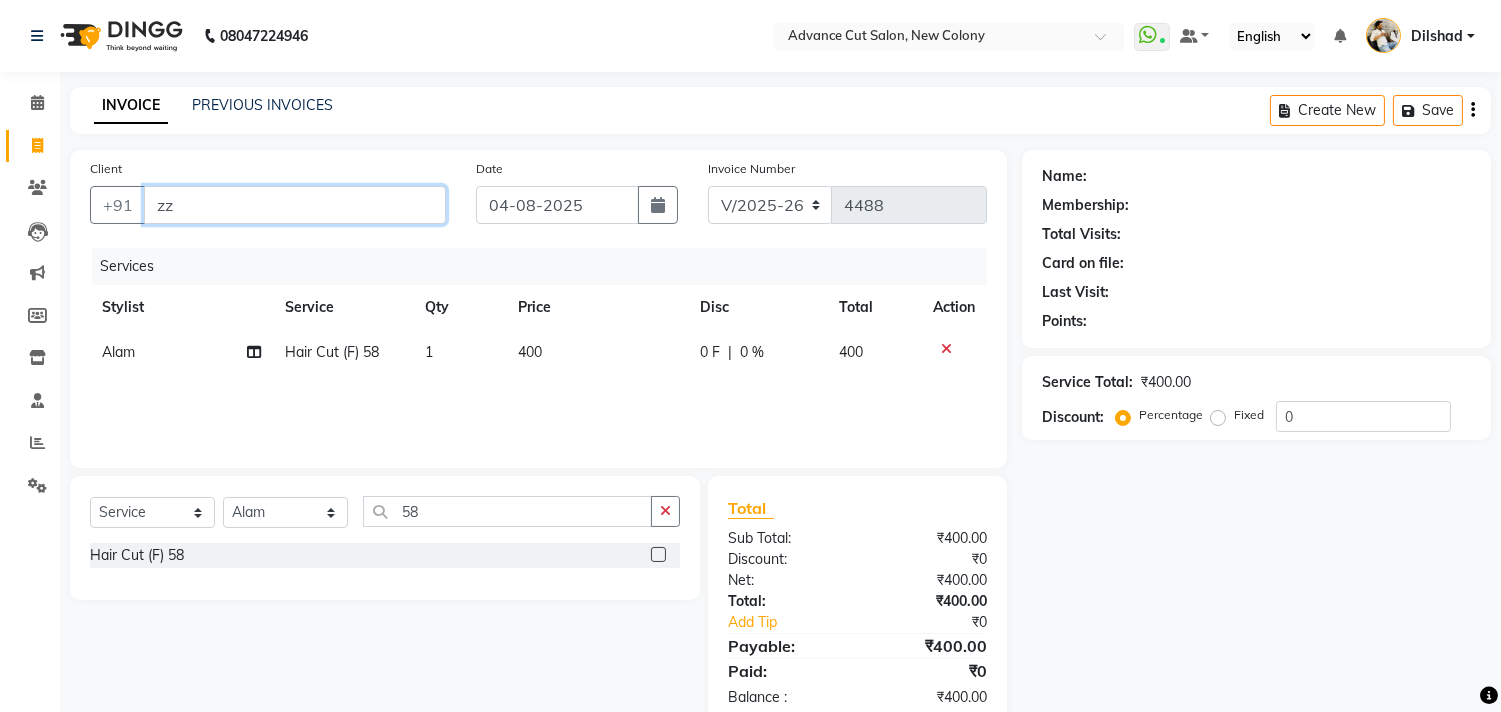 type on "z" 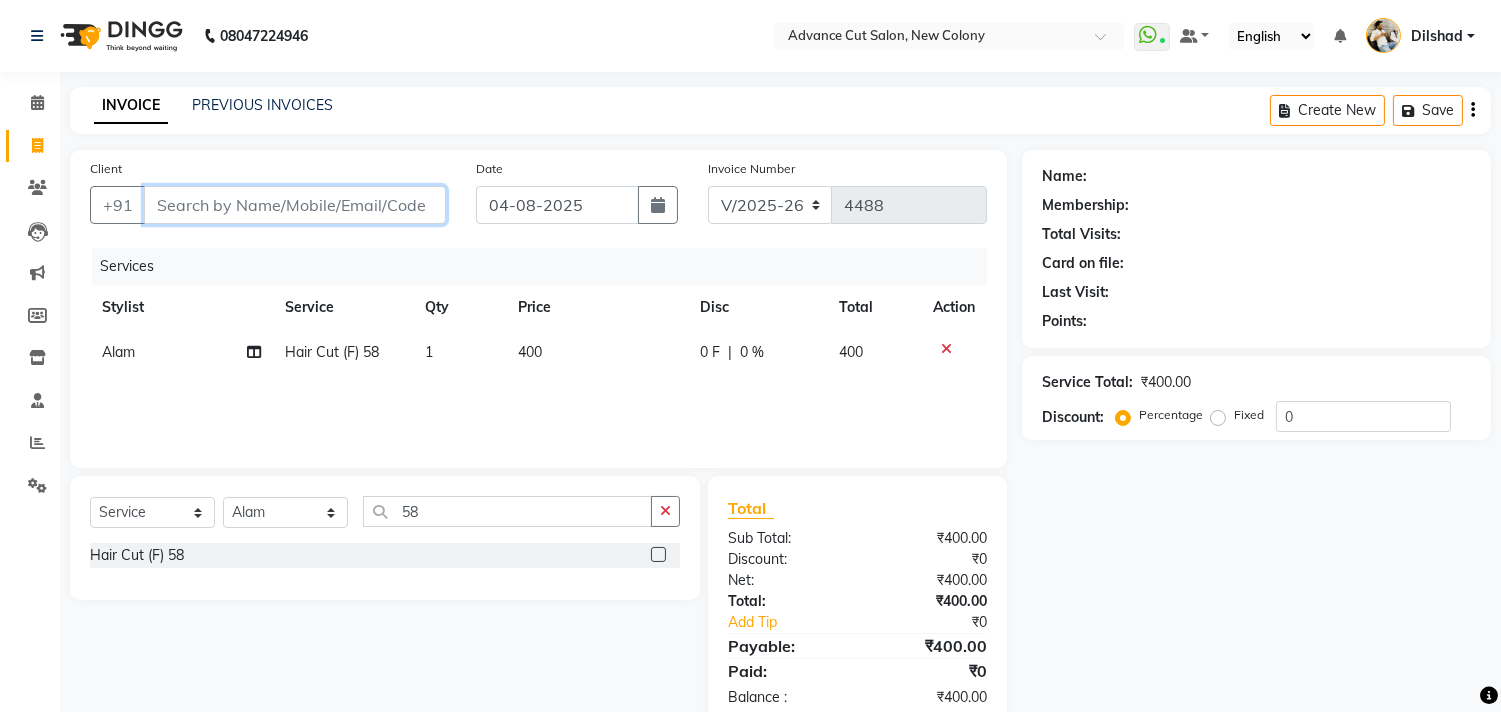 click on "Client" at bounding box center [295, 205] 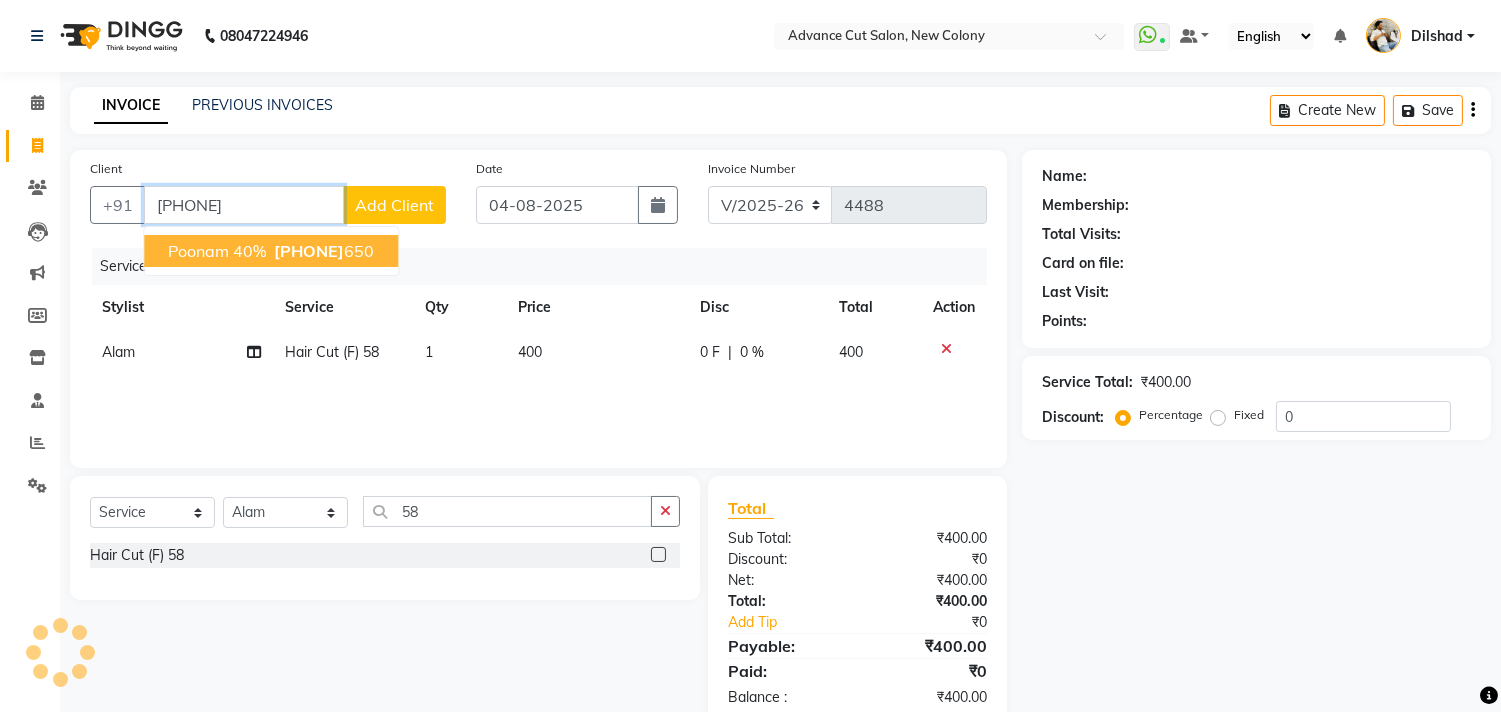click on "Poonam 40%" at bounding box center [217, 251] 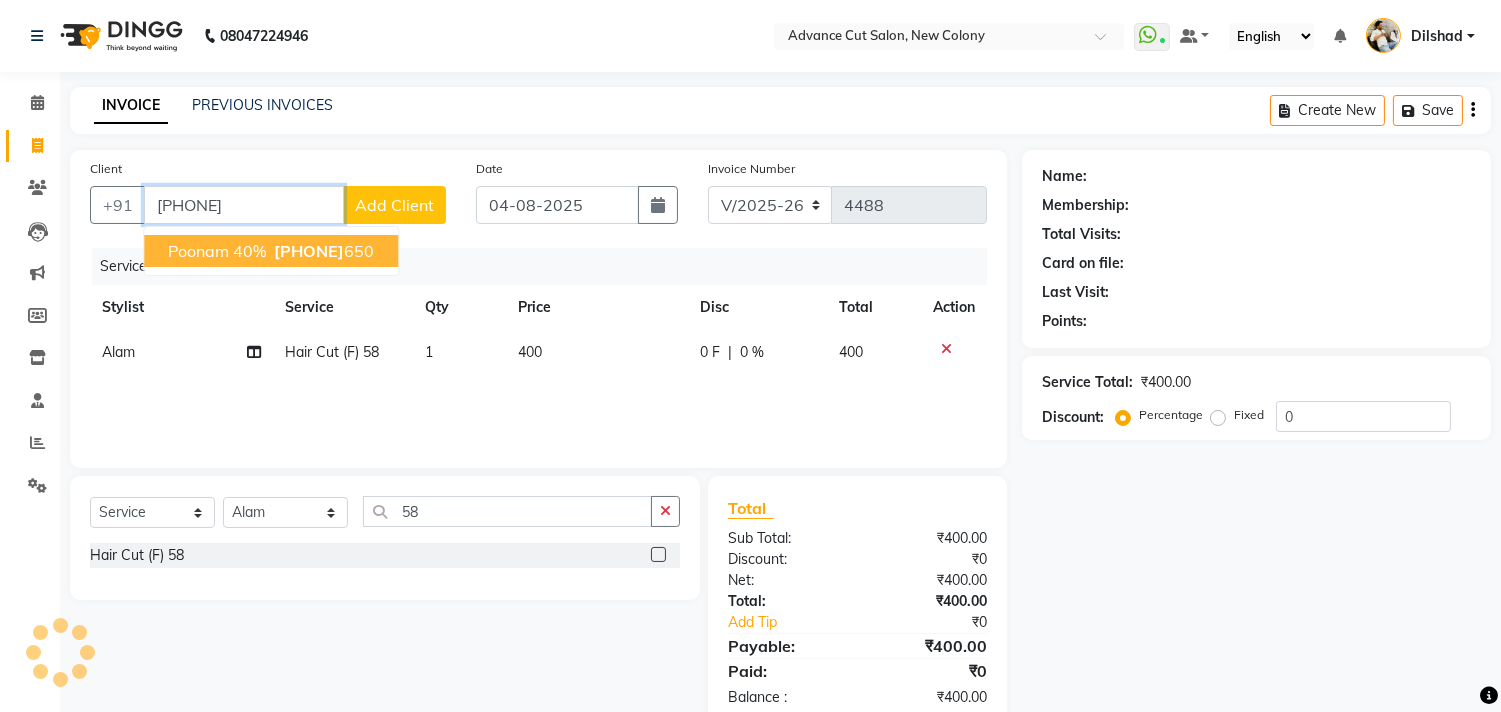 type on "[PHONE]" 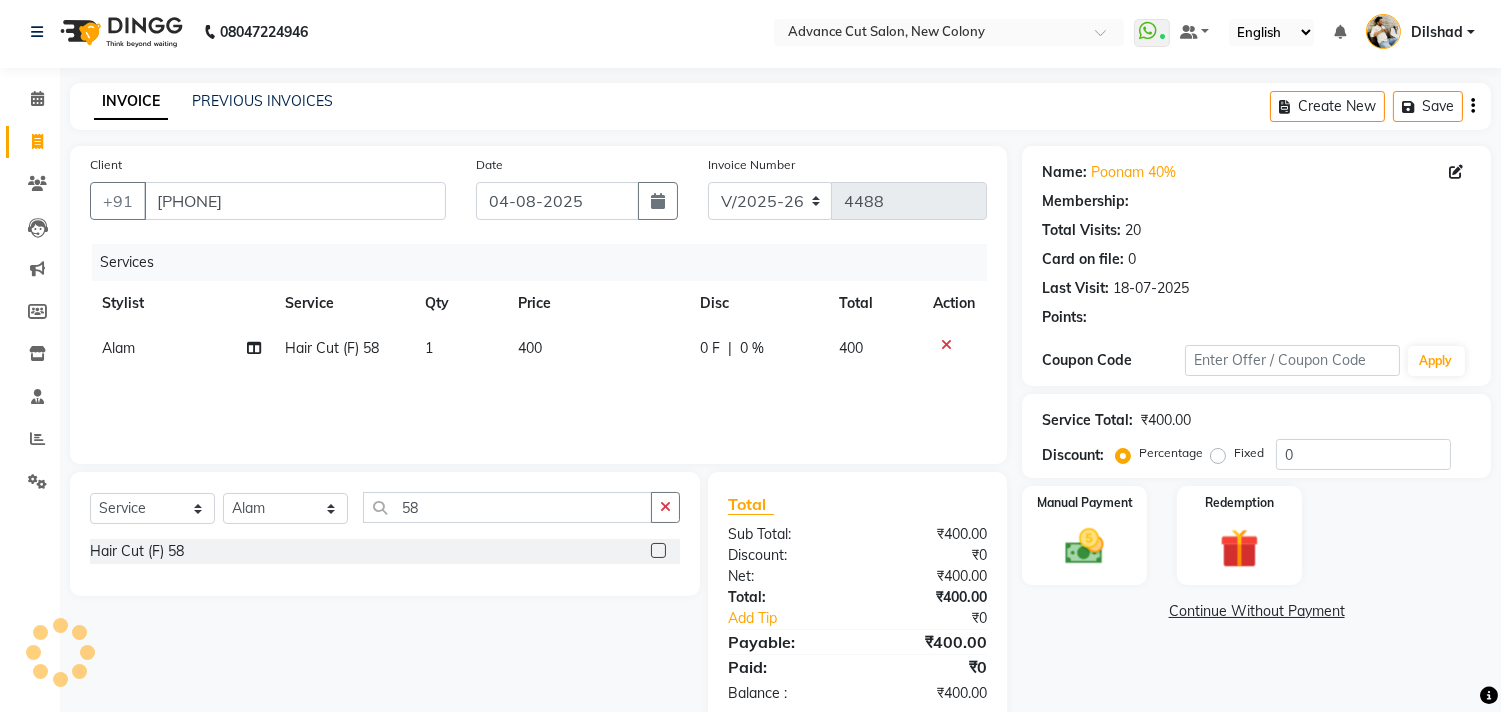 scroll, scrollTop: 0, scrollLeft: 0, axis: both 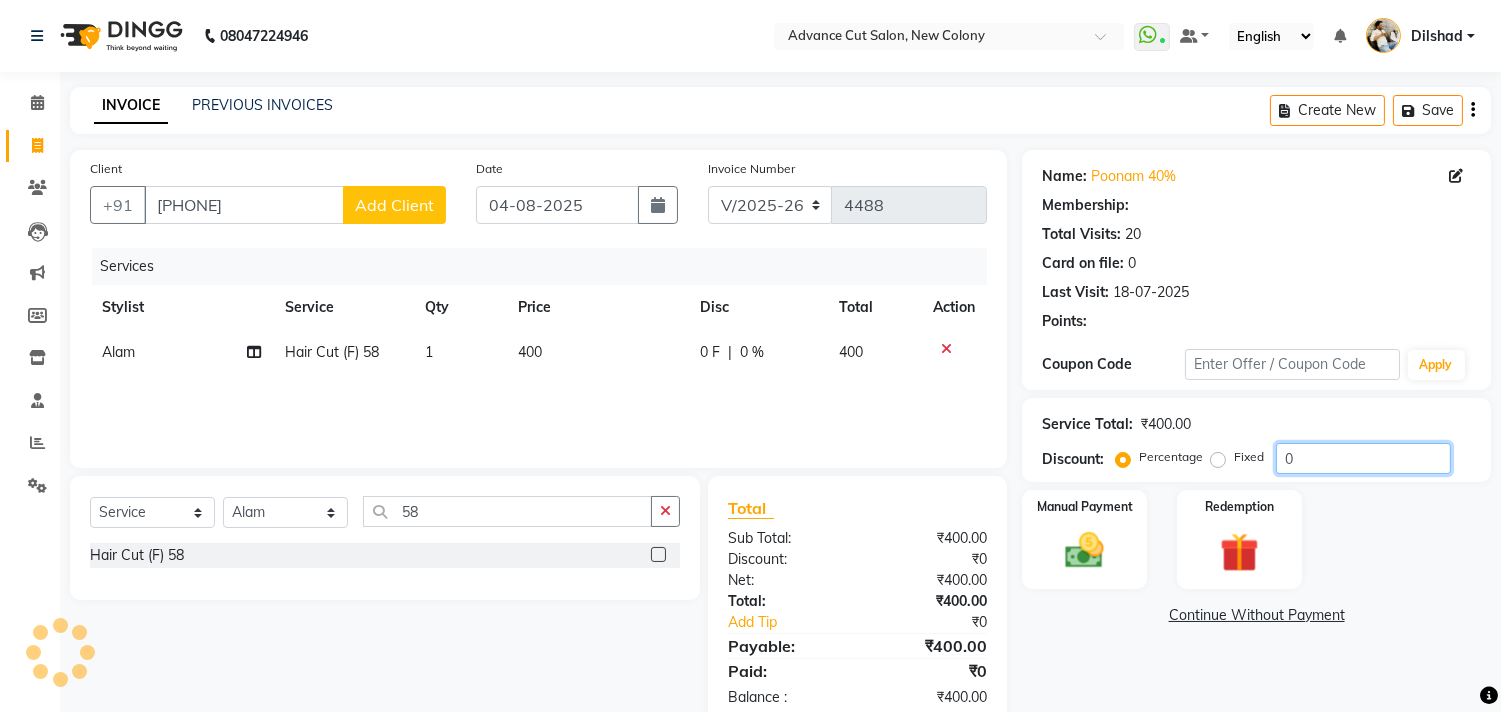 click on "0" 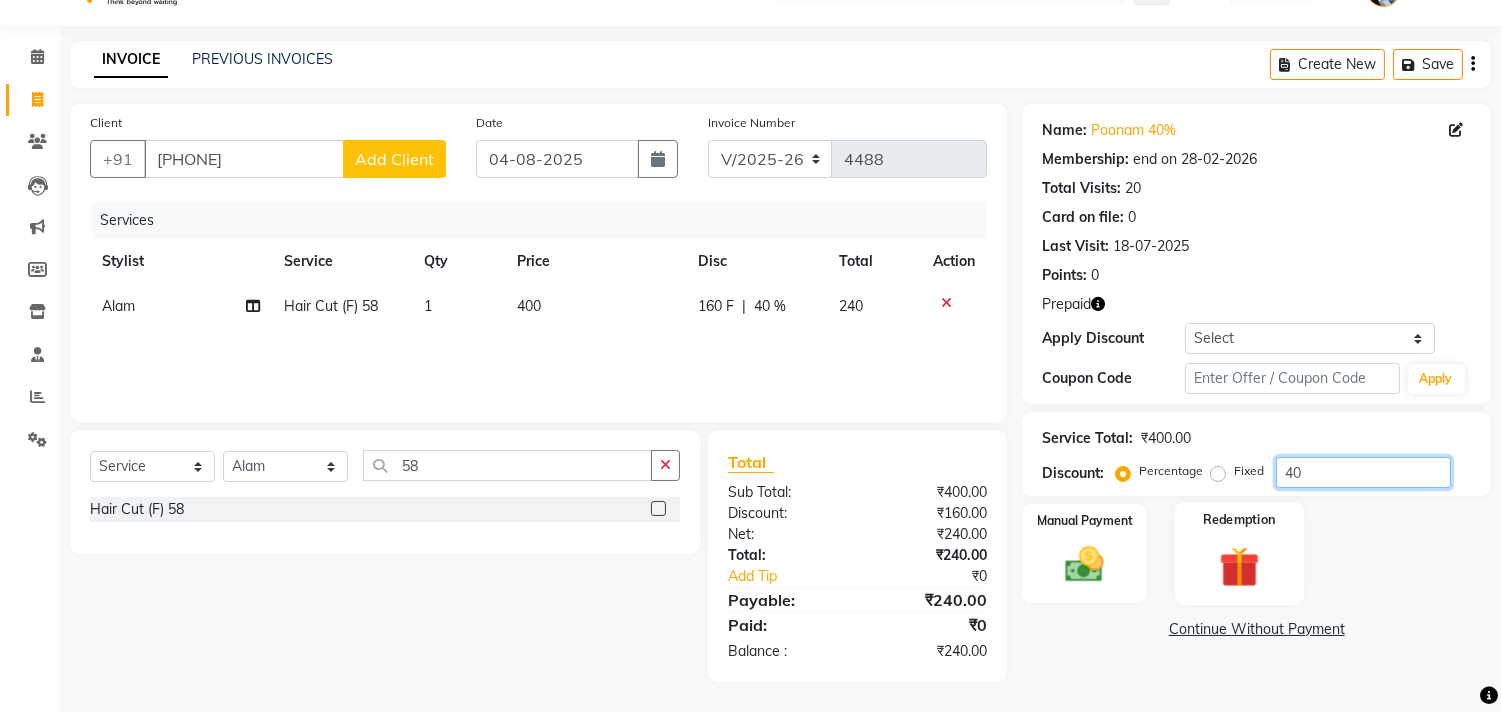 type on "40" 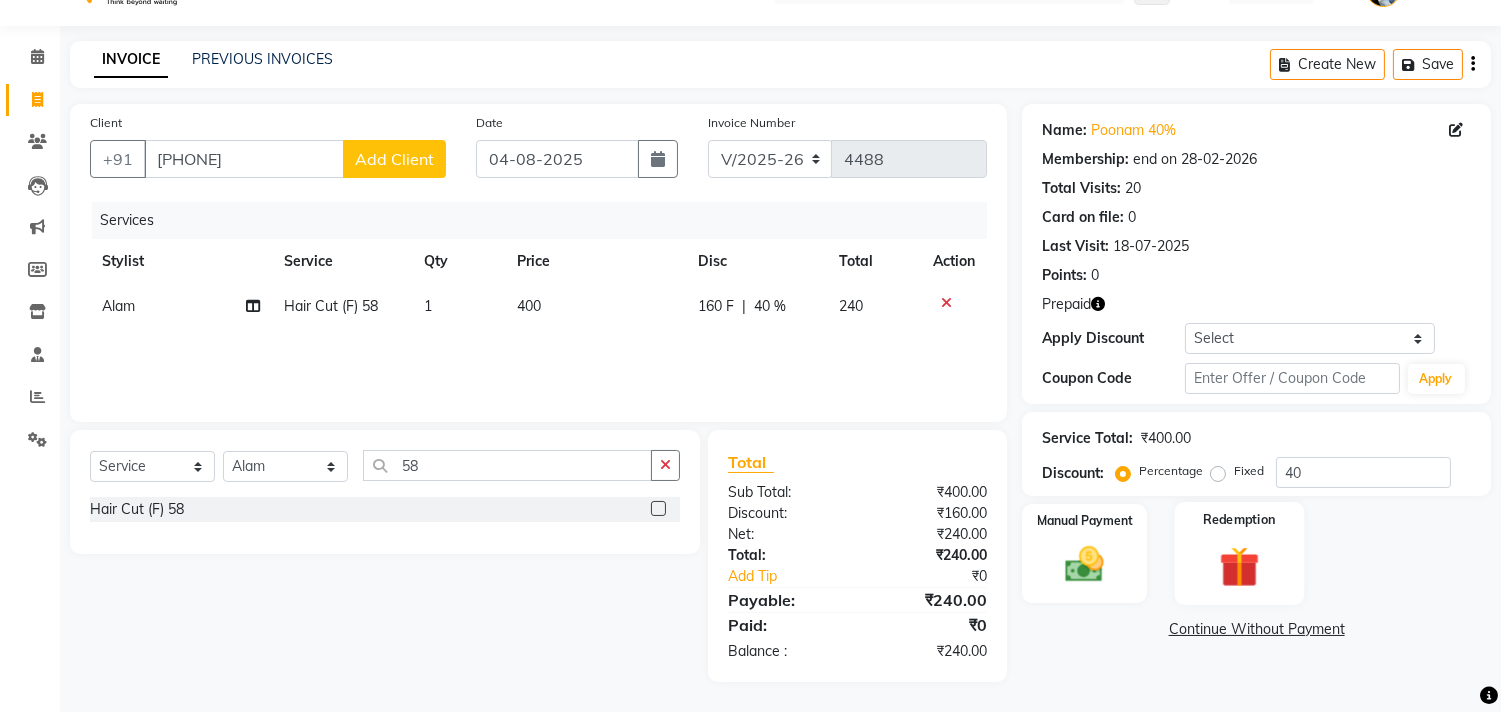 click 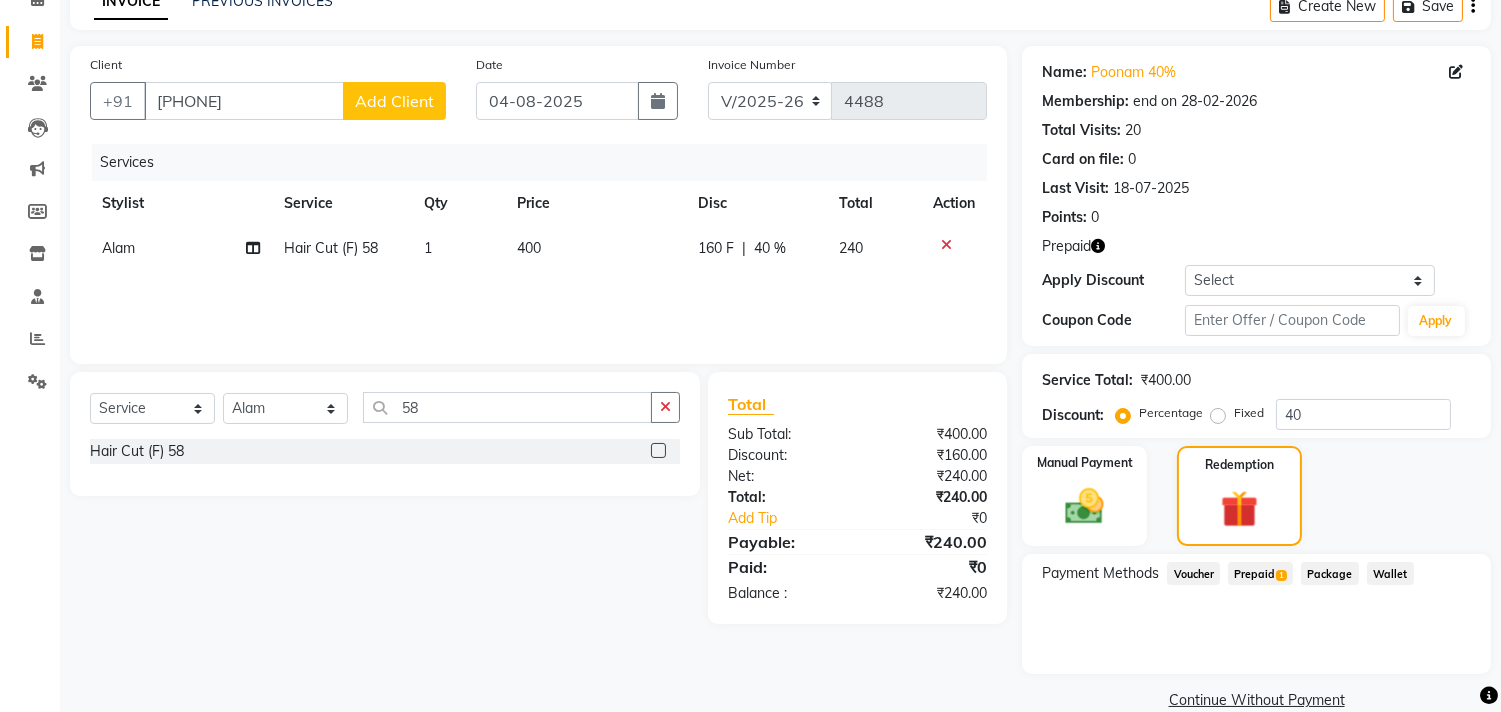 scroll, scrollTop: 135, scrollLeft: 0, axis: vertical 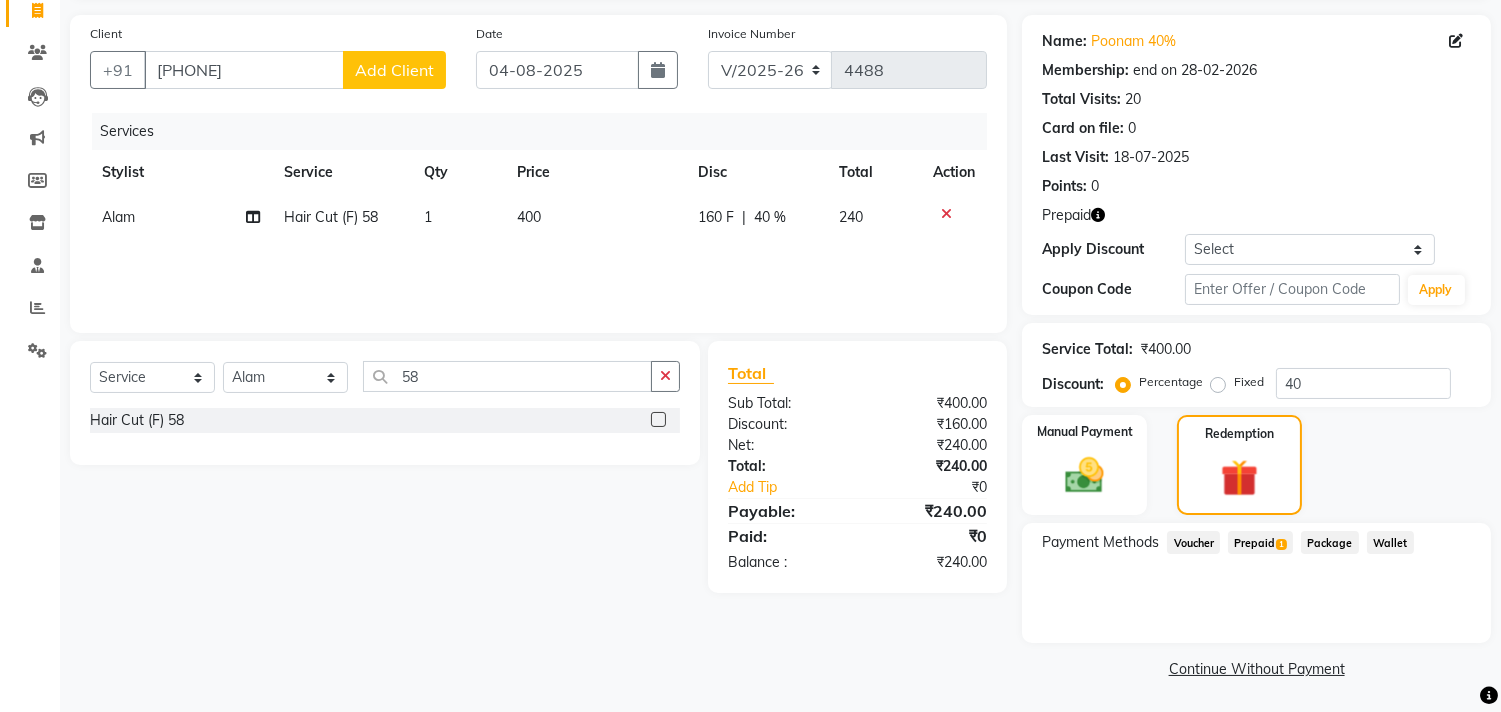 click on "Prepaid  1" 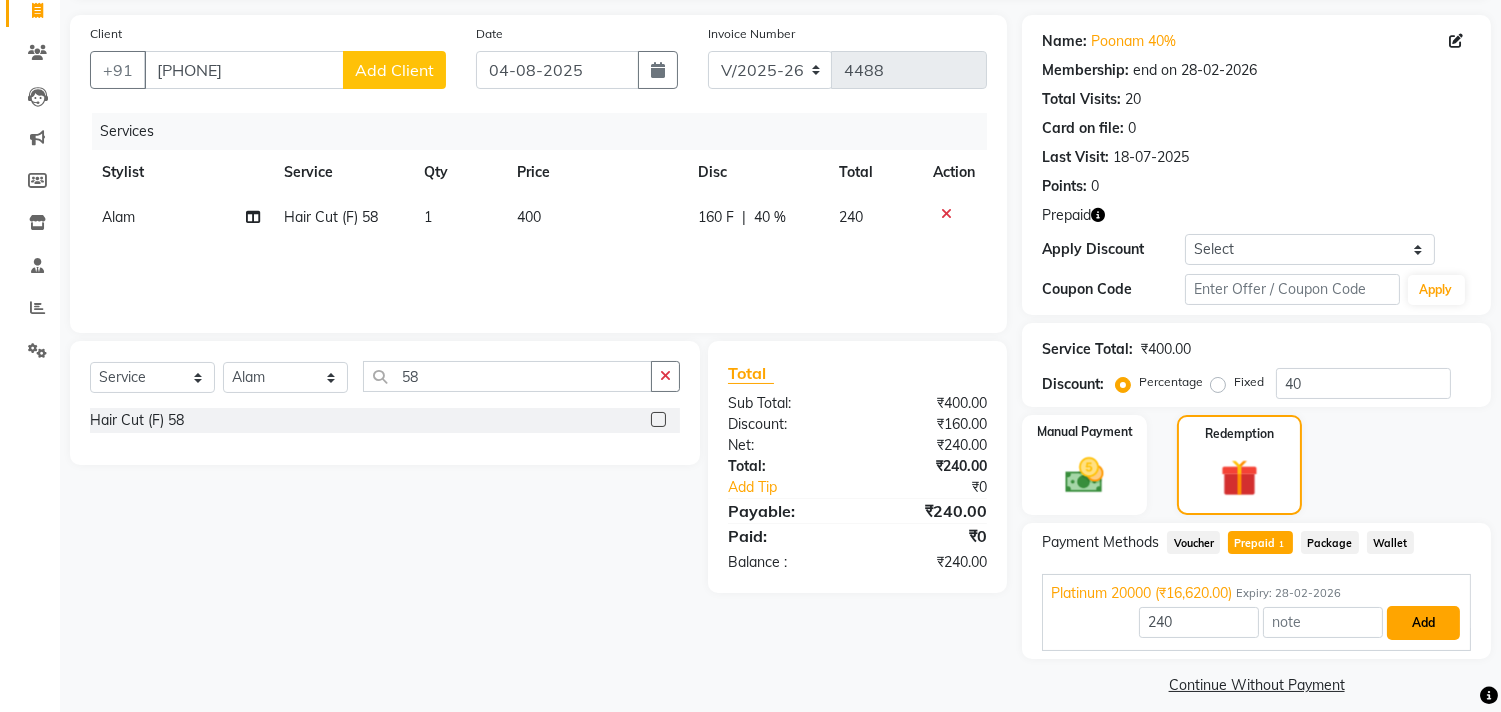 click on "Add" at bounding box center [1423, 623] 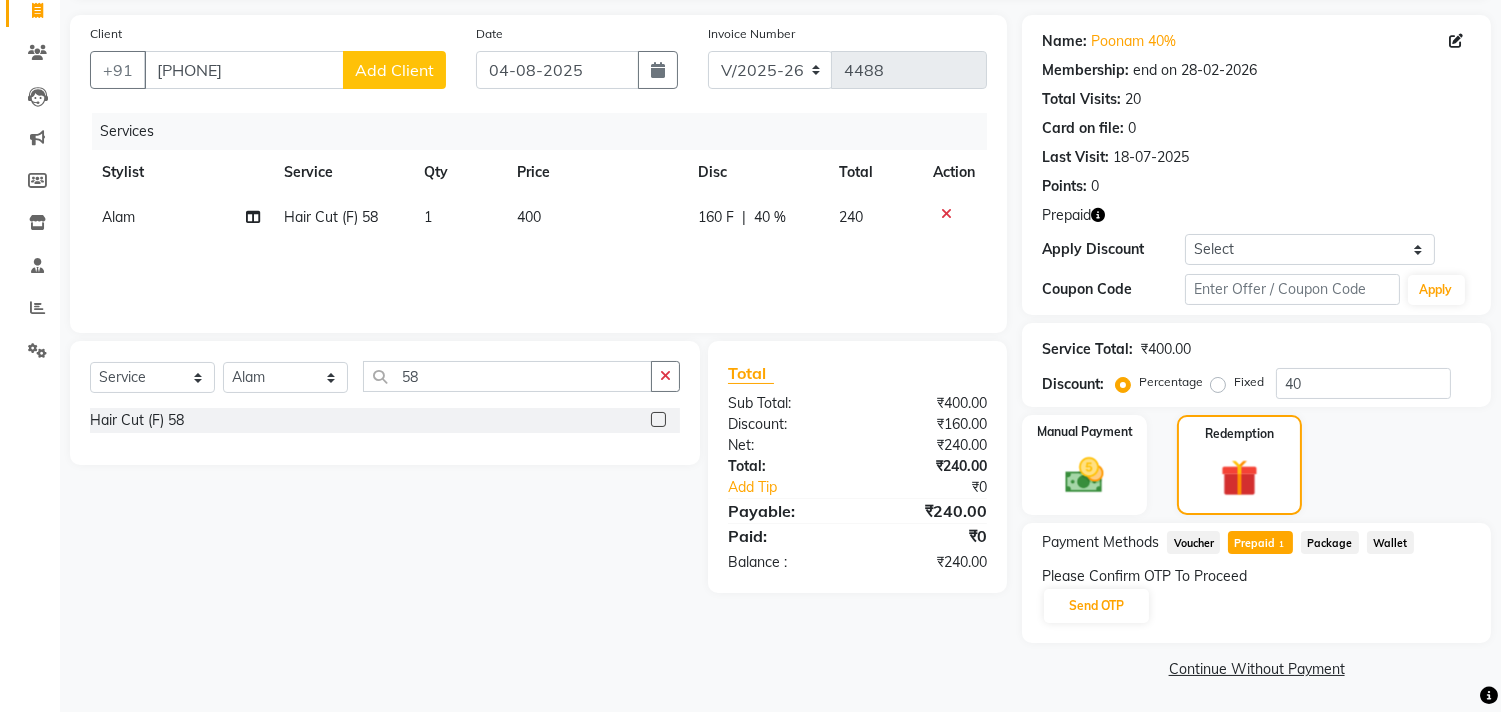 click on "Please Confirm OTP To Proceed Send OTP" 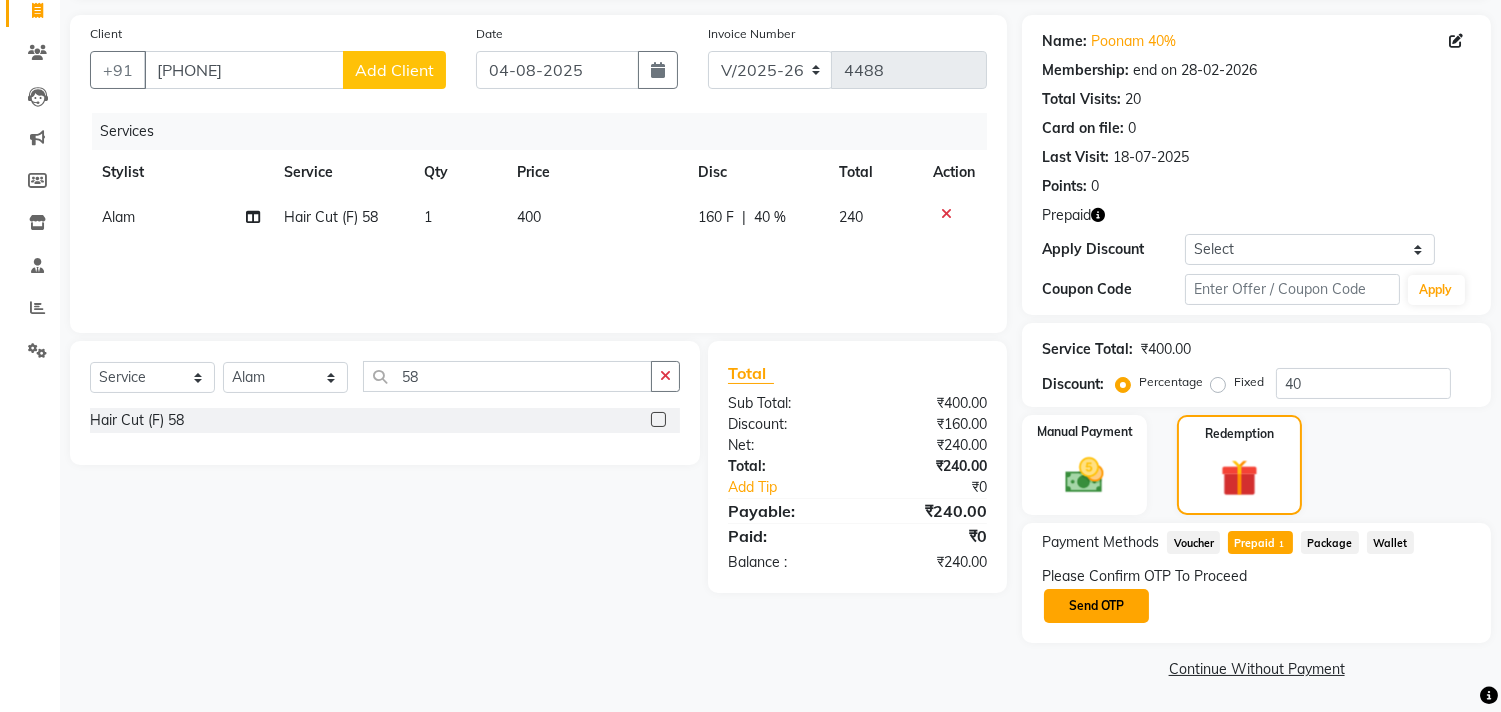 click on "Send OTP" 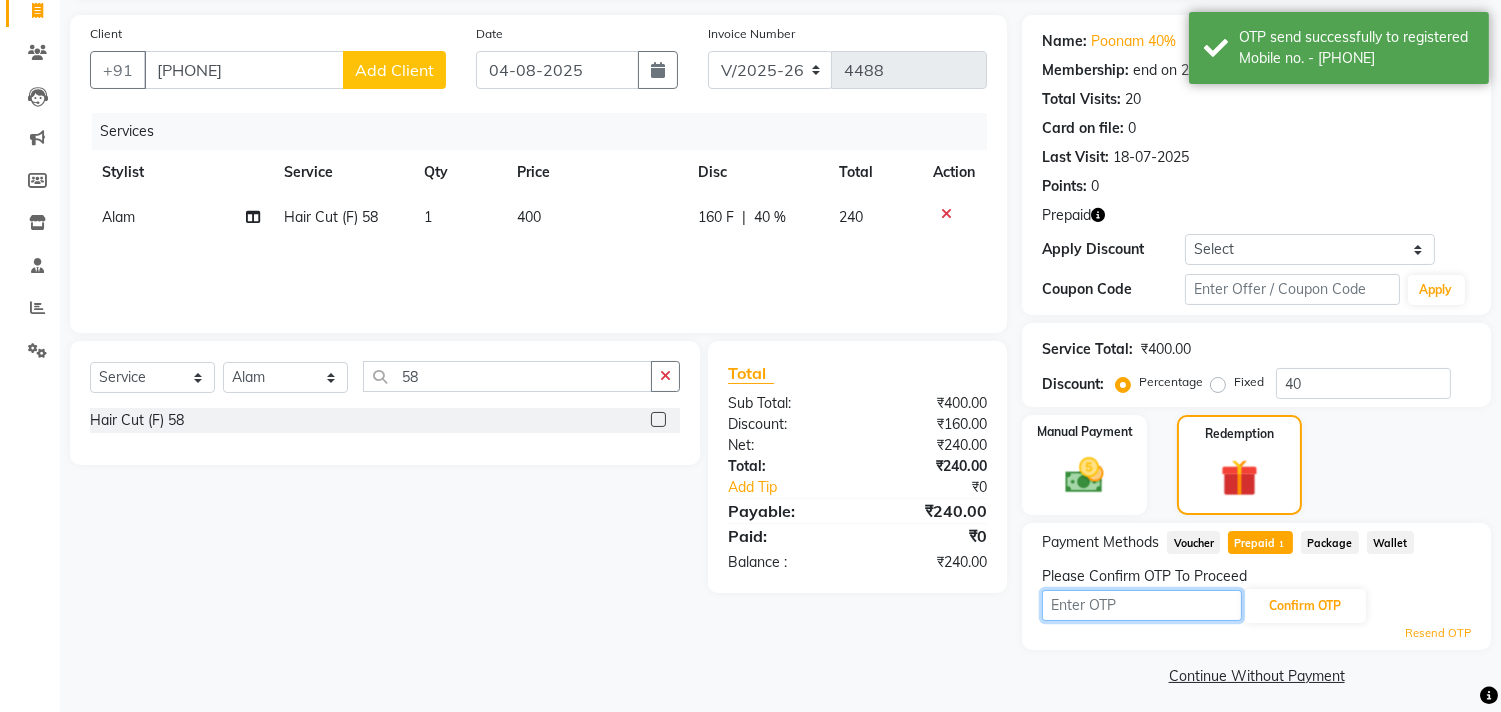 click at bounding box center (1142, 605) 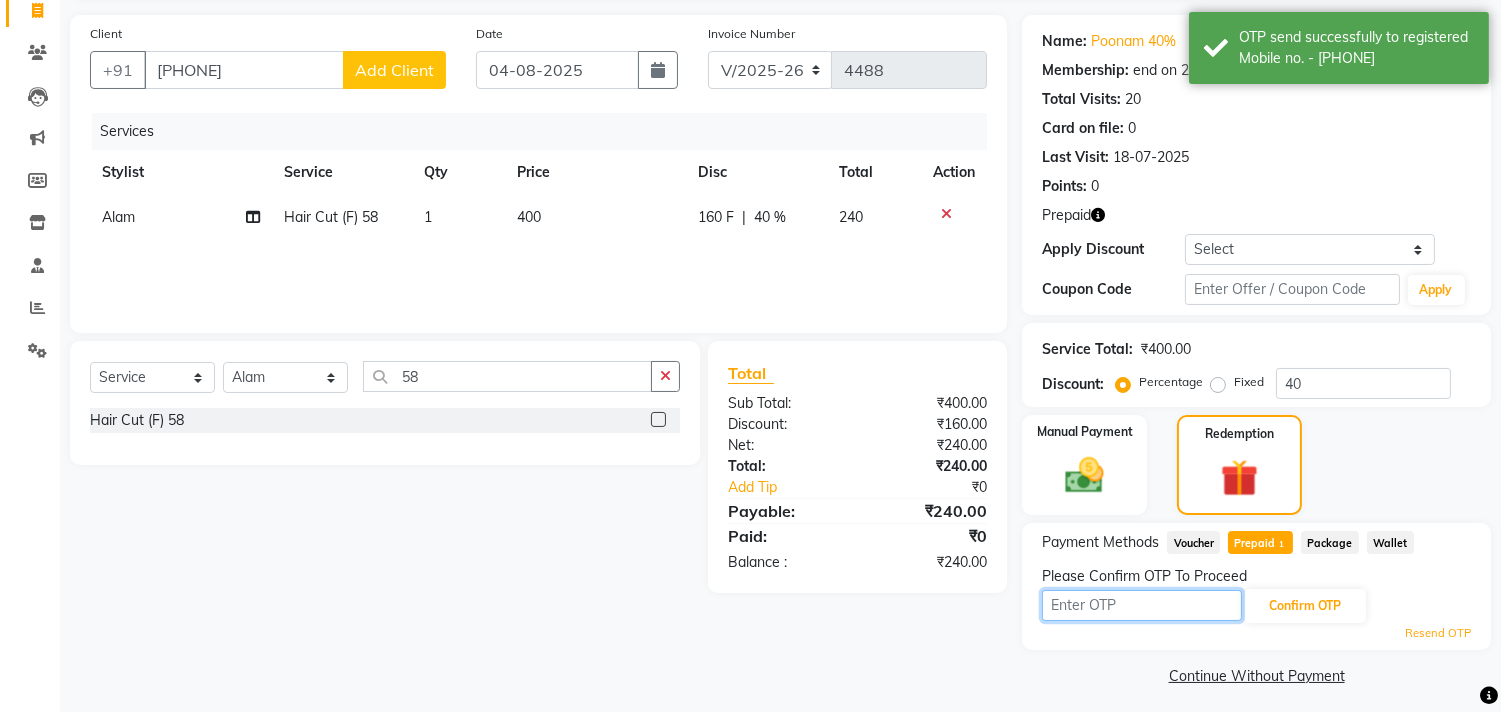 click at bounding box center (1142, 605) 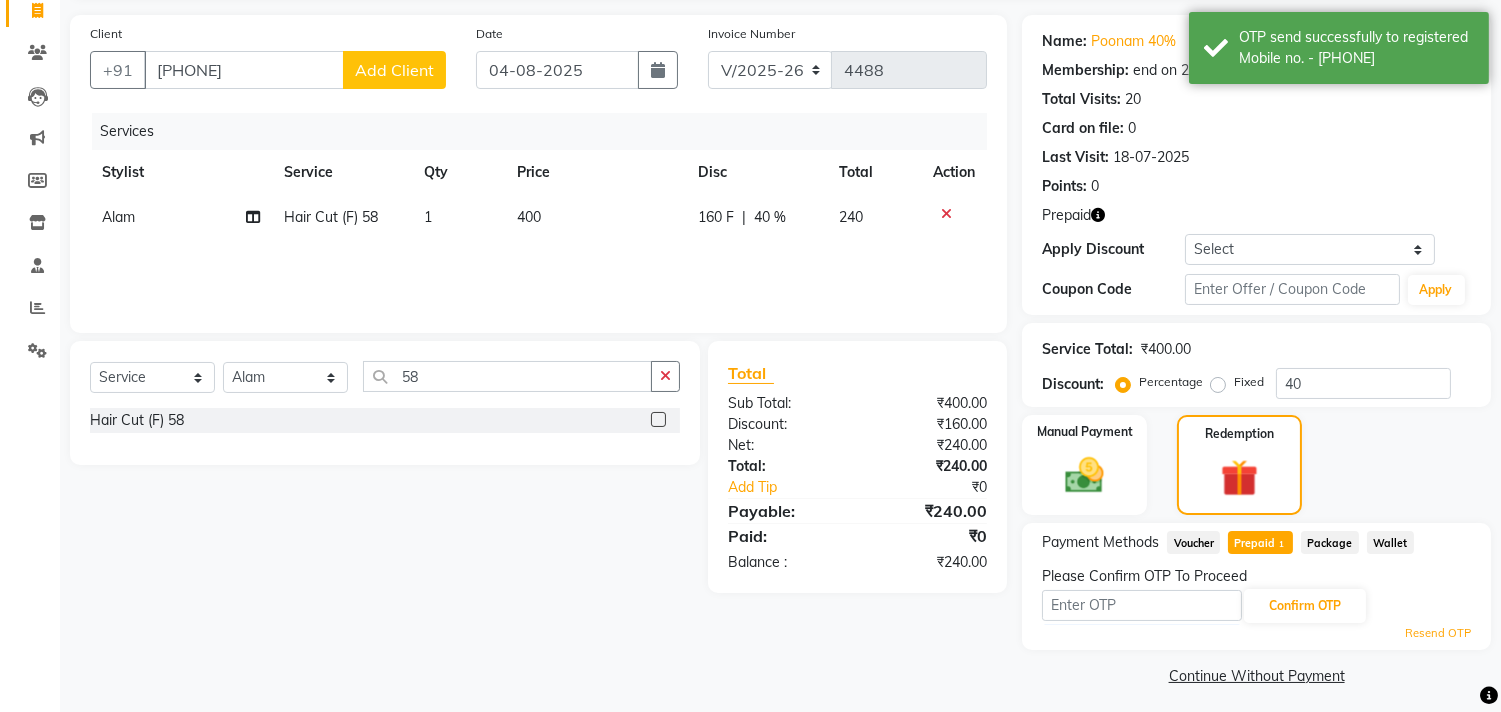 click 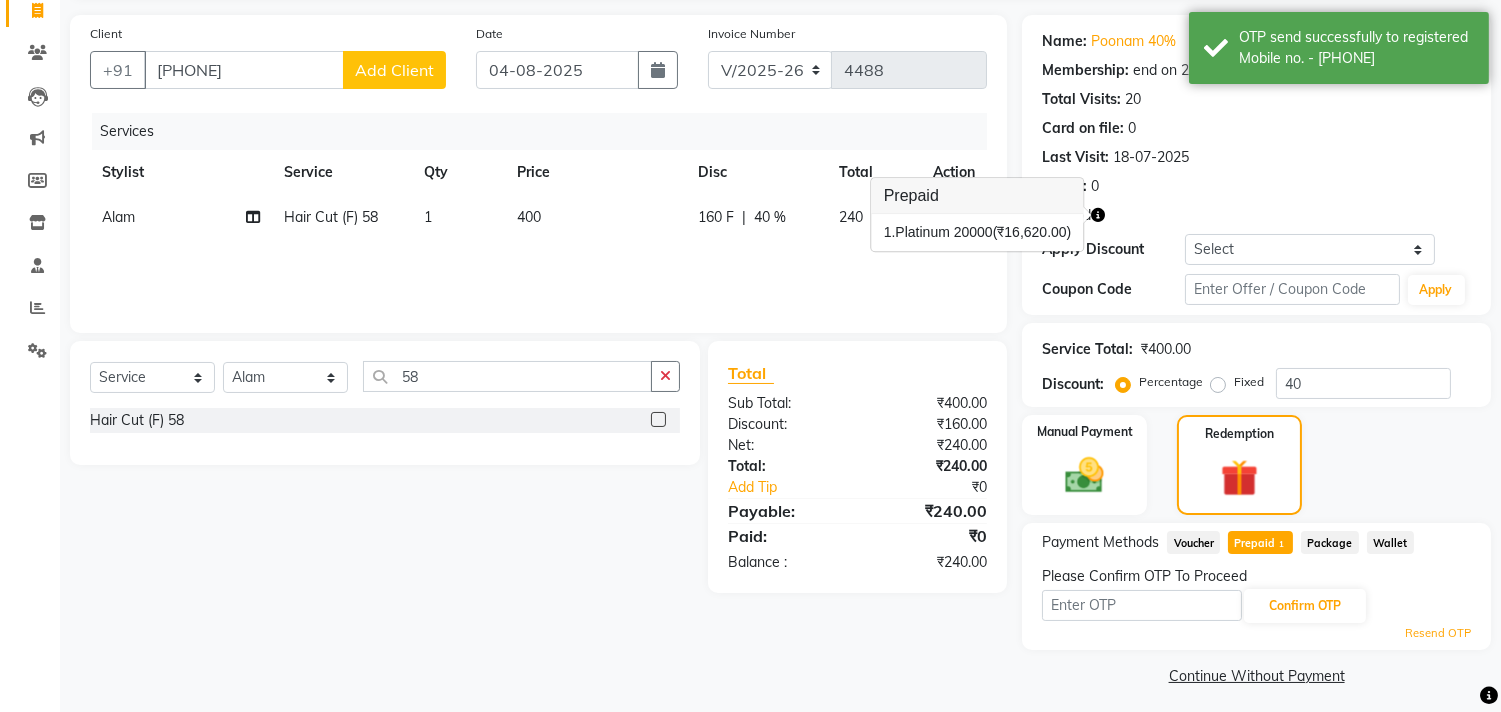 click 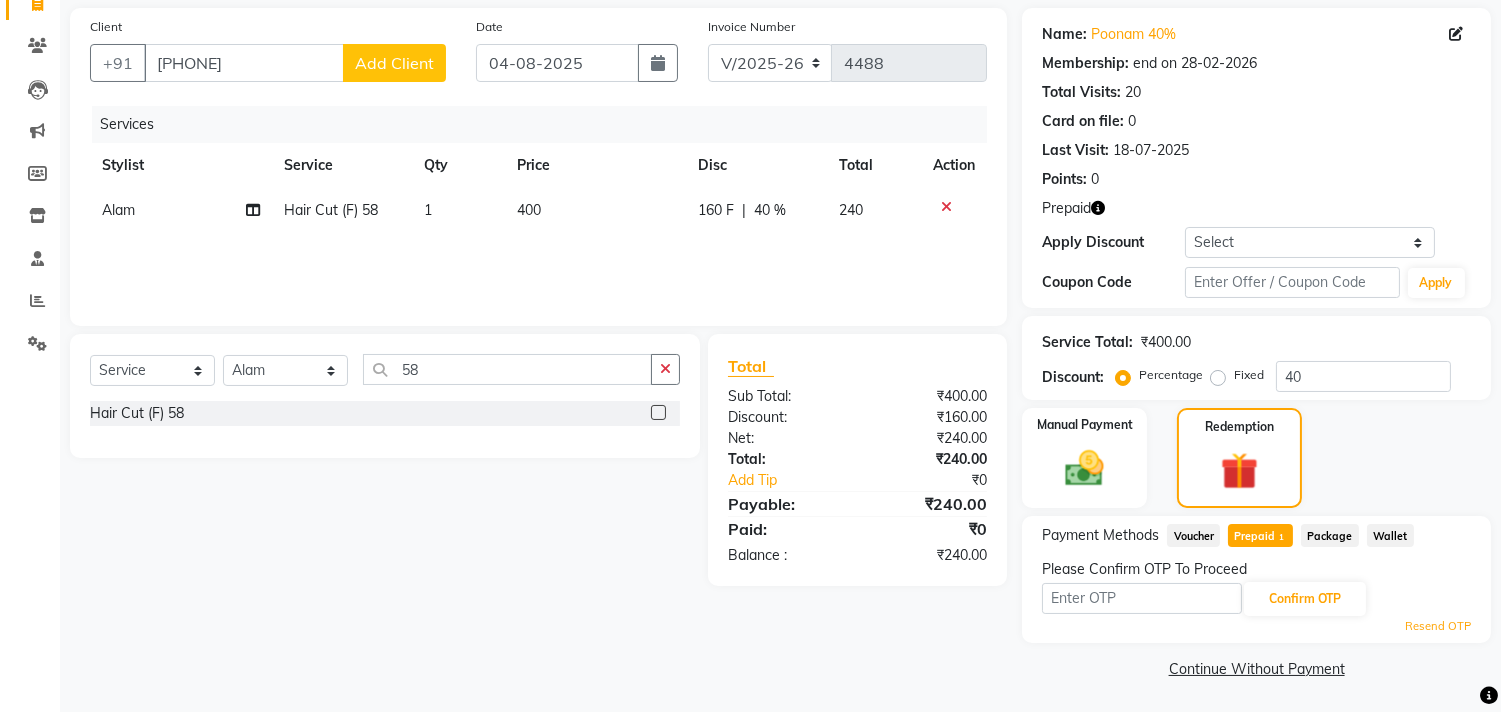 scroll, scrollTop: 143, scrollLeft: 0, axis: vertical 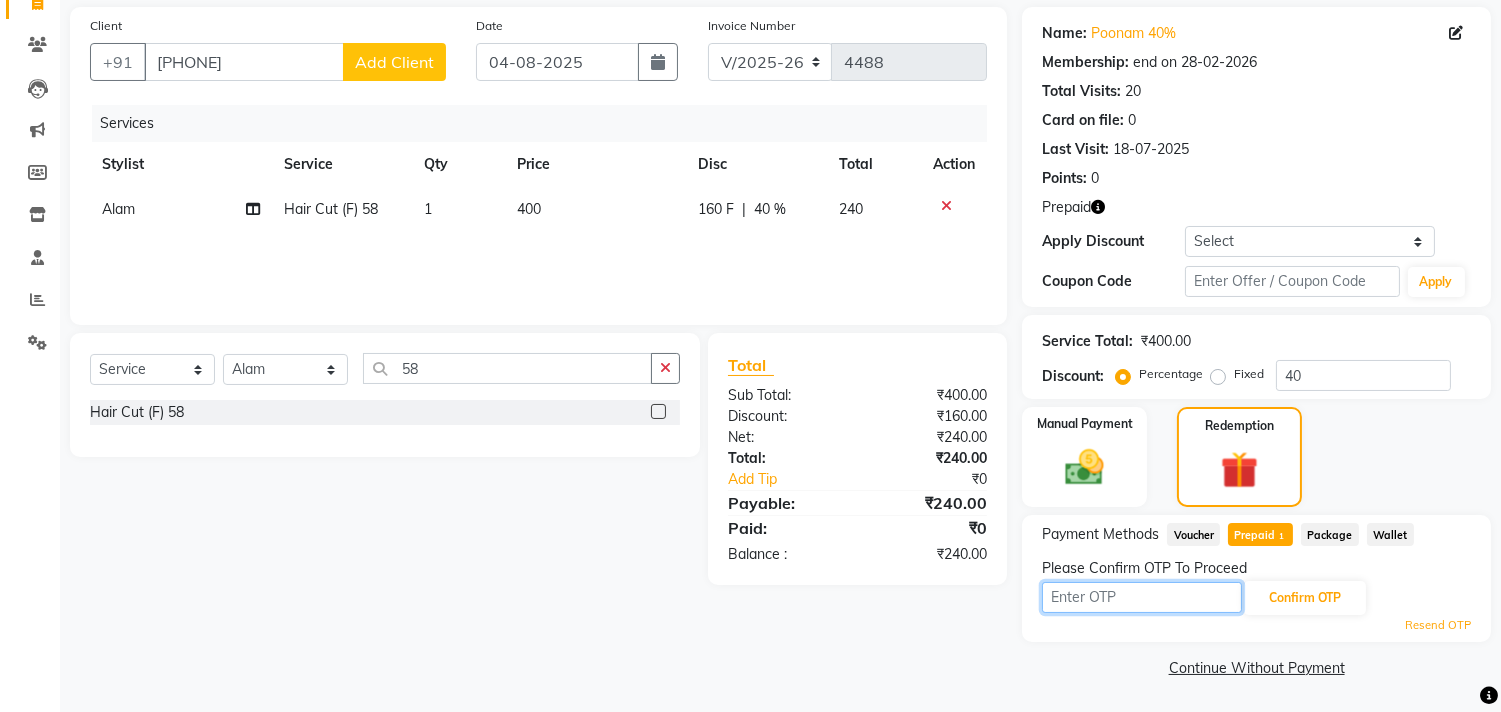 click at bounding box center [1142, 597] 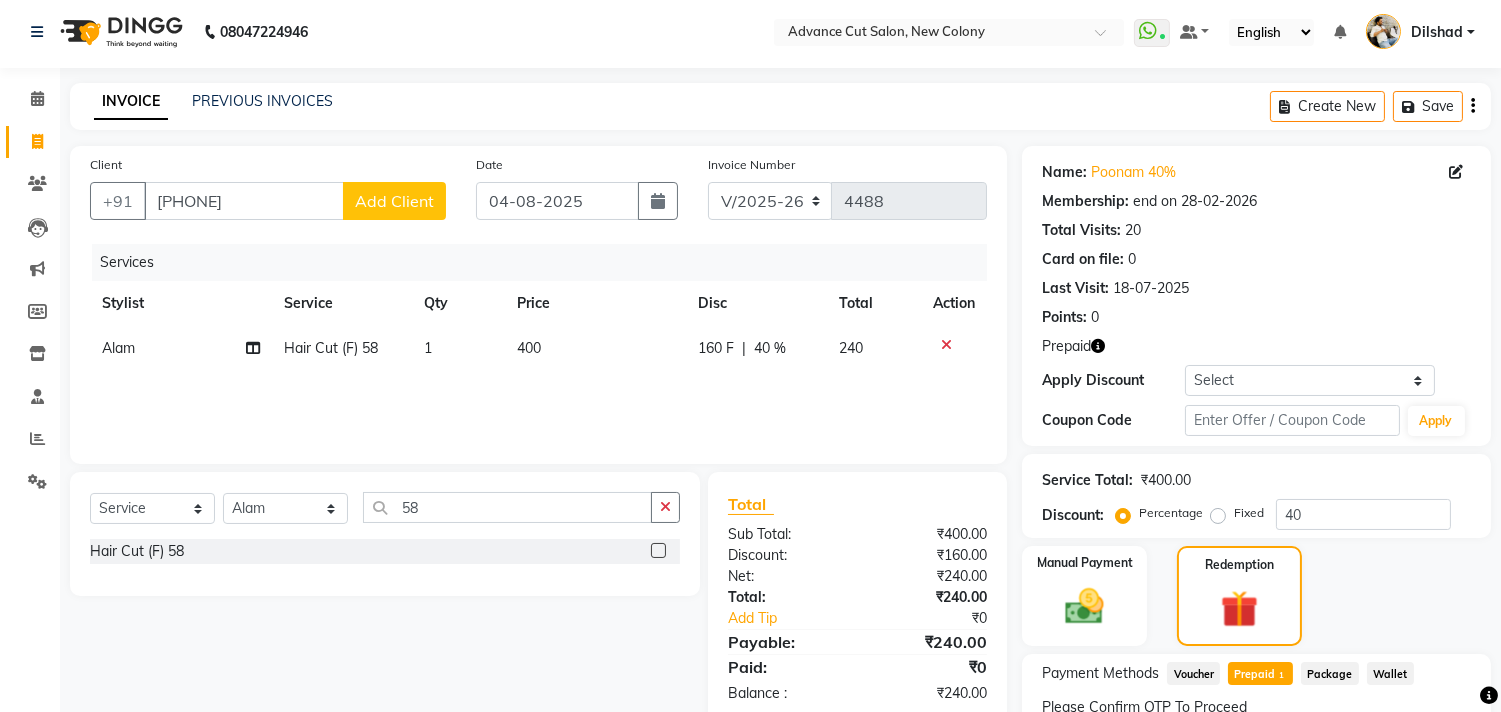 scroll, scrollTop: 0, scrollLeft: 0, axis: both 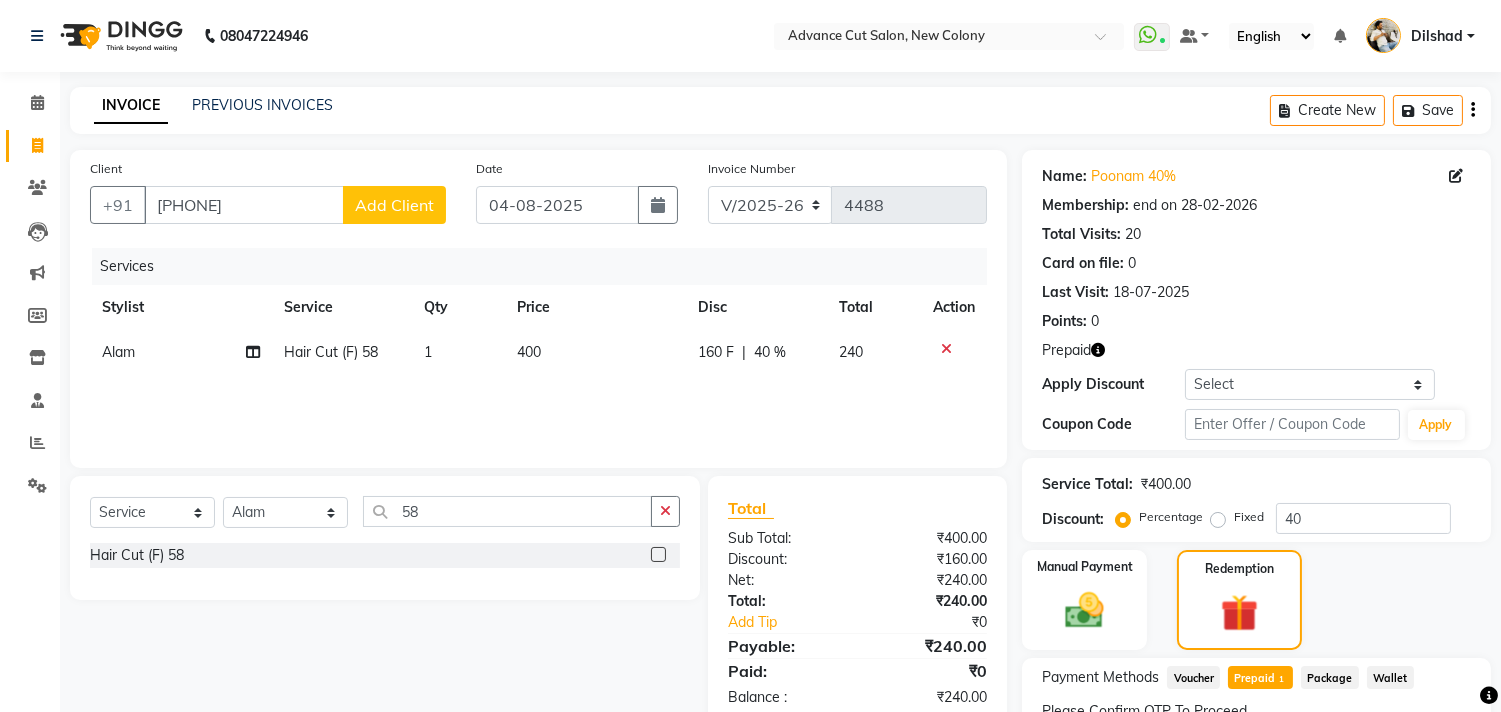 click on "Services" 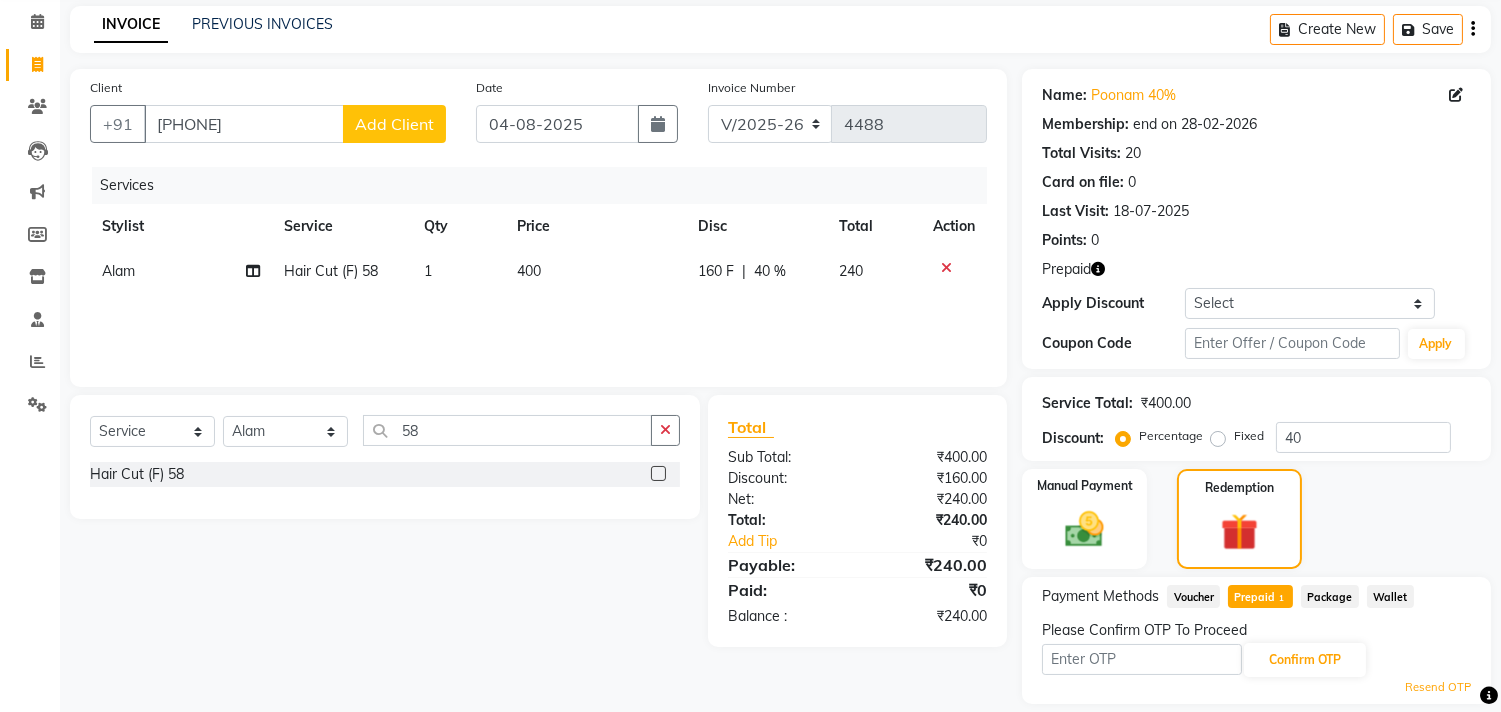 scroll, scrollTop: 143, scrollLeft: 0, axis: vertical 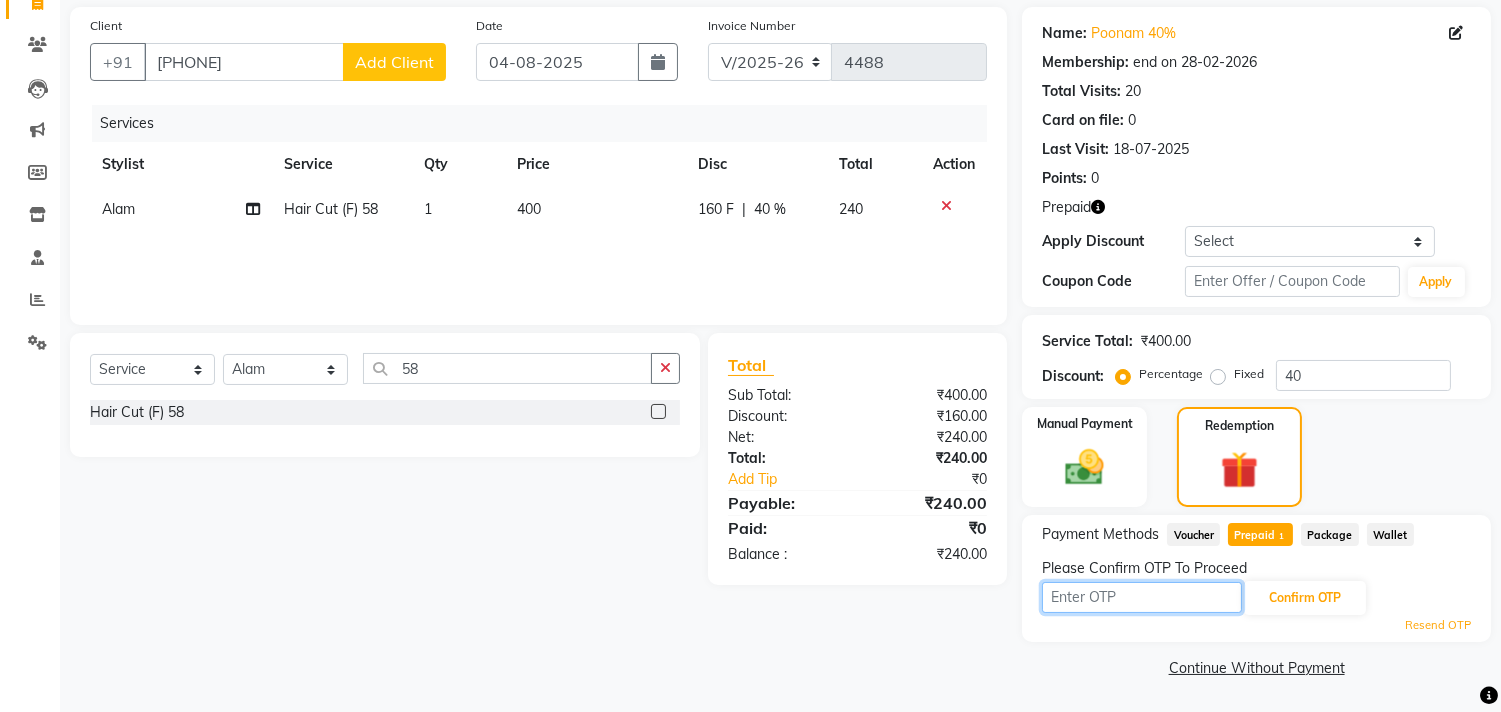 click at bounding box center (1142, 597) 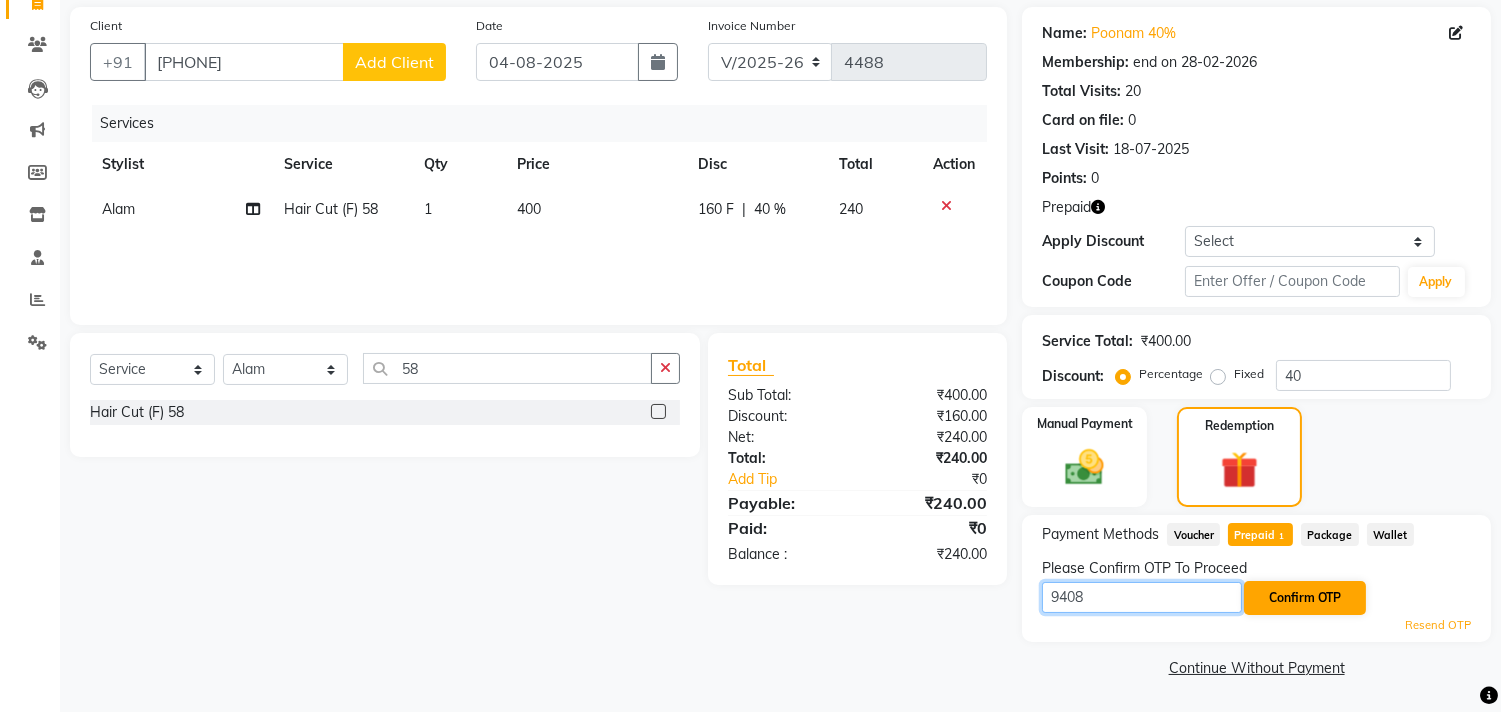 type on "9408" 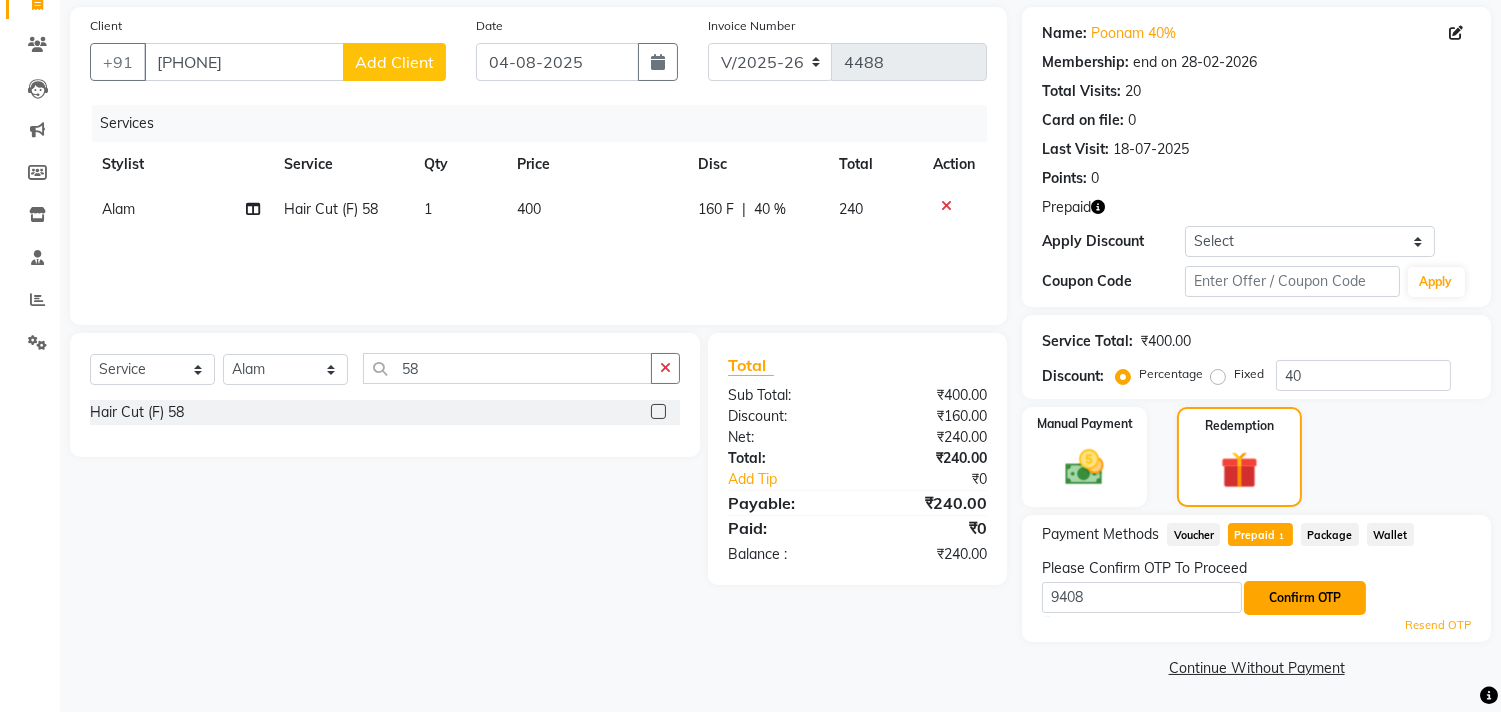 click on "Confirm OTP" 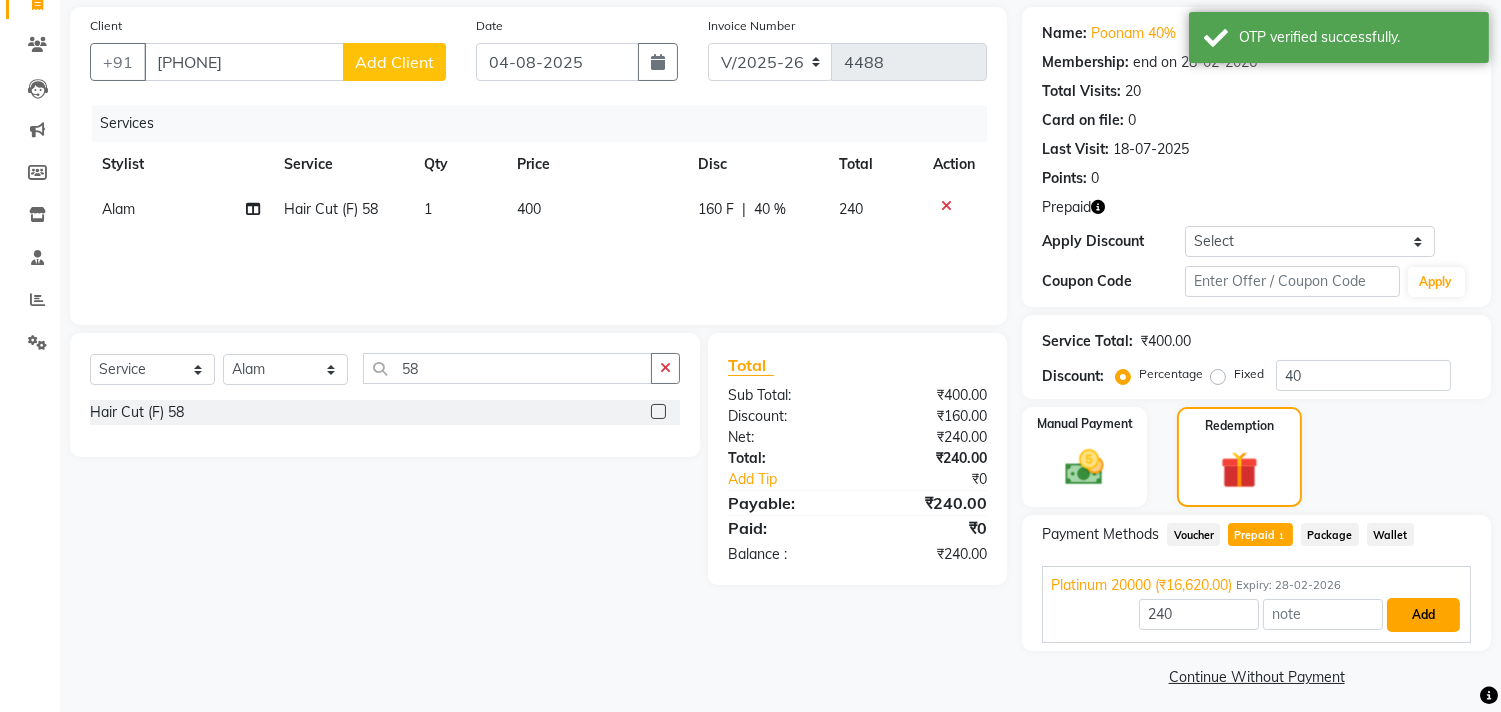 click on "Add" at bounding box center (1423, 615) 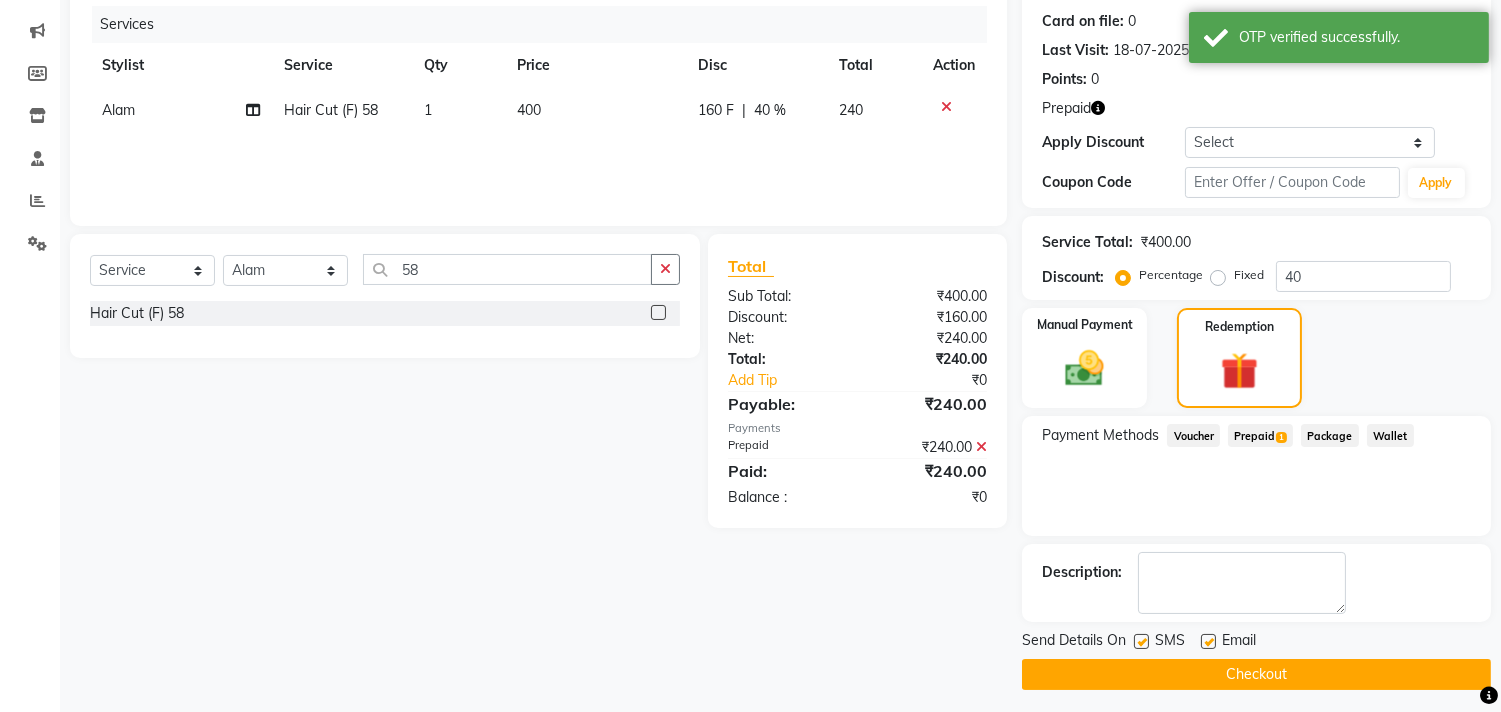 scroll, scrollTop: 248, scrollLeft: 0, axis: vertical 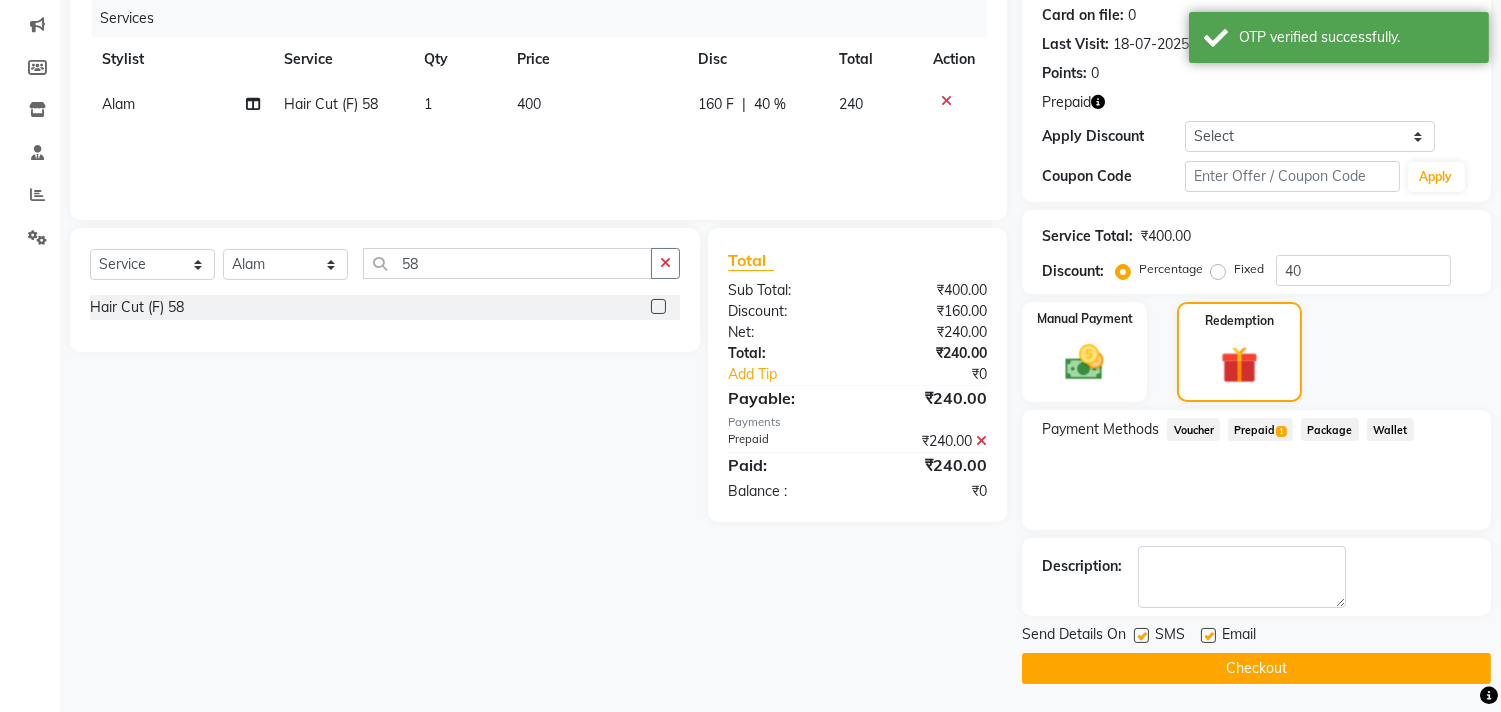 click on "Checkout" 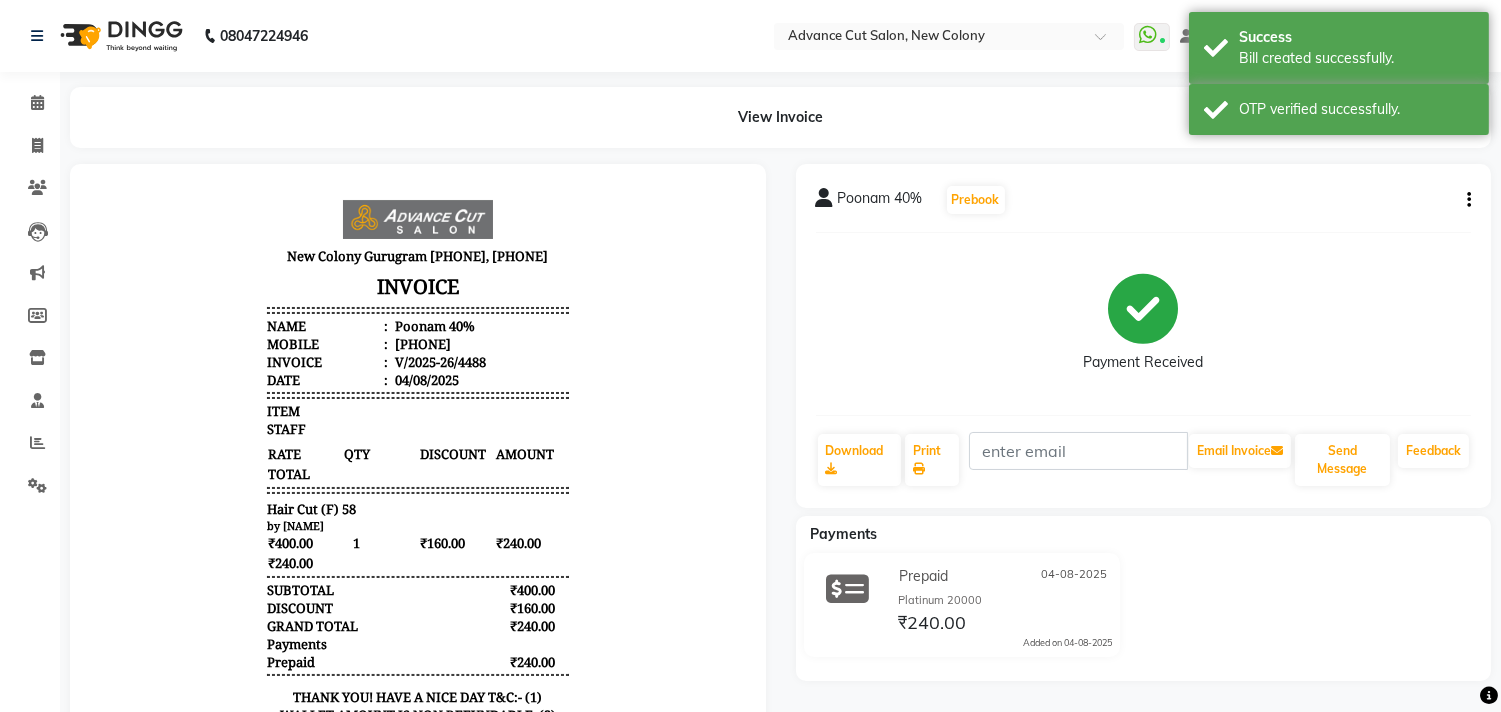 scroll, scrollTop: 0, scrollLeft: 0, axis: both 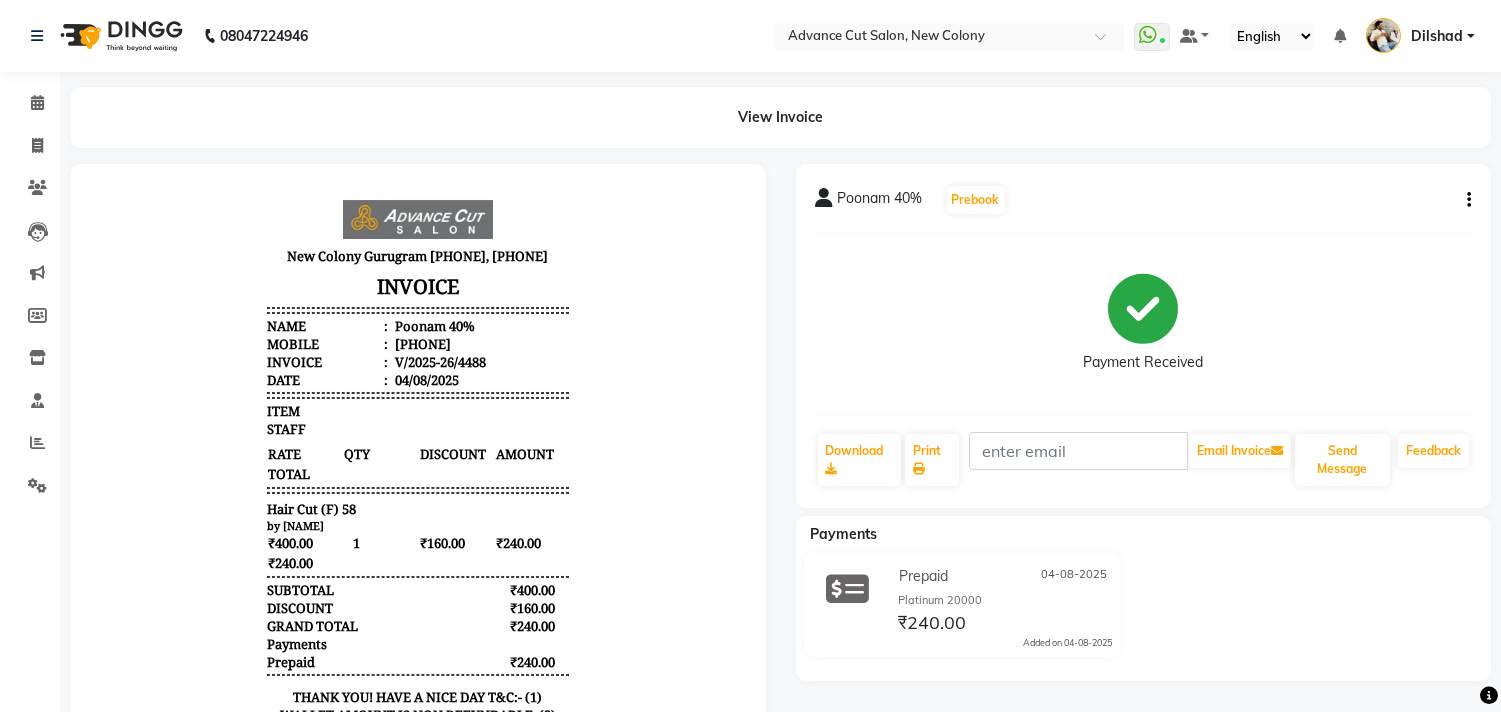 click on "Prepaid 04-08-2025 Platinum 20000 ₹240.00  Added on 04-08-2025" 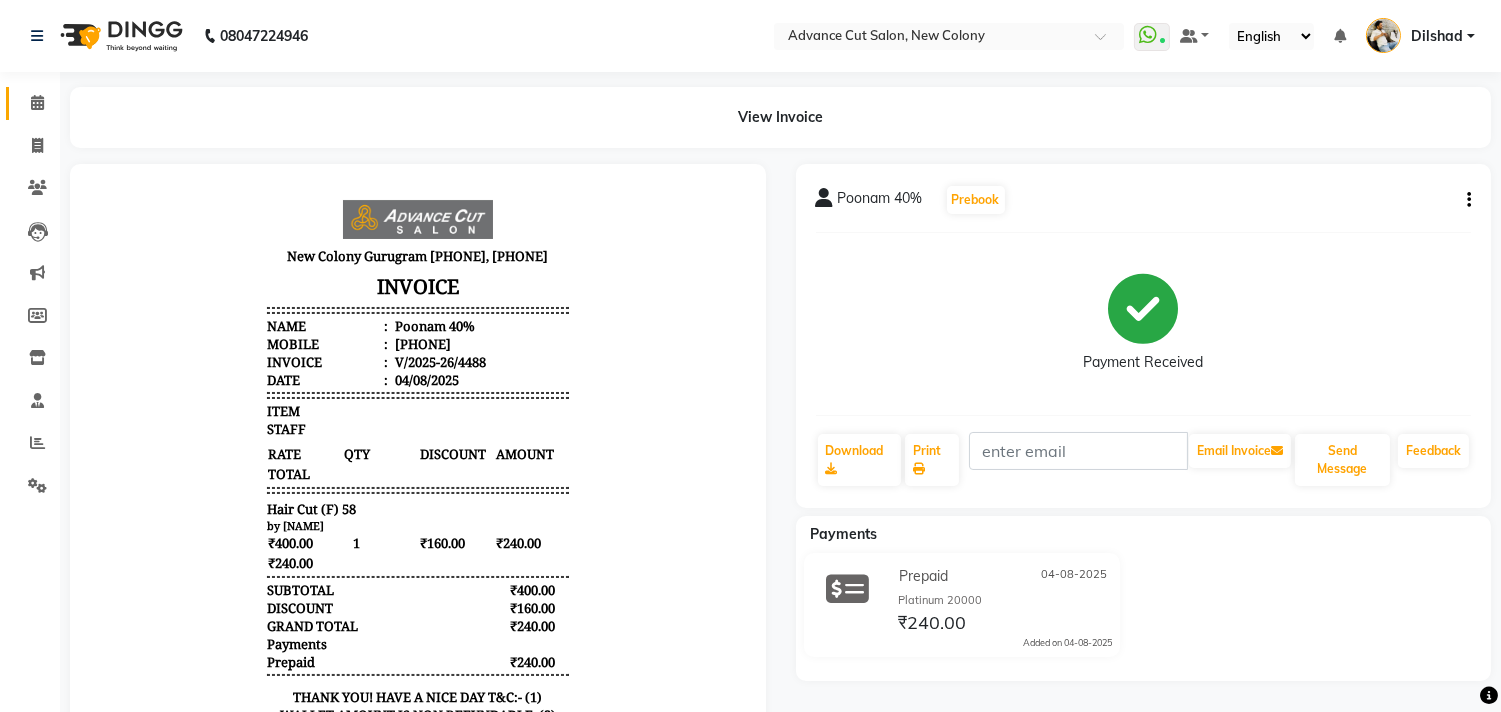 click on "Calendar" 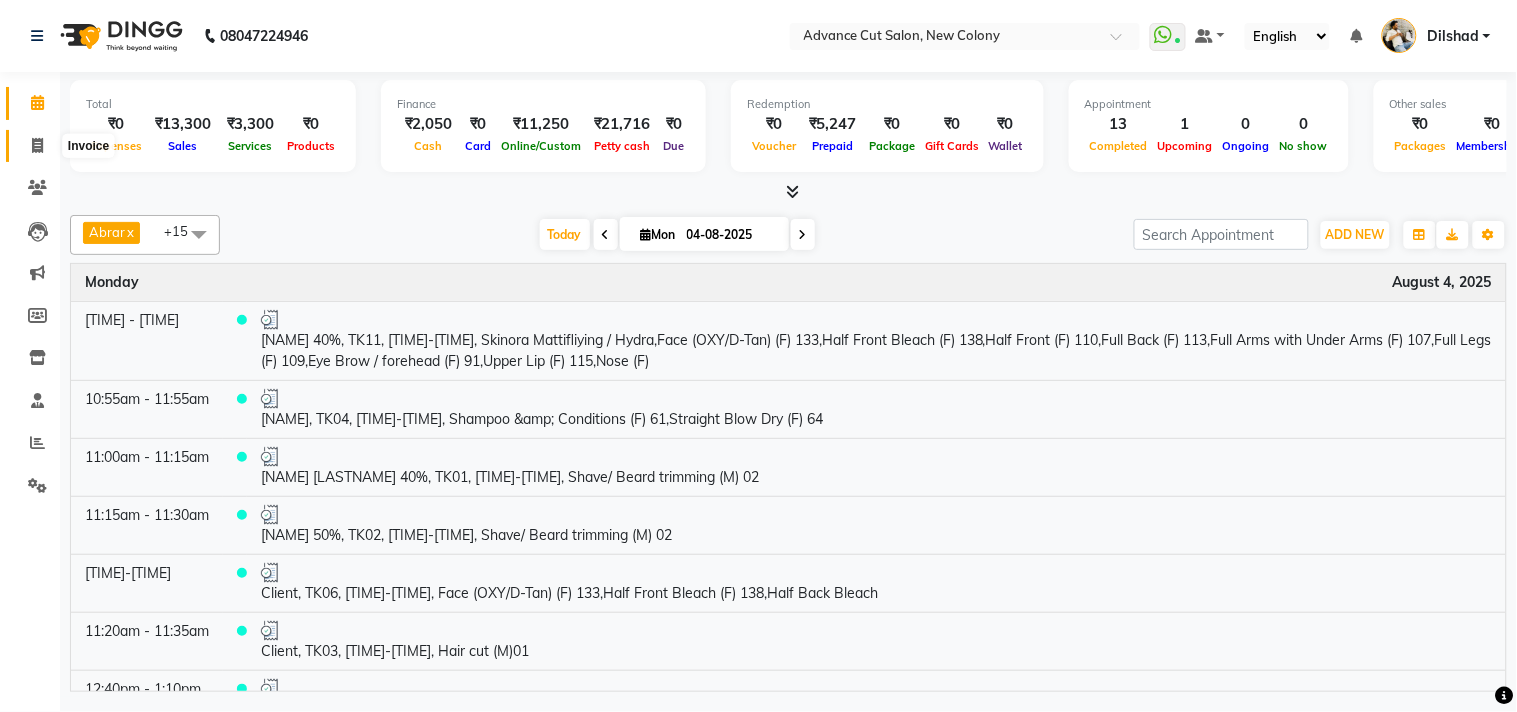 click 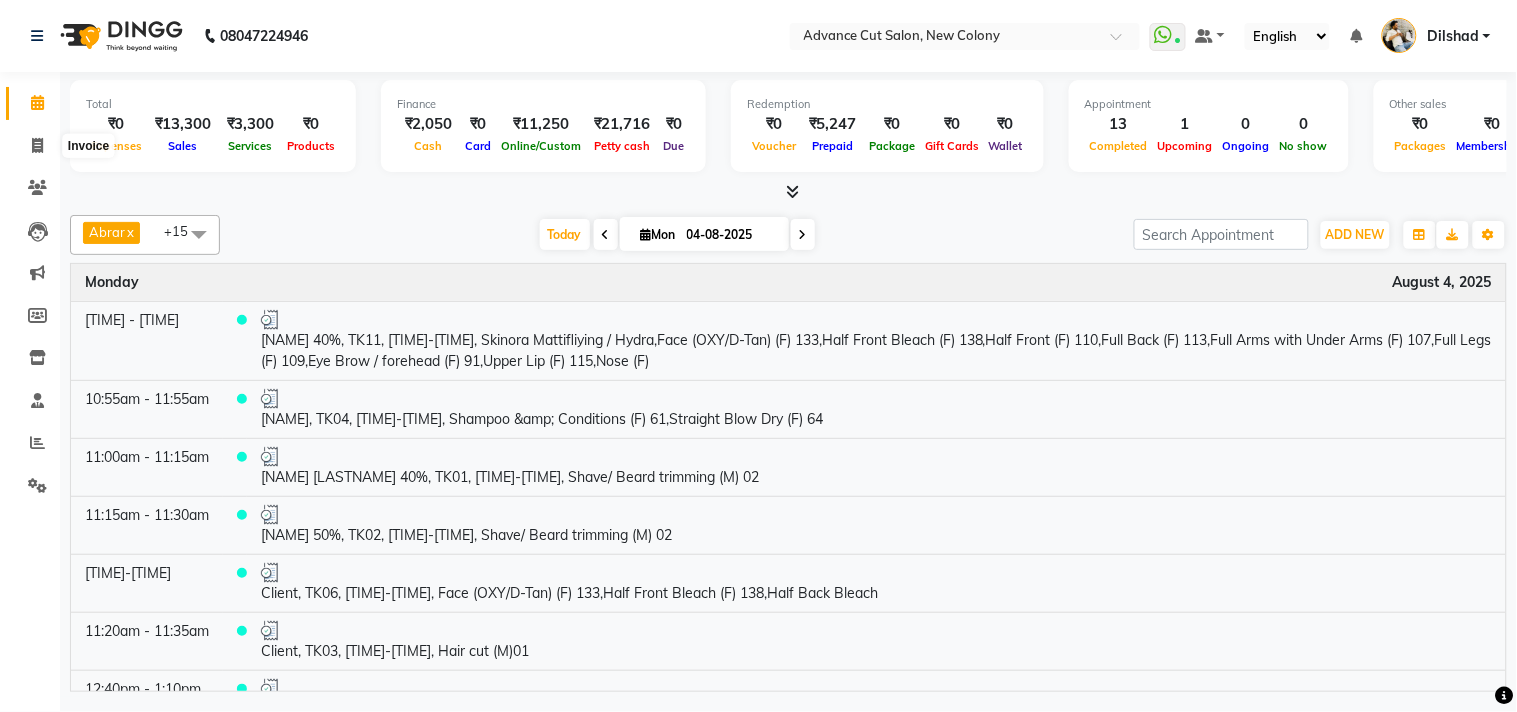 select on "922" 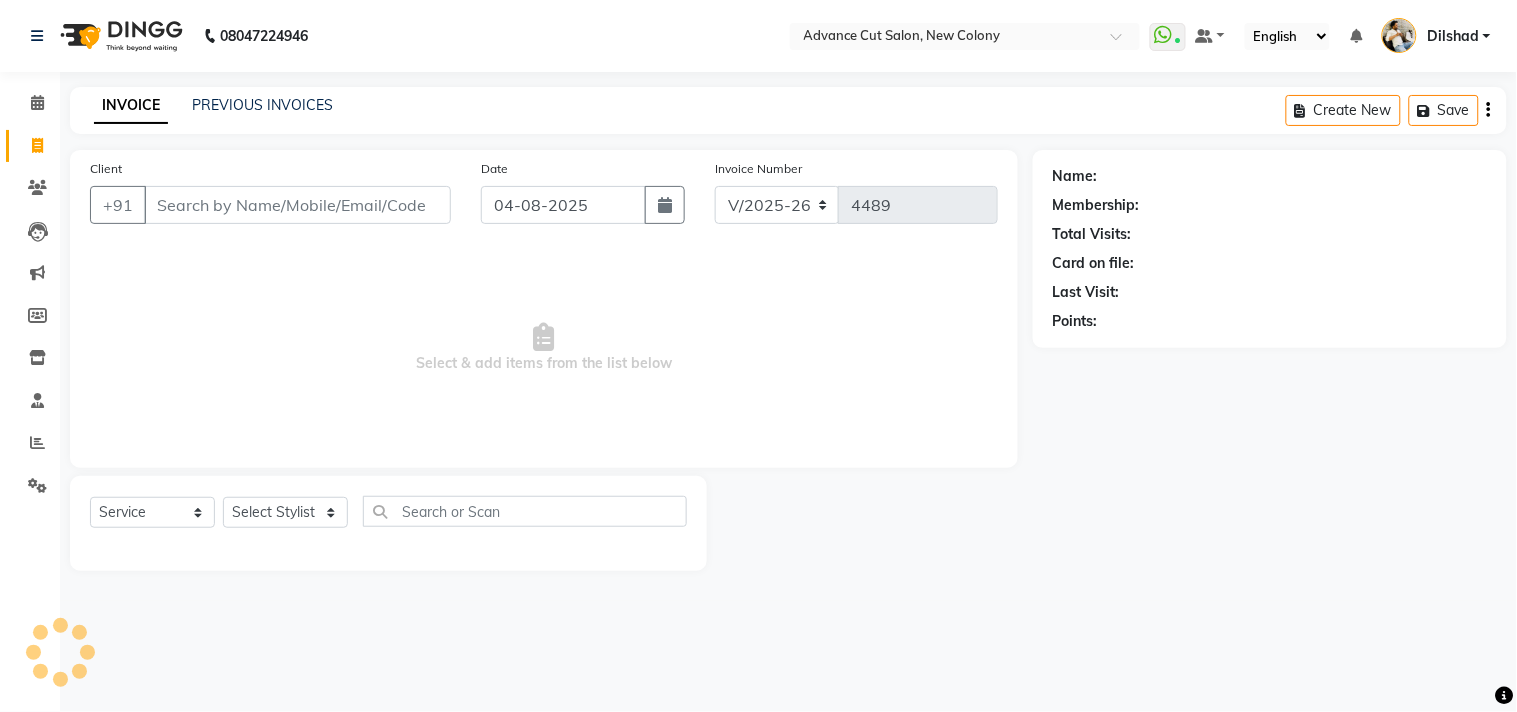 click on "INVOICE PREVIOUS INVOICES Create New   Save  Client +91 [PHONE] Date 04-08-2025 Invoice Number V/2025 V/2025-26 4489  Select &amp; add items from the list below  Select  Service  Product  Membership  Package Voucher Prepaid Gift Card  Select Stylist Name: Membership: Total Visits: Card on file: Last Visit:  Points:" 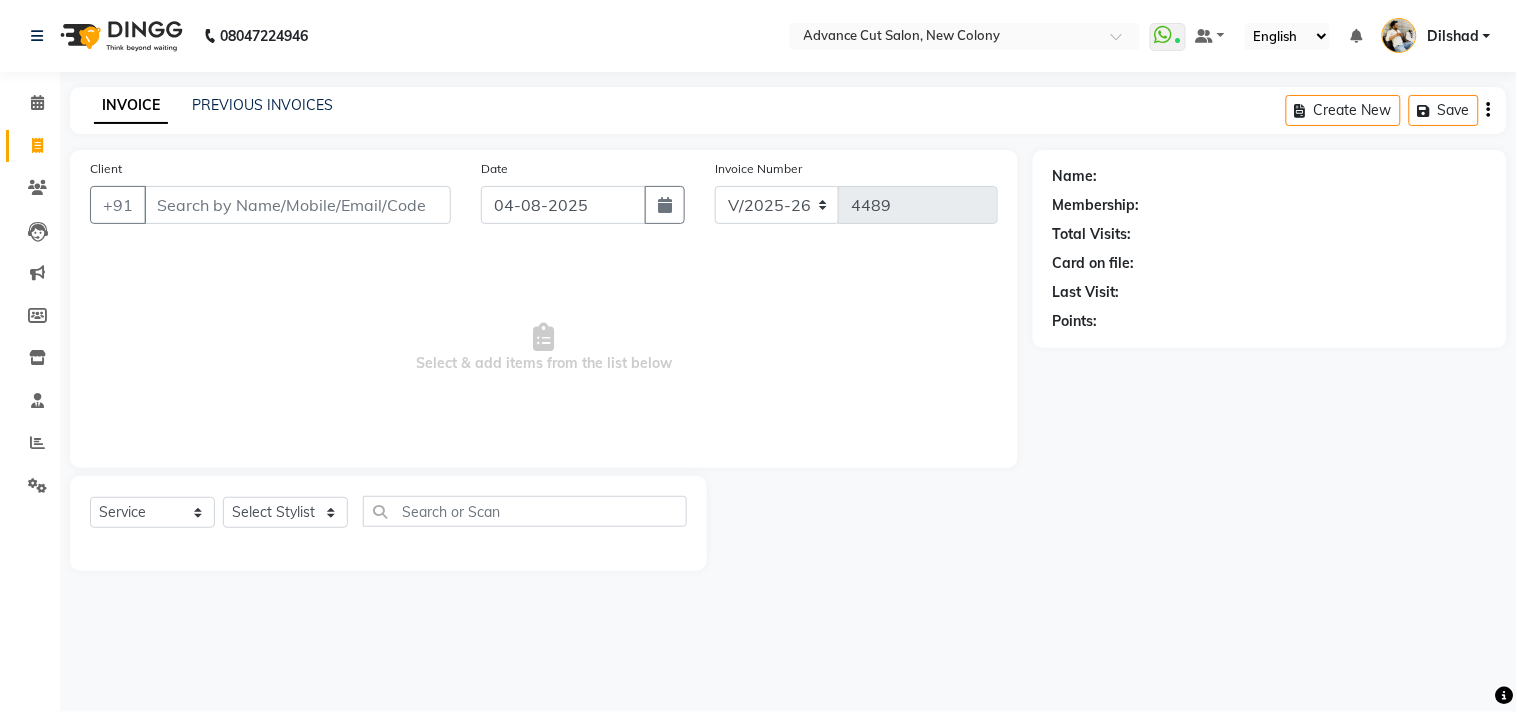 click on "INVOICE PREVIOUS INVOICES Create New   Save" 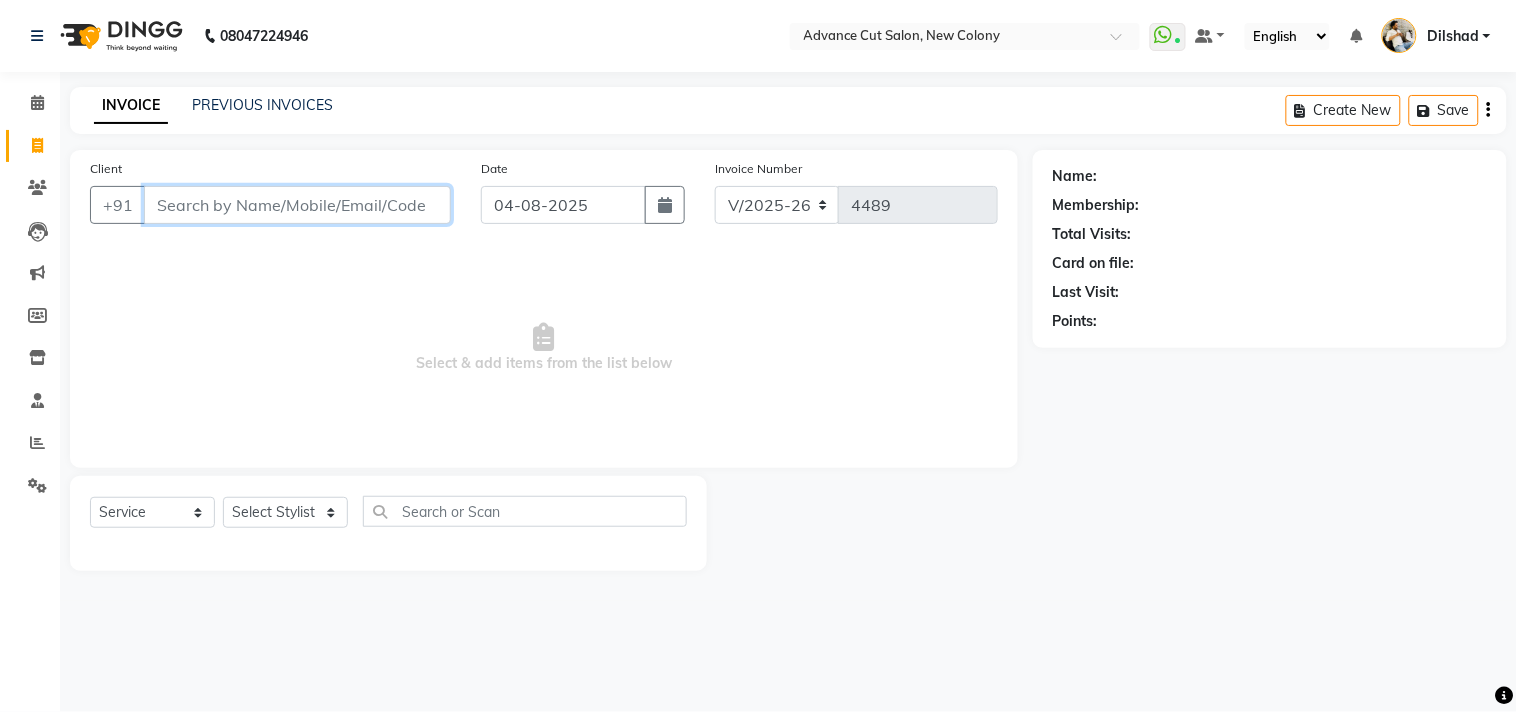 click on "Client" at bounding box center (297, 205) 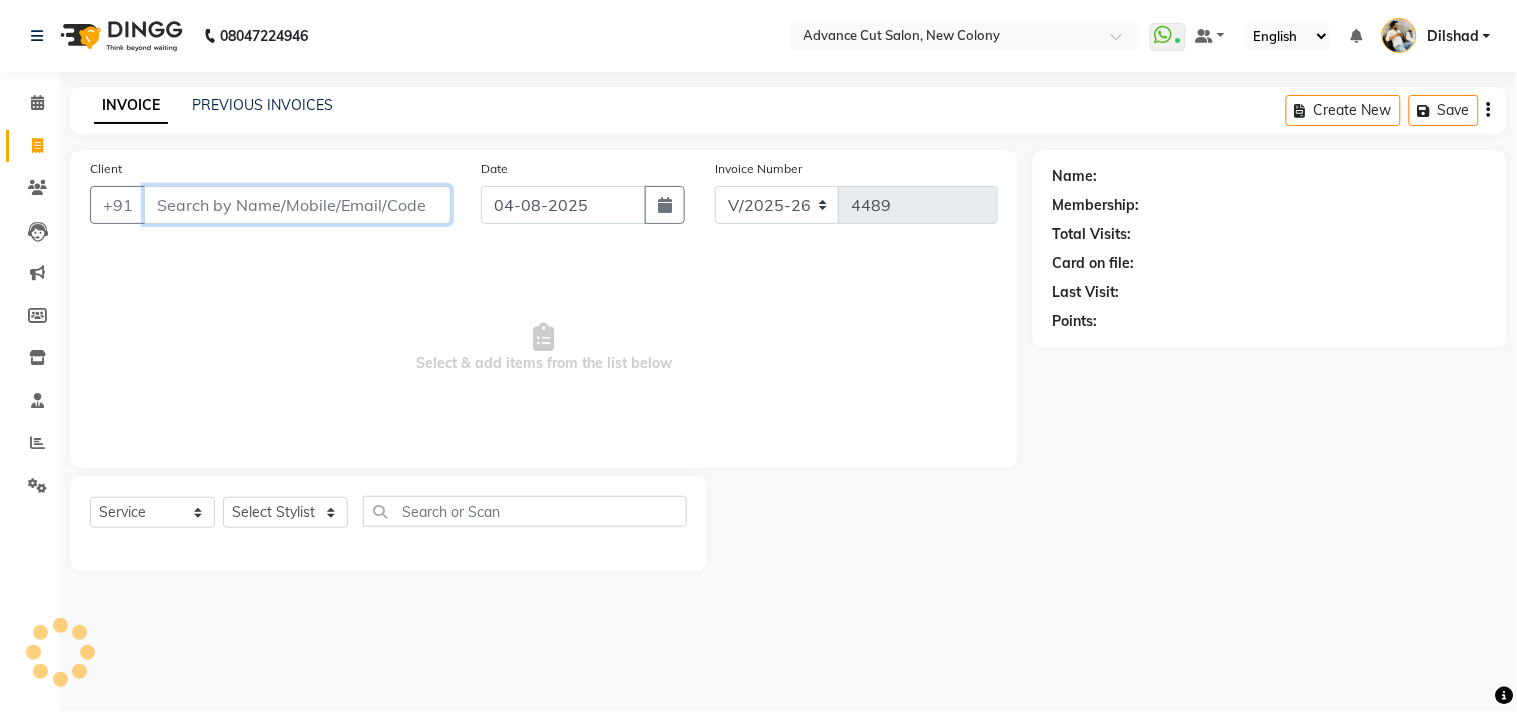 click on "Client" at bounding box center (297, 205) 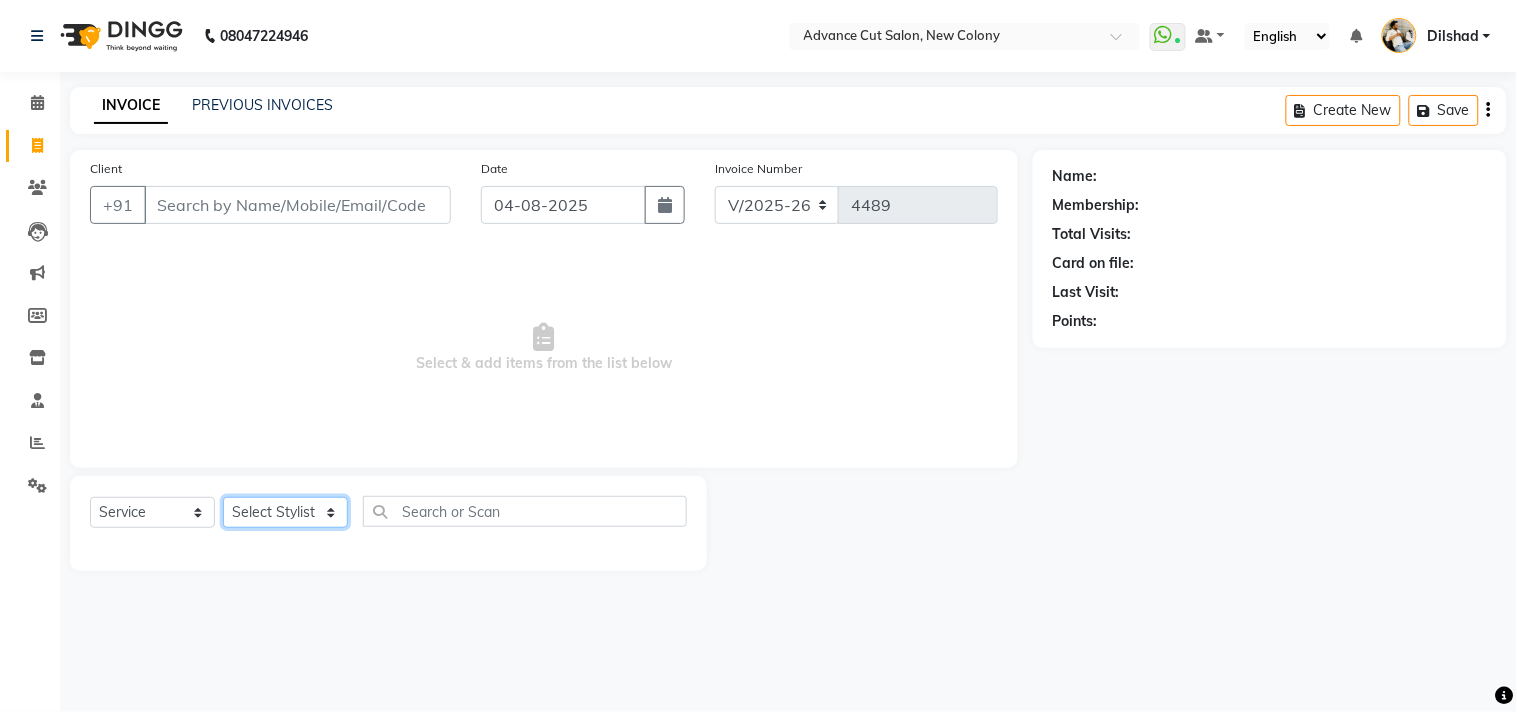drag, startPoint x: 270, startPoint y: 513, endPoint x: 267, endPoint y: 498, distance: 15.297058 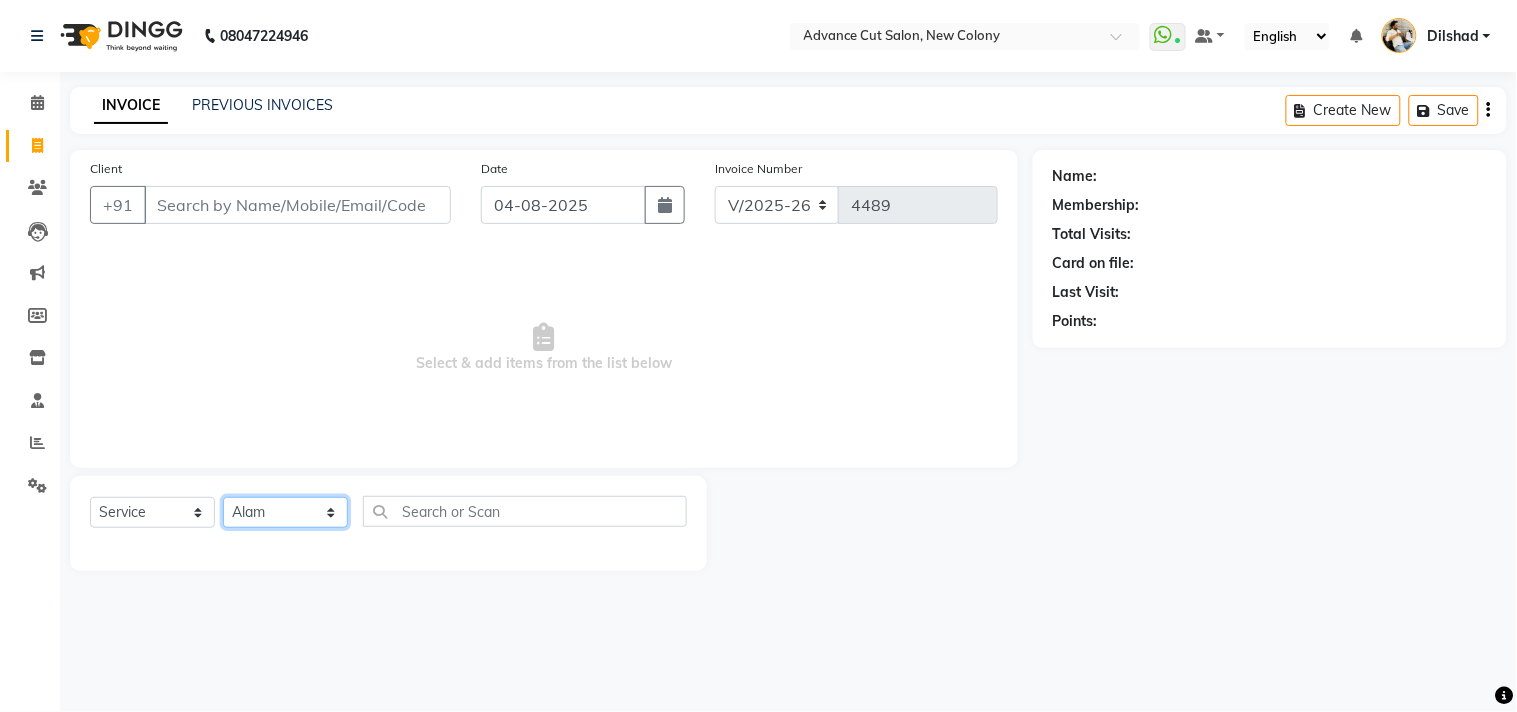 click on "Select Stylist Abrar Alam Dilshad Lallan Meenu Nafeesh Ahmad Naved O.P. Sharma  Pryag Samar Shahzad  SHWETA SINGH Zarina" 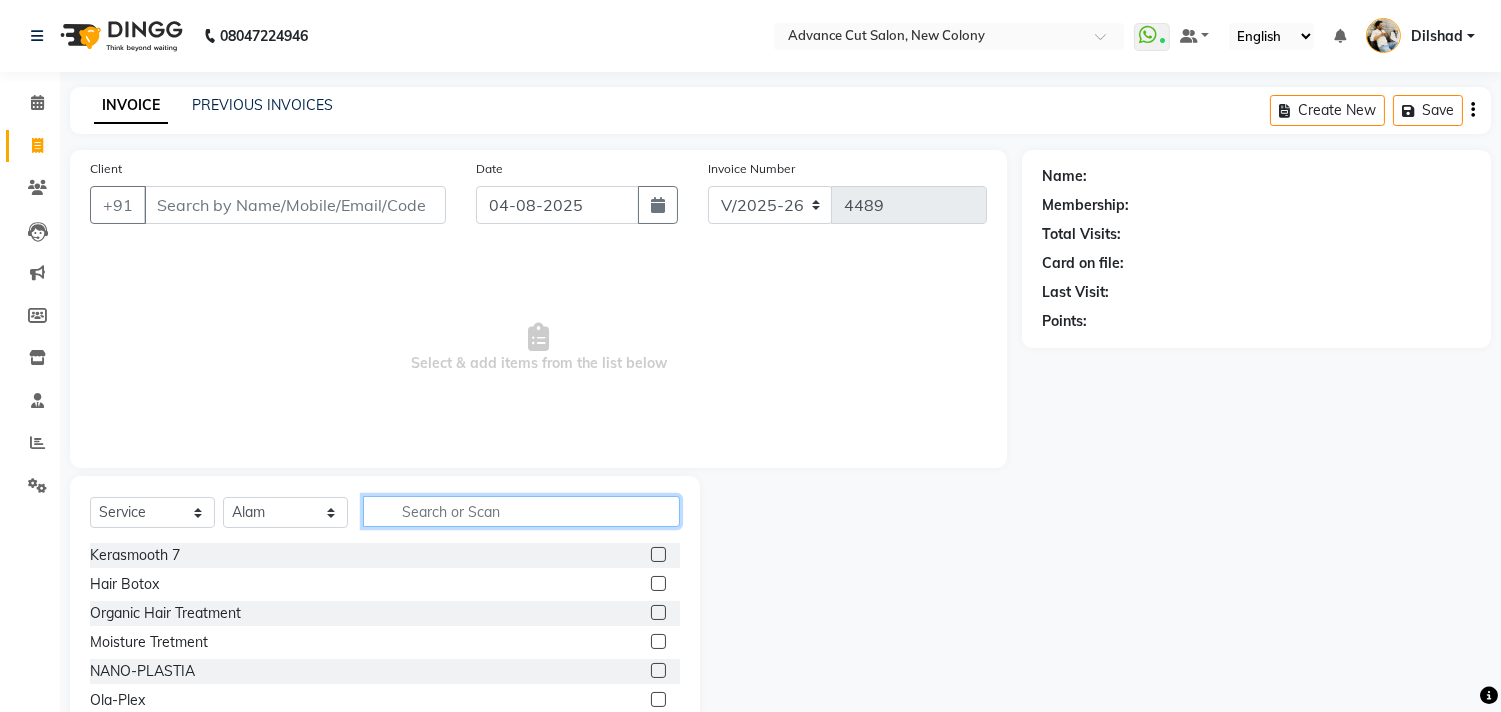 click 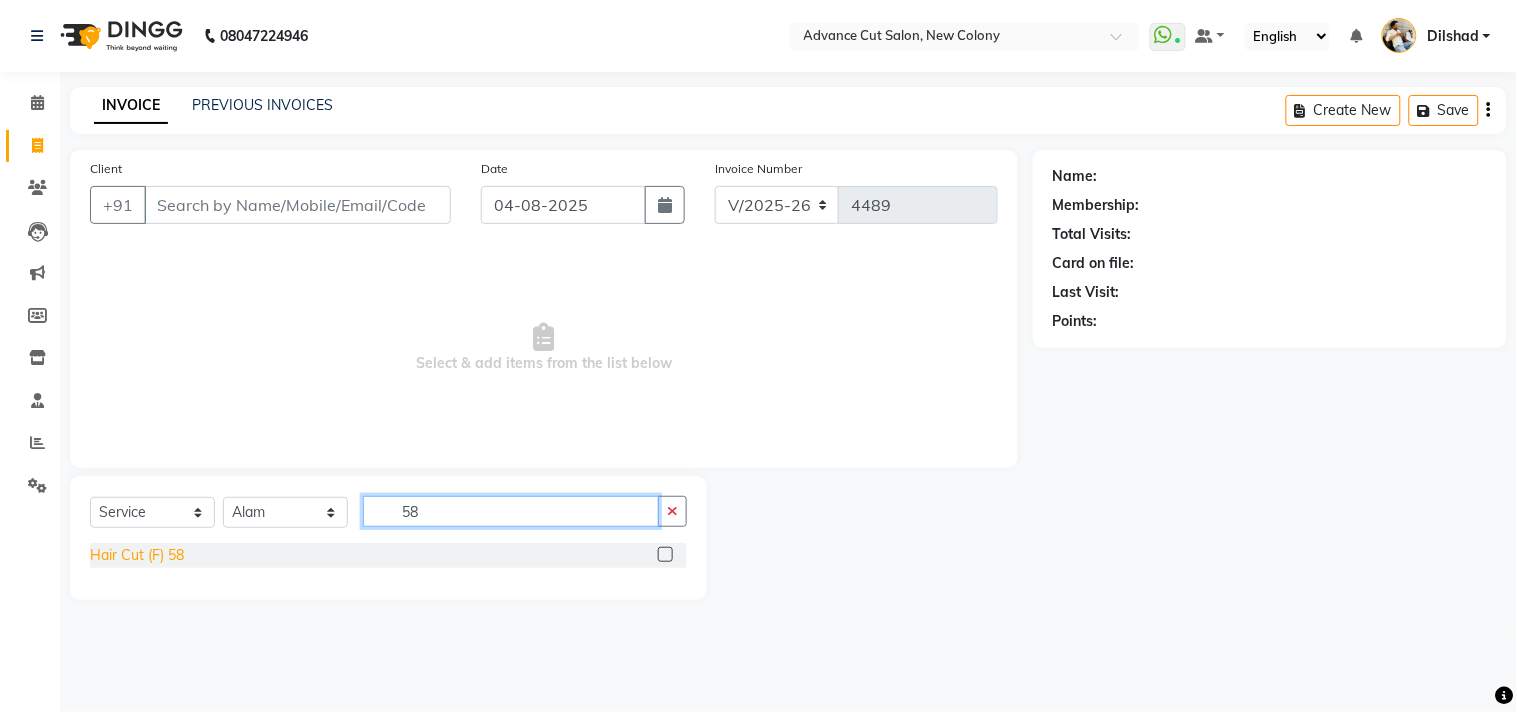 type on "58" 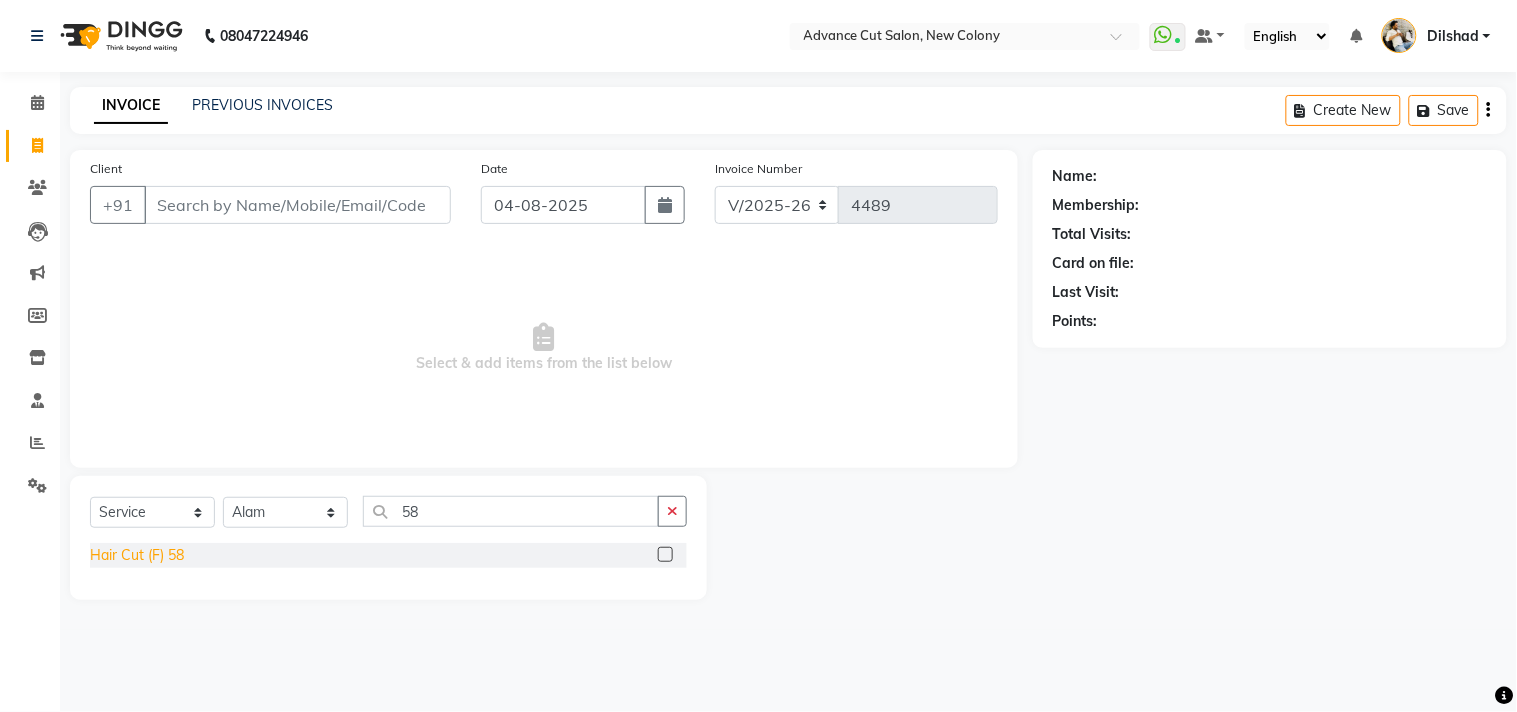 click on "Hair Cut (F) 58" 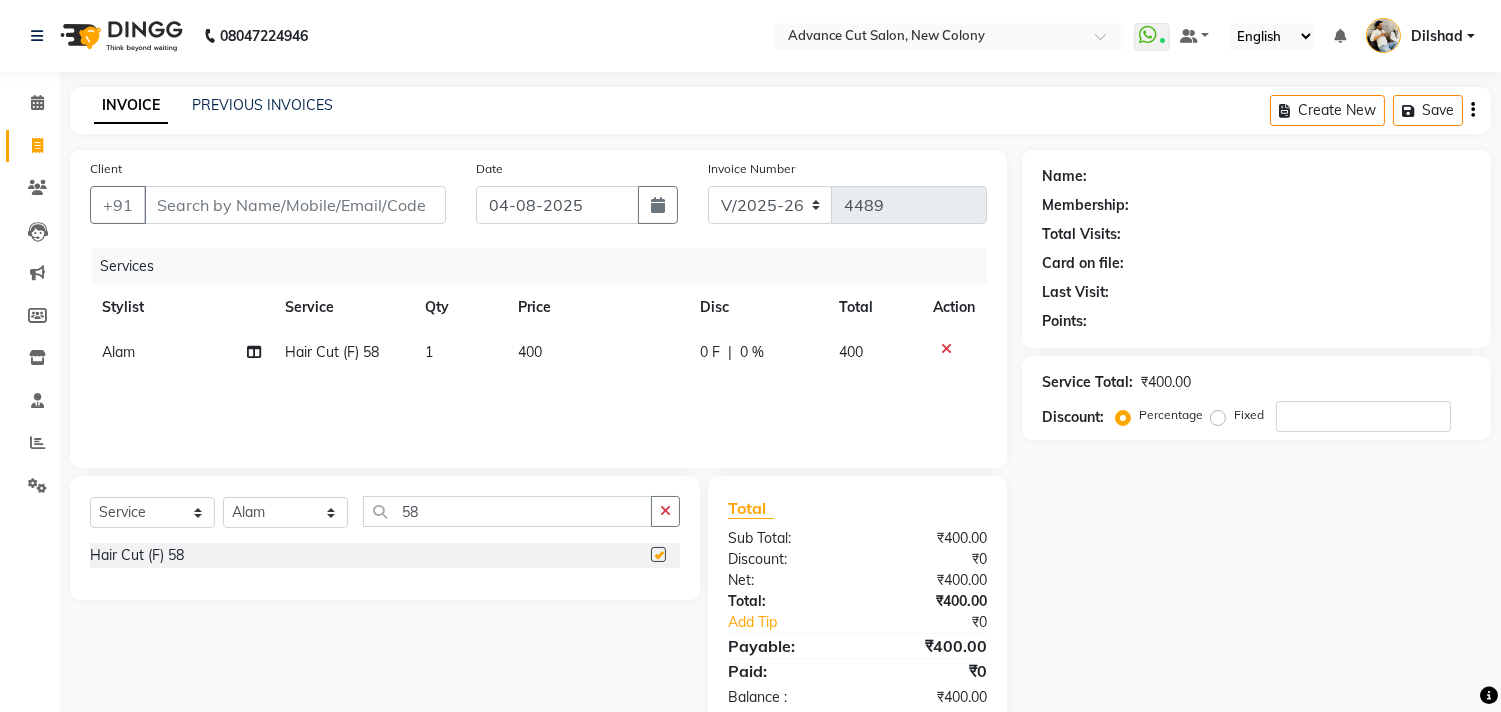checkbox on "false" 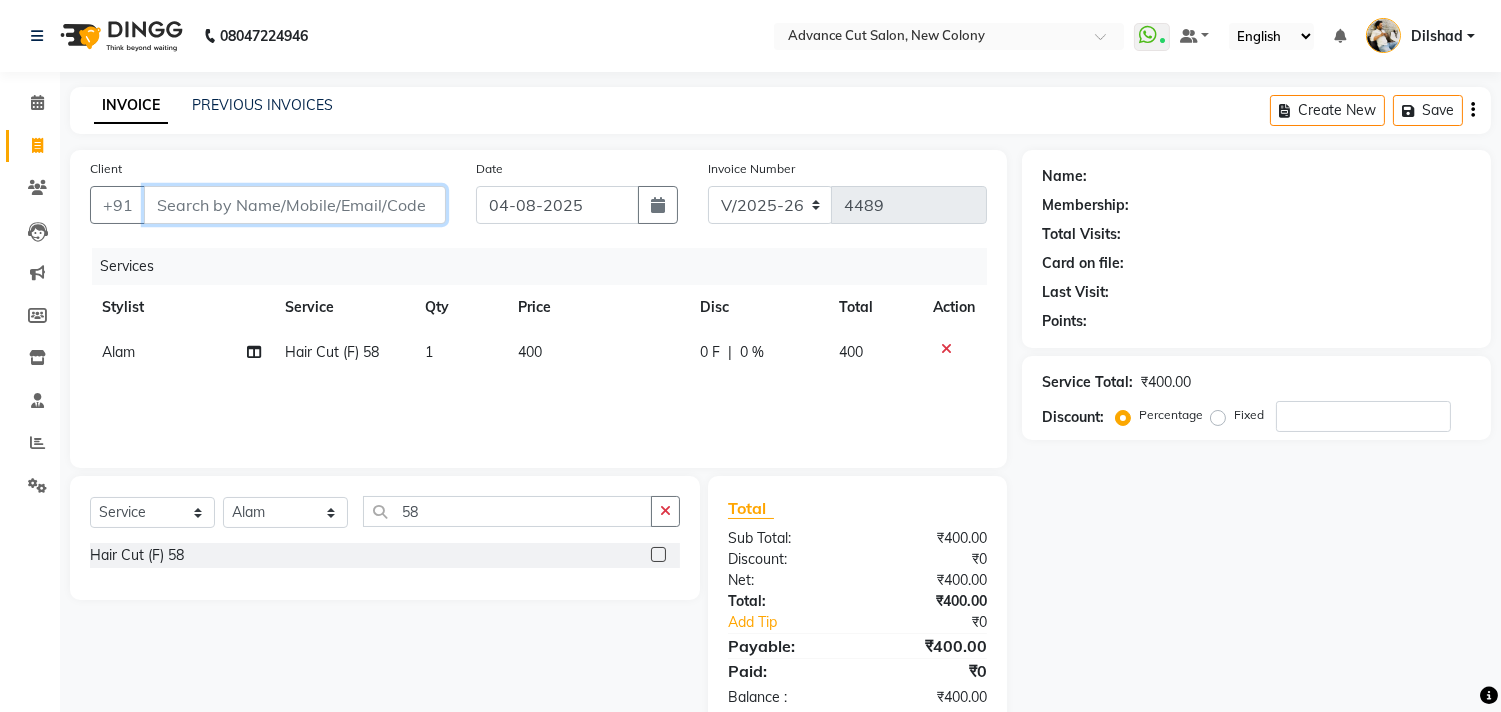 click on "Client" at bounding box center (295, 205) 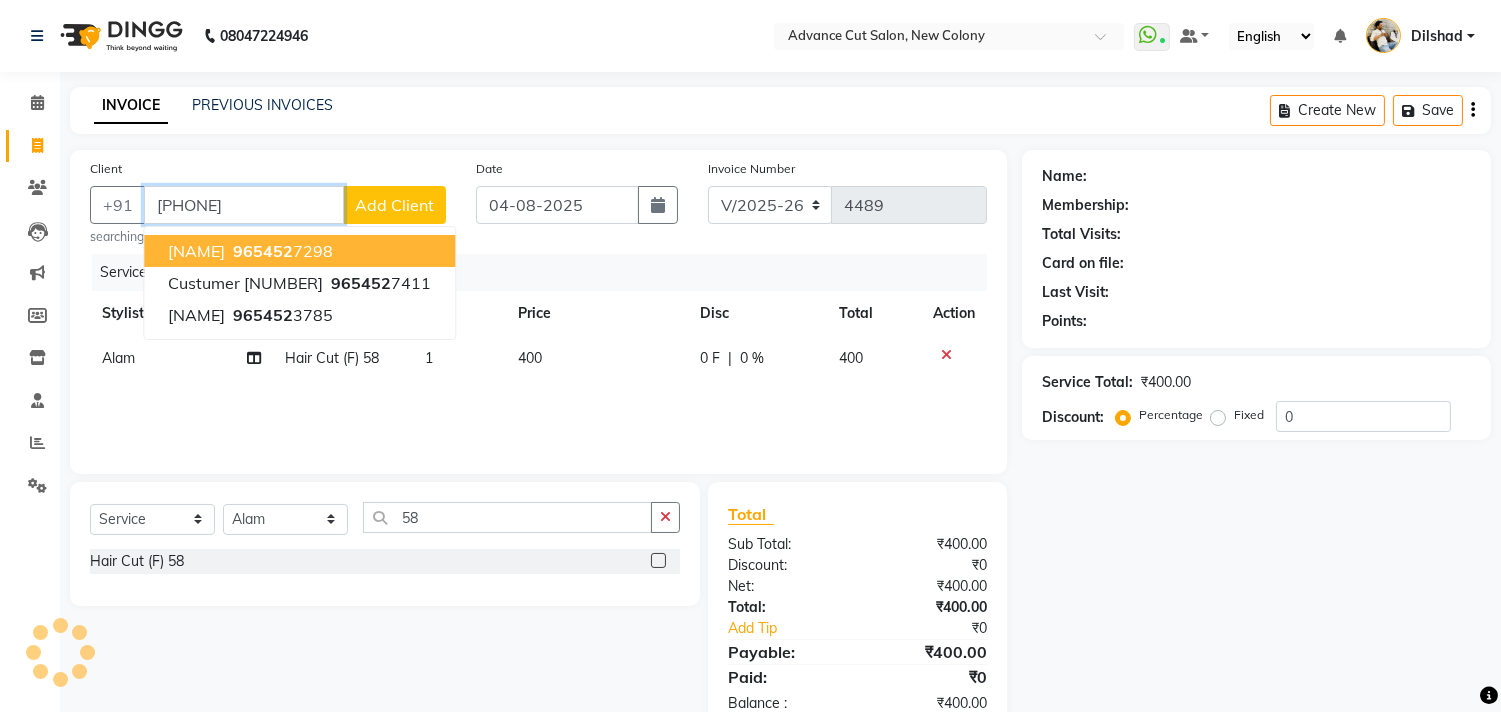 type on "[PHONE]" 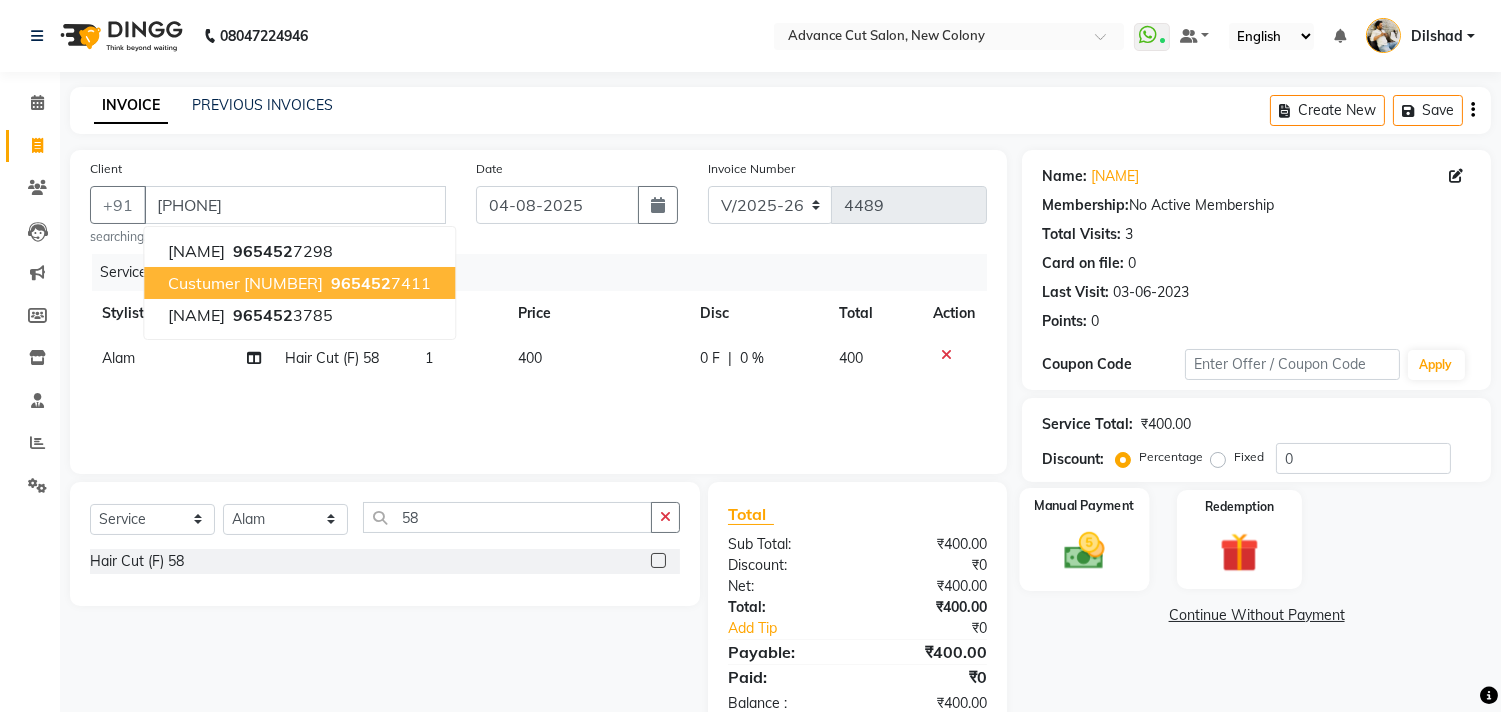 click on "Manual Payment" 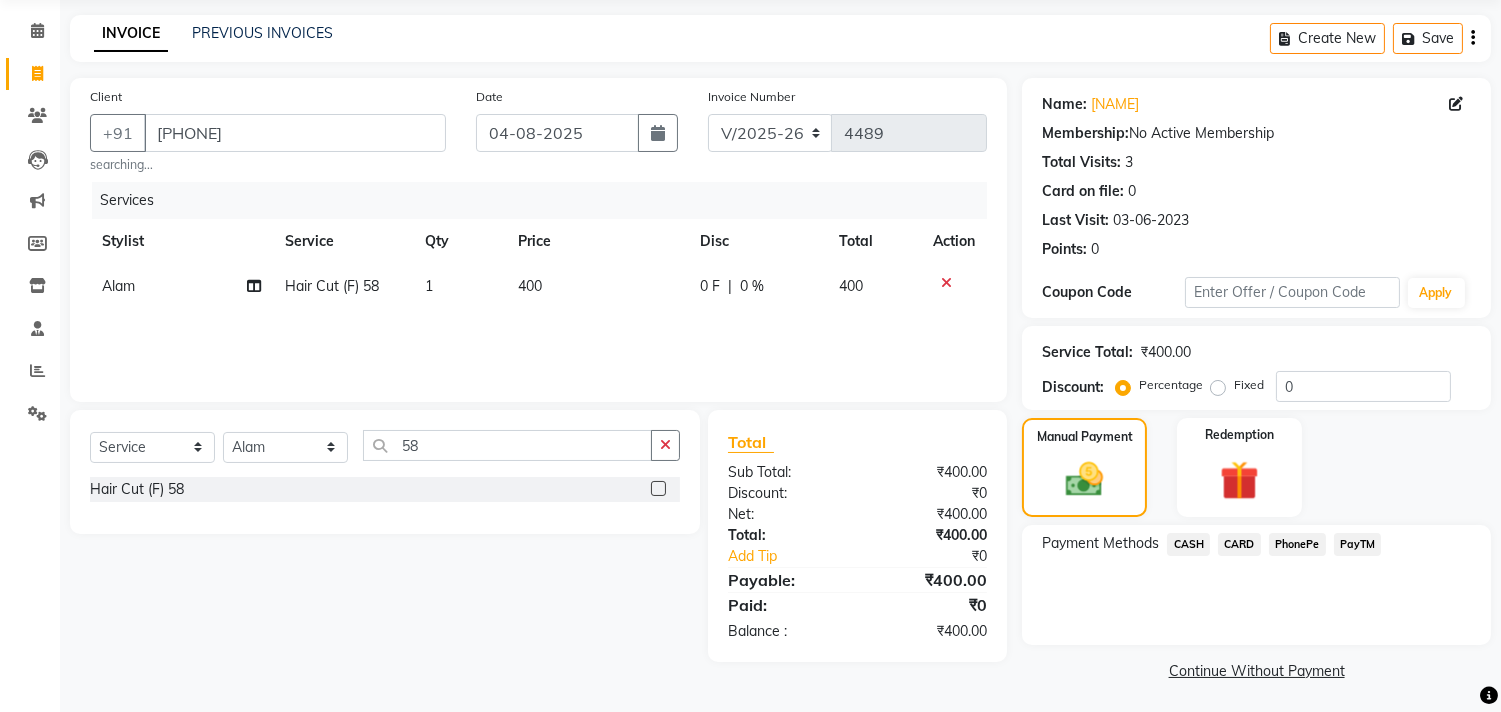 scroll, scrollTop: 74, scrollLeft: 0, axis: vertical 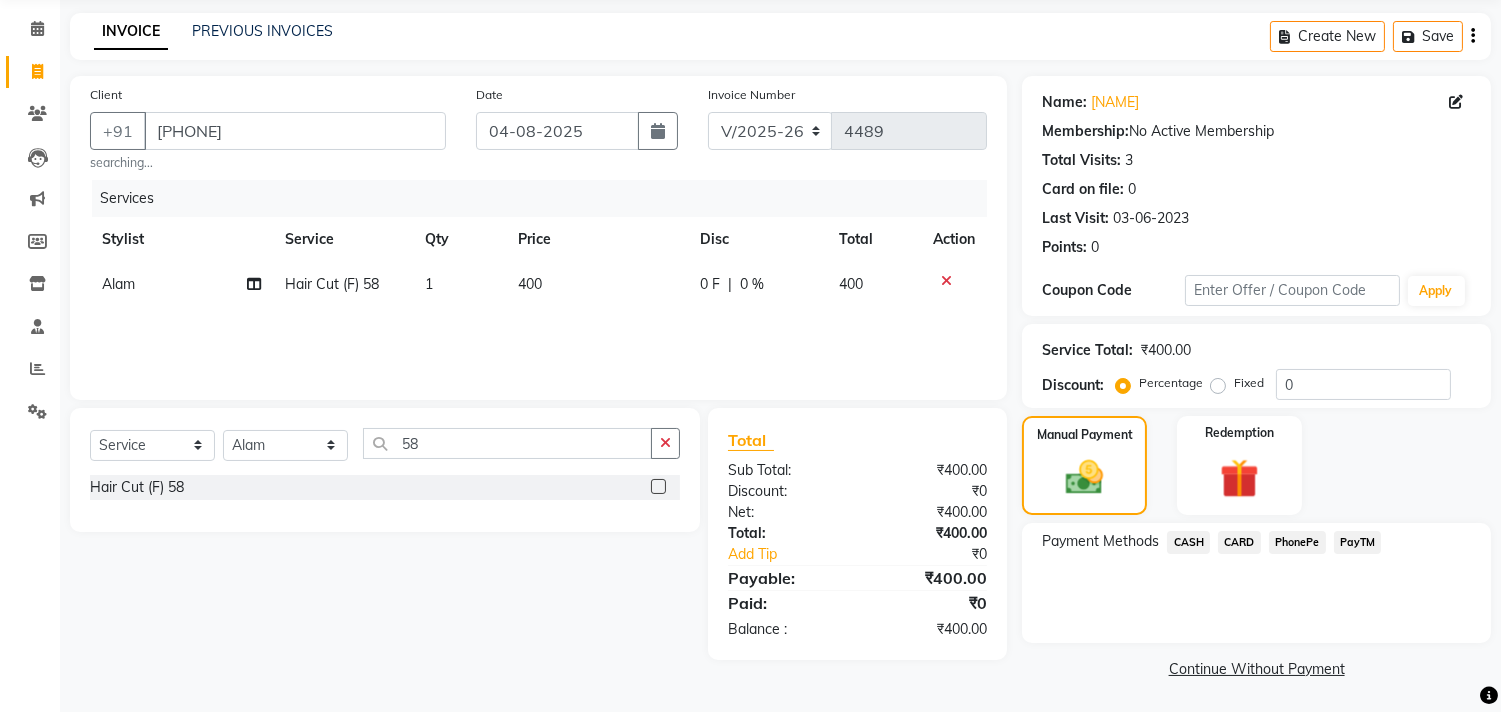 click on "CARD" 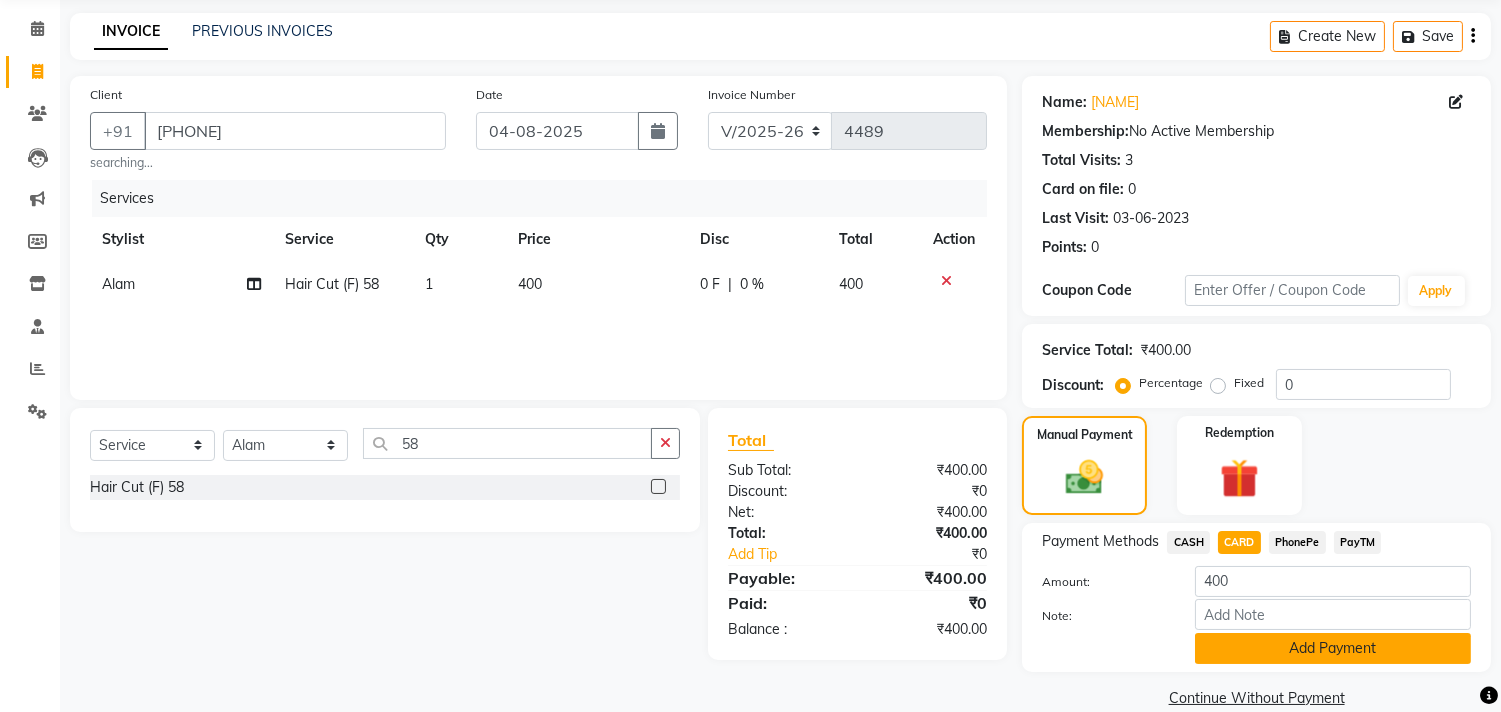 click on "Add Payment" 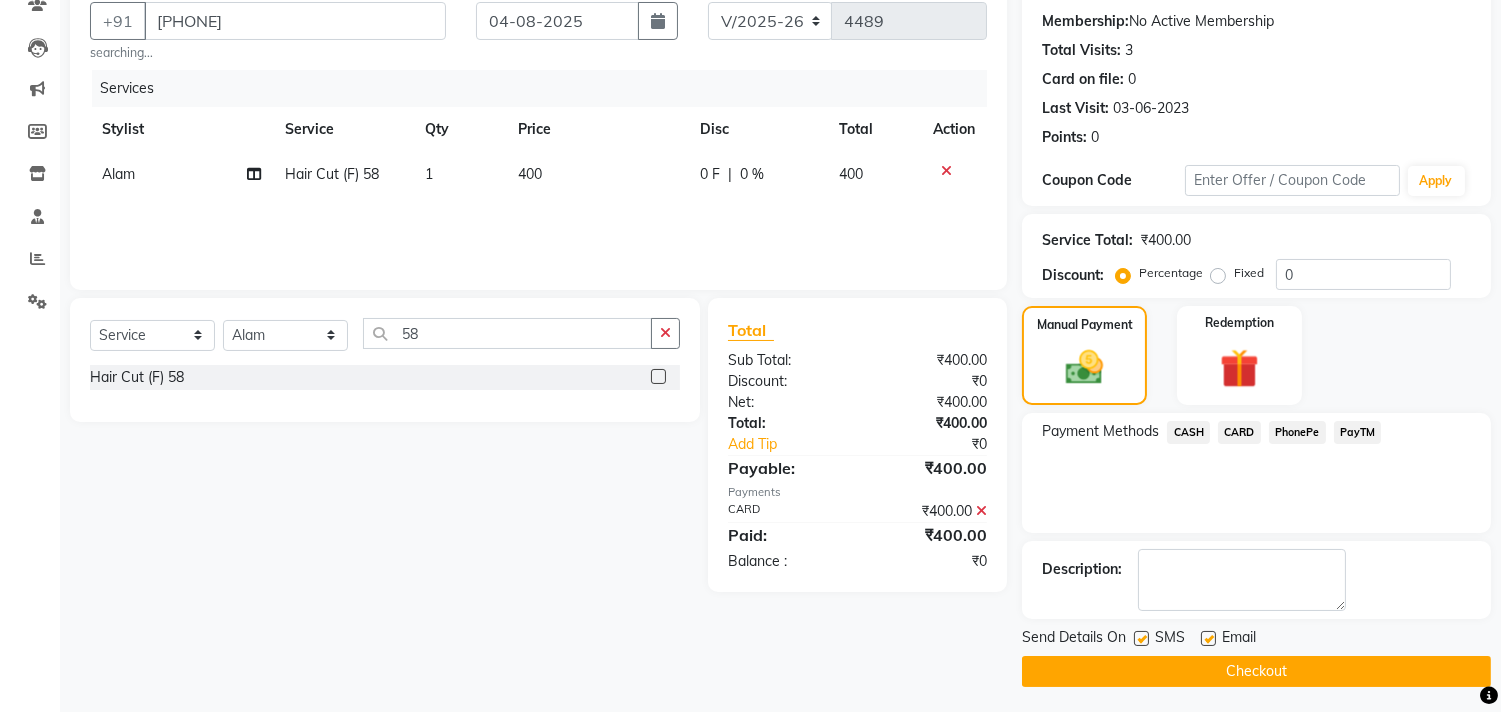 scroll, scrollTop: 187, scrollLeft: 0, axis: vertical 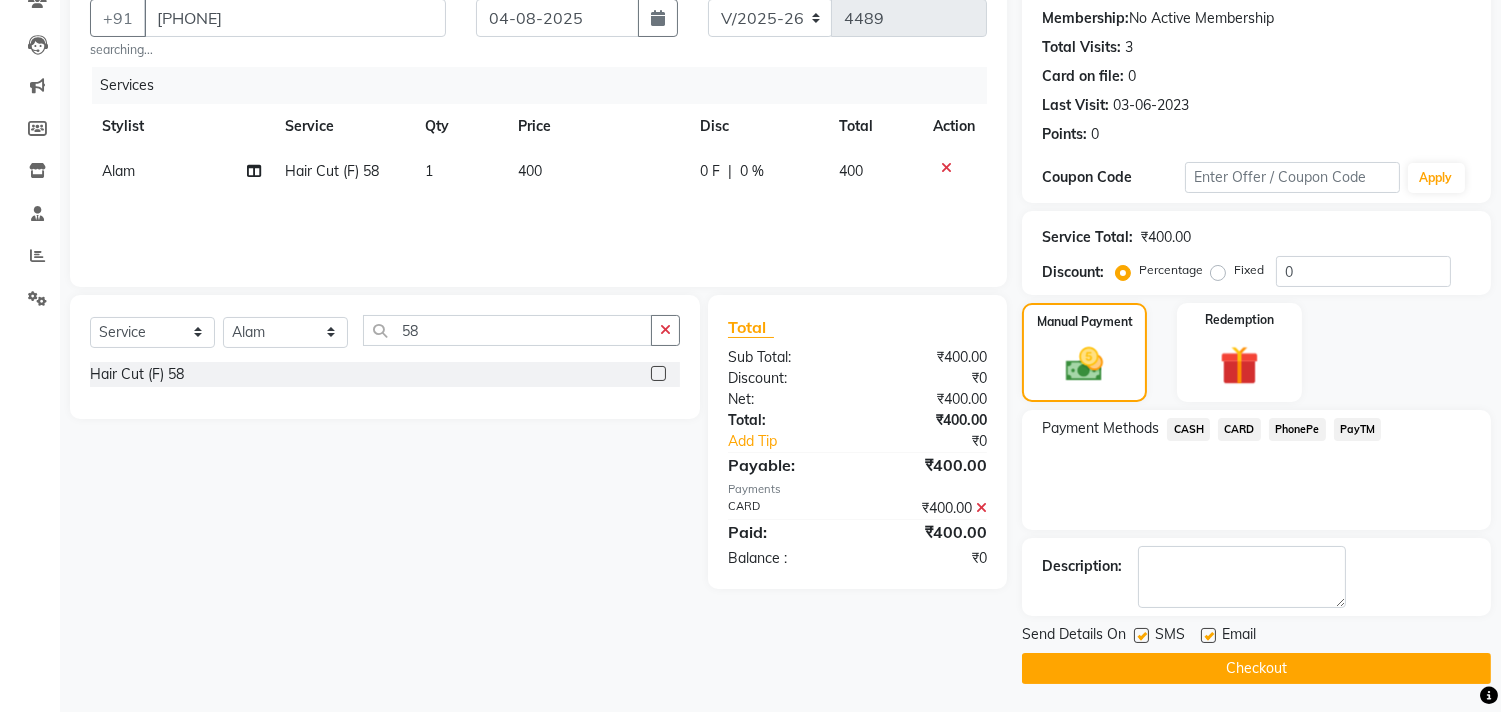 click on "Checkout" 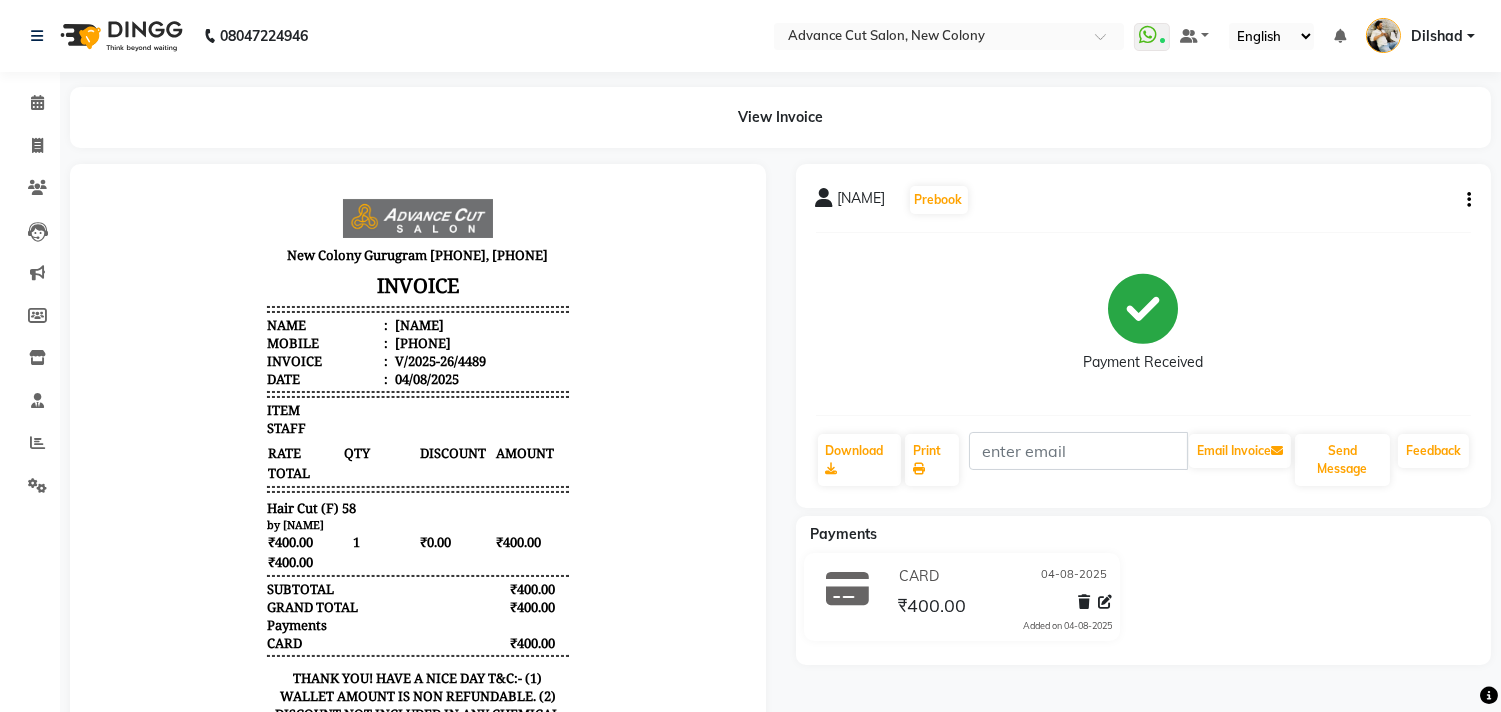 scroll, scrollTop: 0, scrollLeft: 0, axis: both 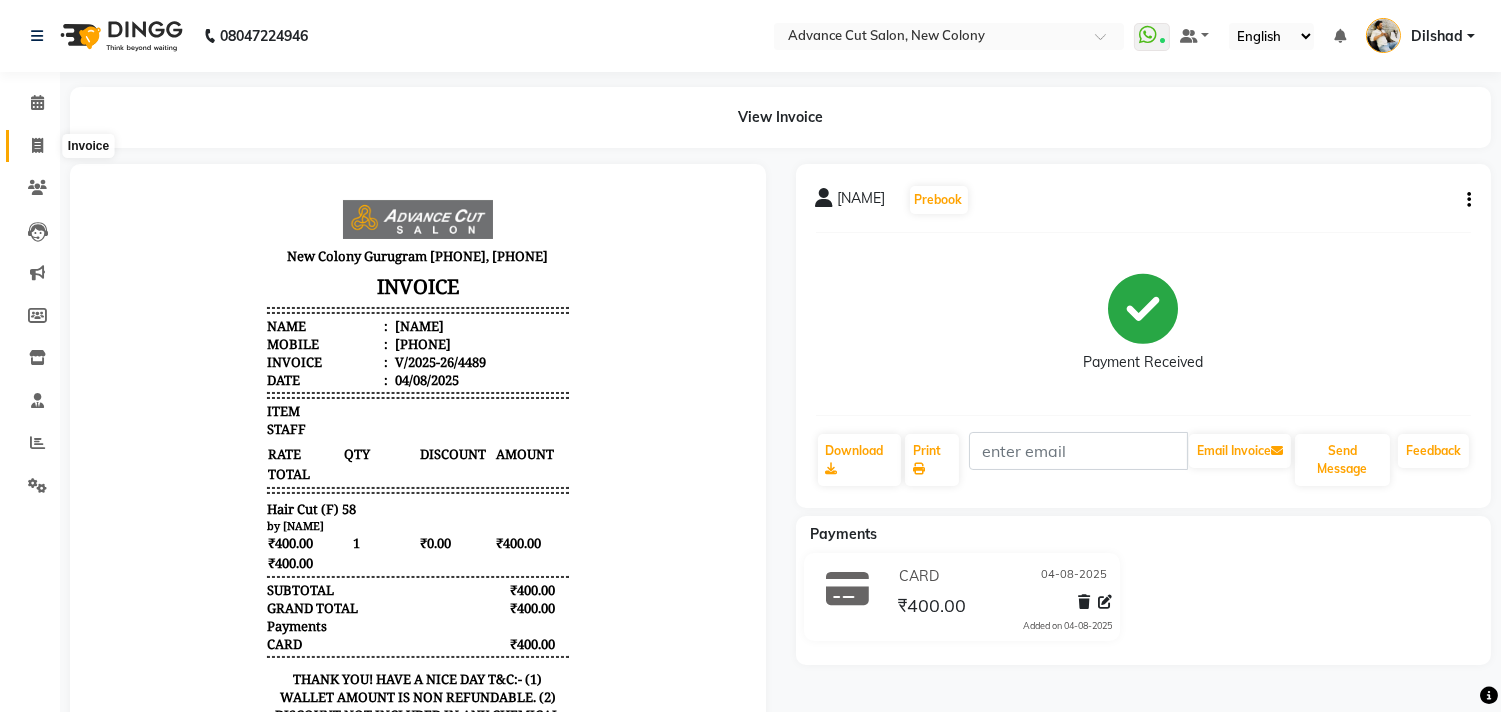 click 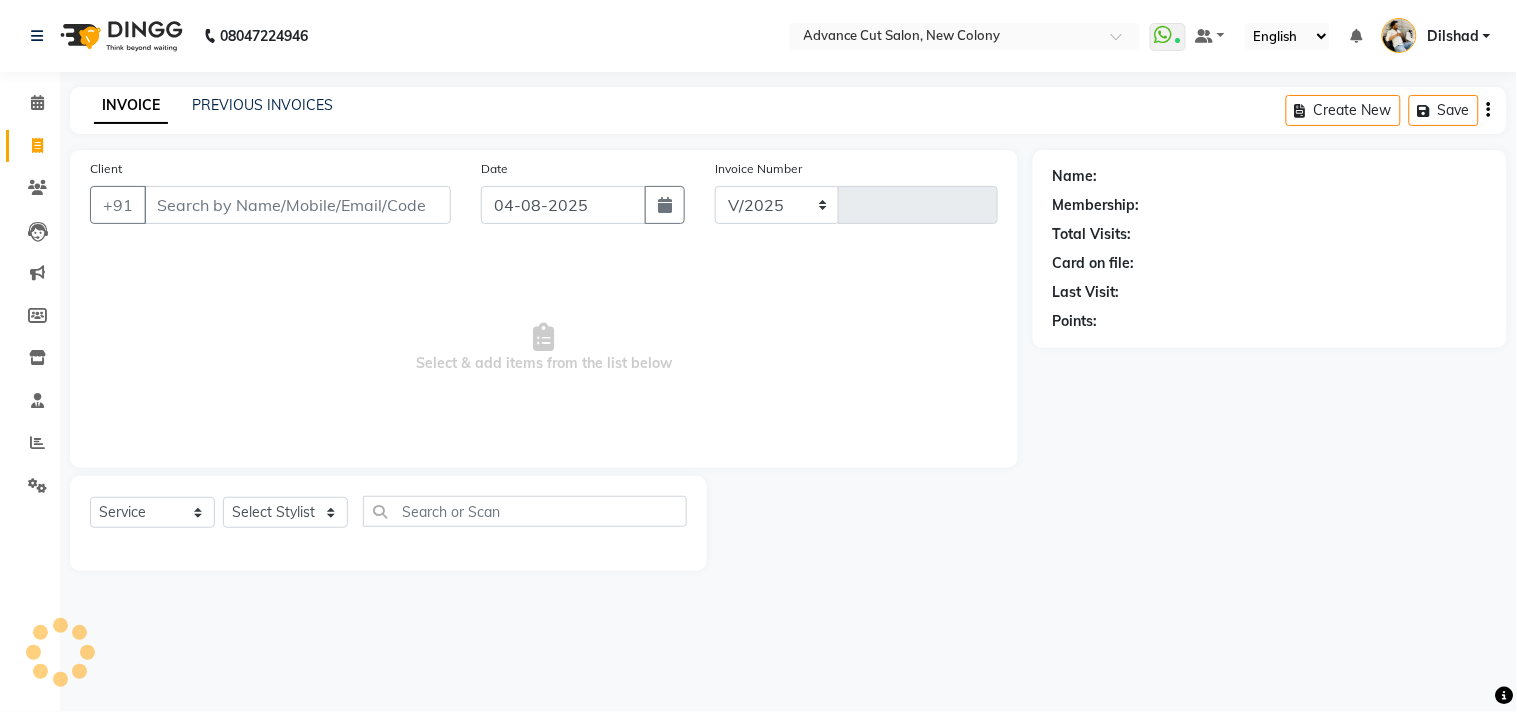 select on "922" 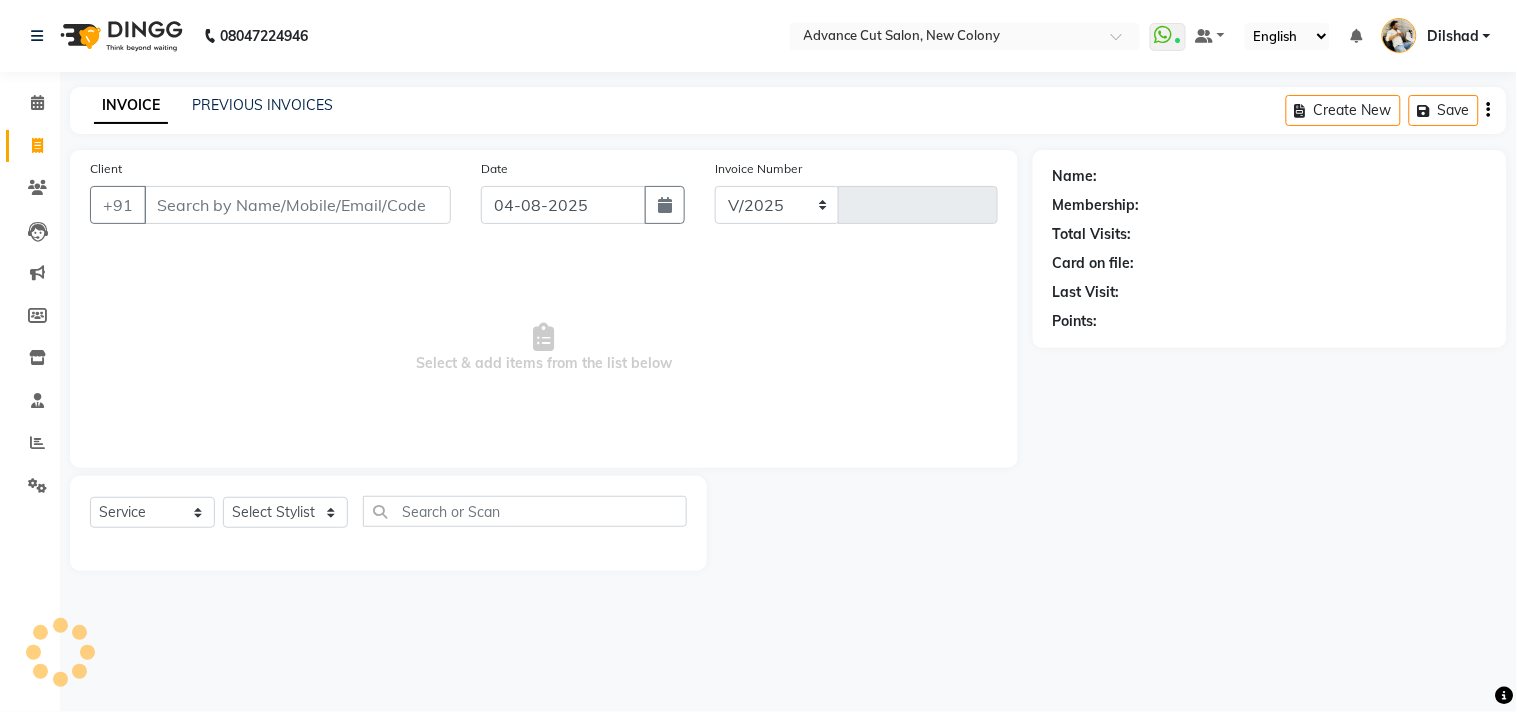 type on "4490" 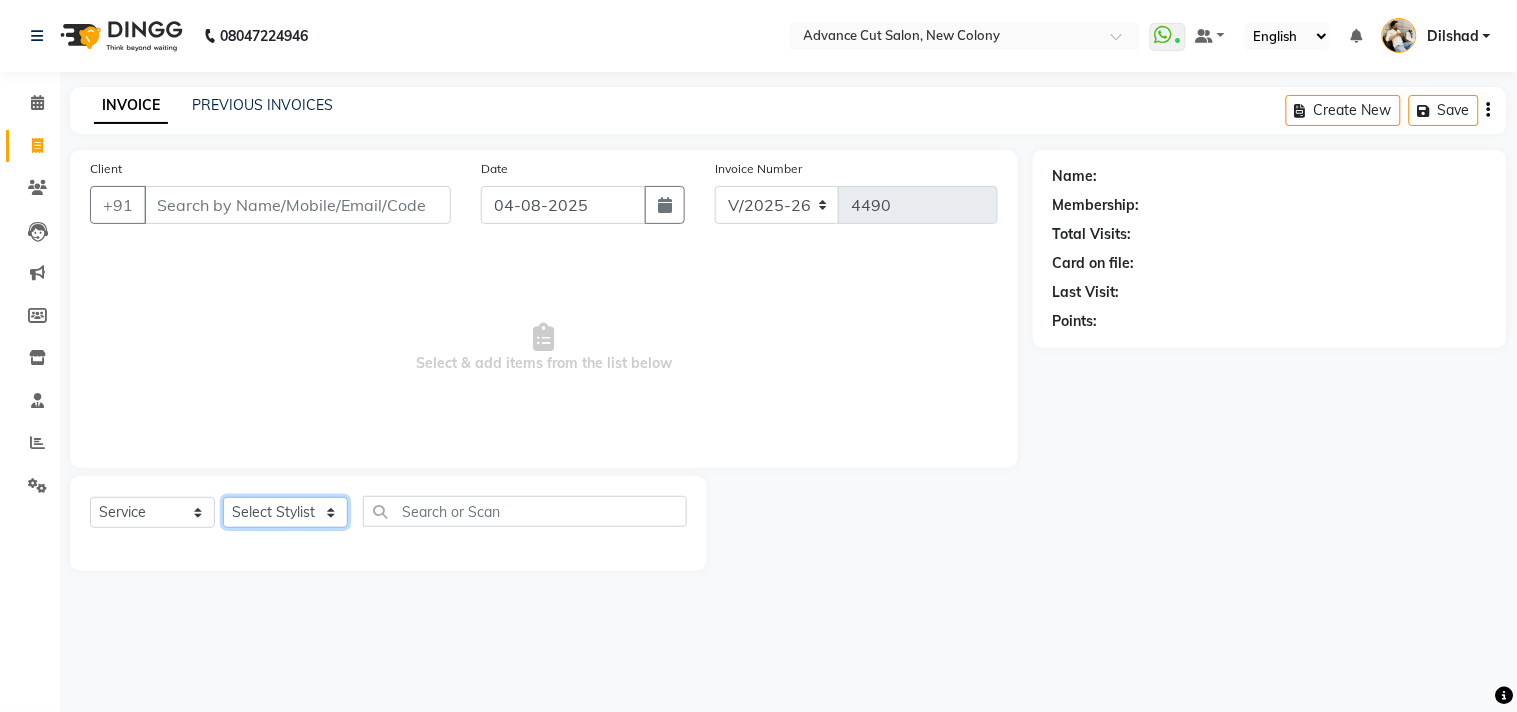 click on "Select Stylist Abrar Alam Dilshad Lallan Meenu Nafeesh Ahmad Naved O.P. Sharma  Pryag Samar Shahzad  SHWETA SINGH Zarina" 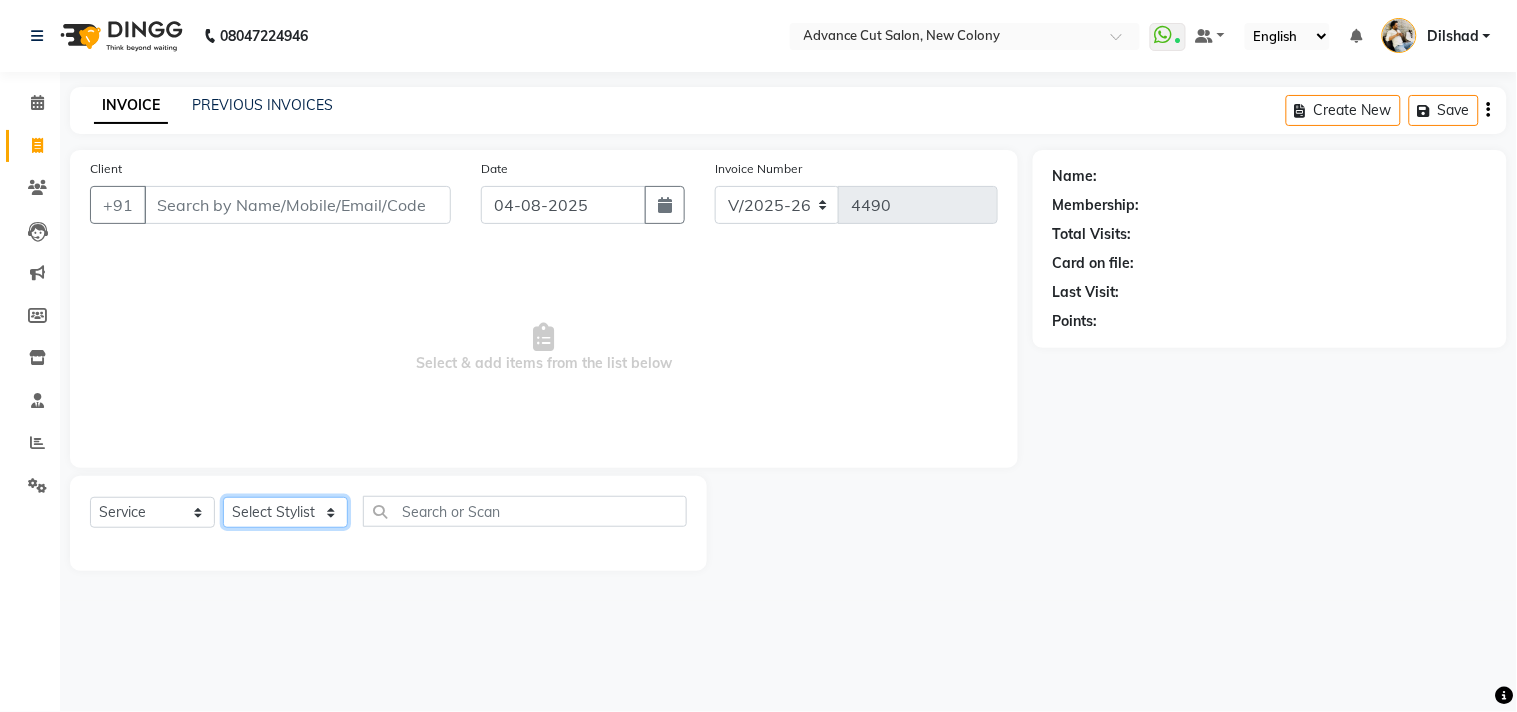 select on "15350" 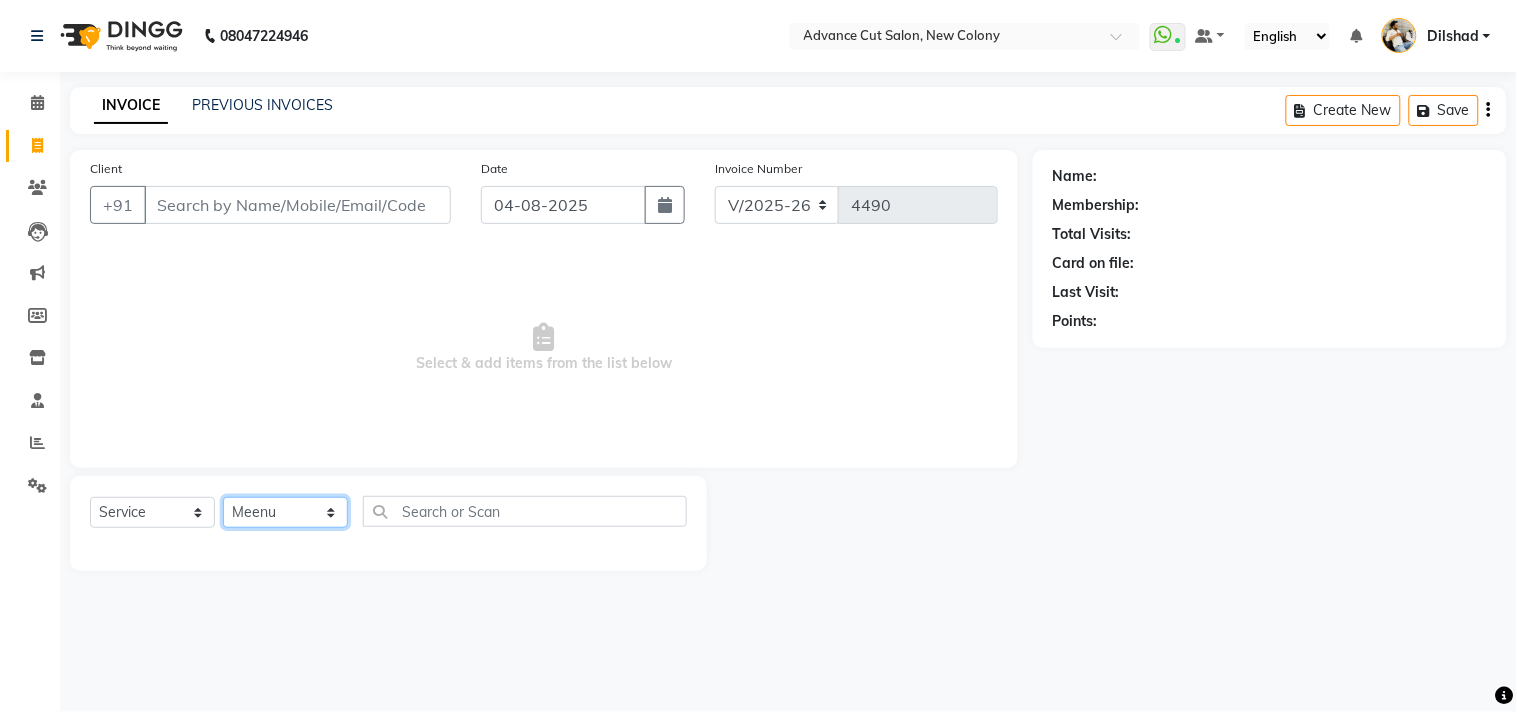 click on "Select Stylist Abrar Alam Dilshad Lallan Meenu Nafeesh Ahmad Naved O.P. Sharma  Pryag Samar Shahzad  SHWETA SINGH Zarina" 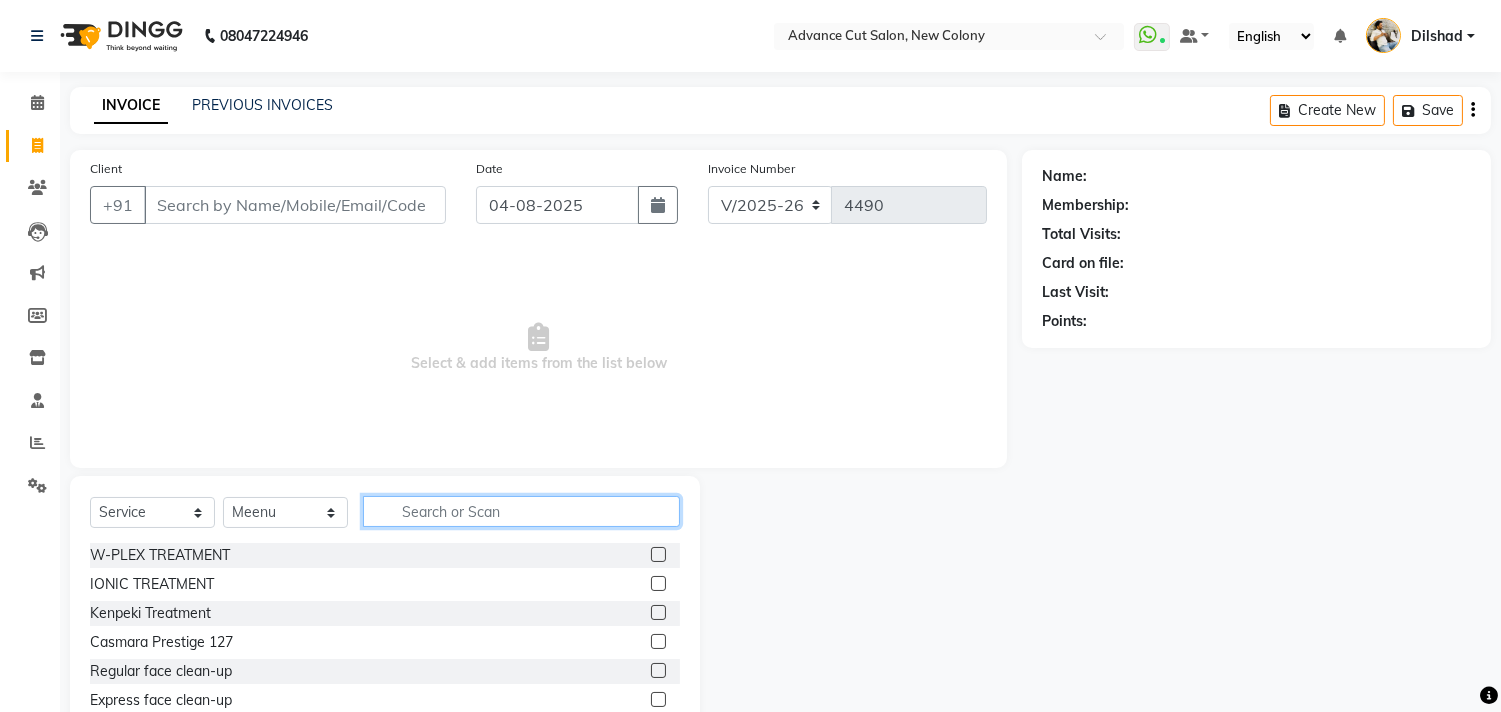 click 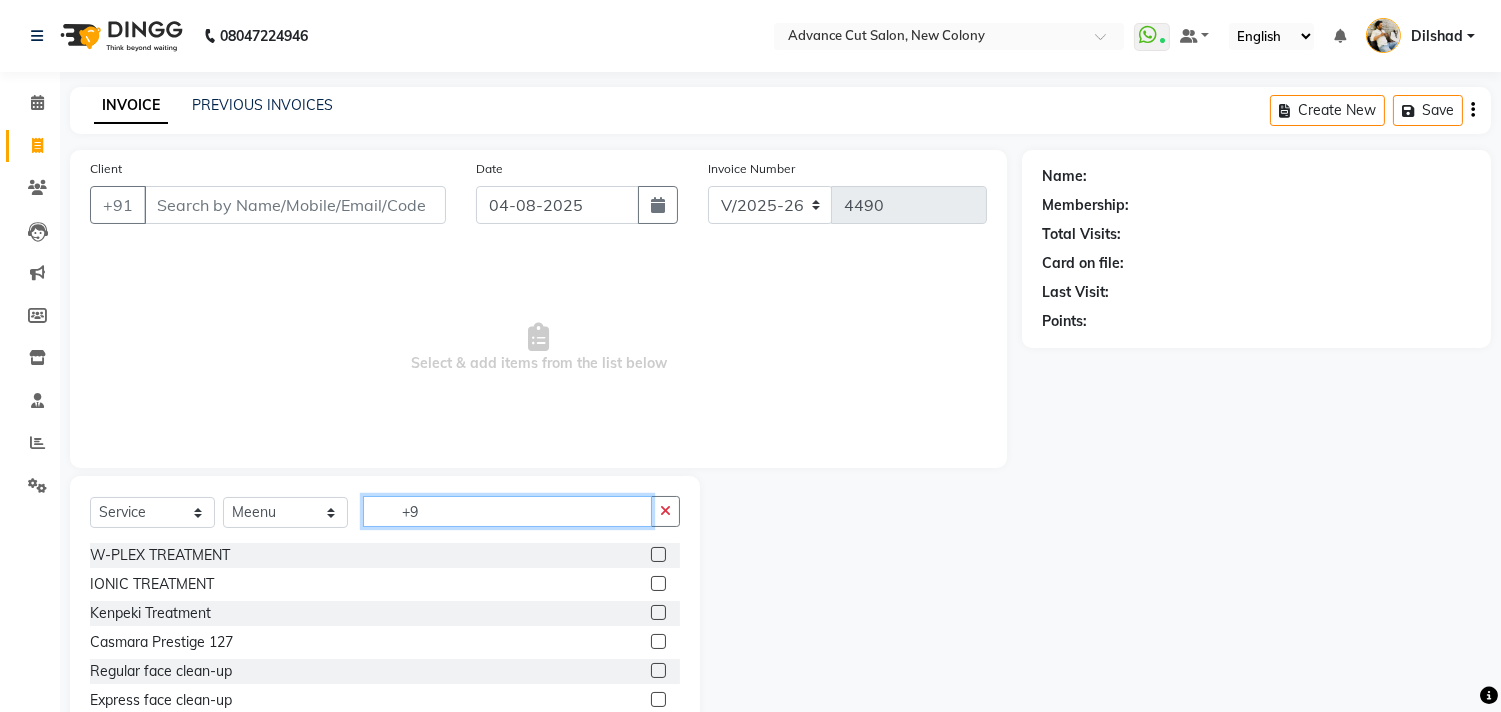type on "+" 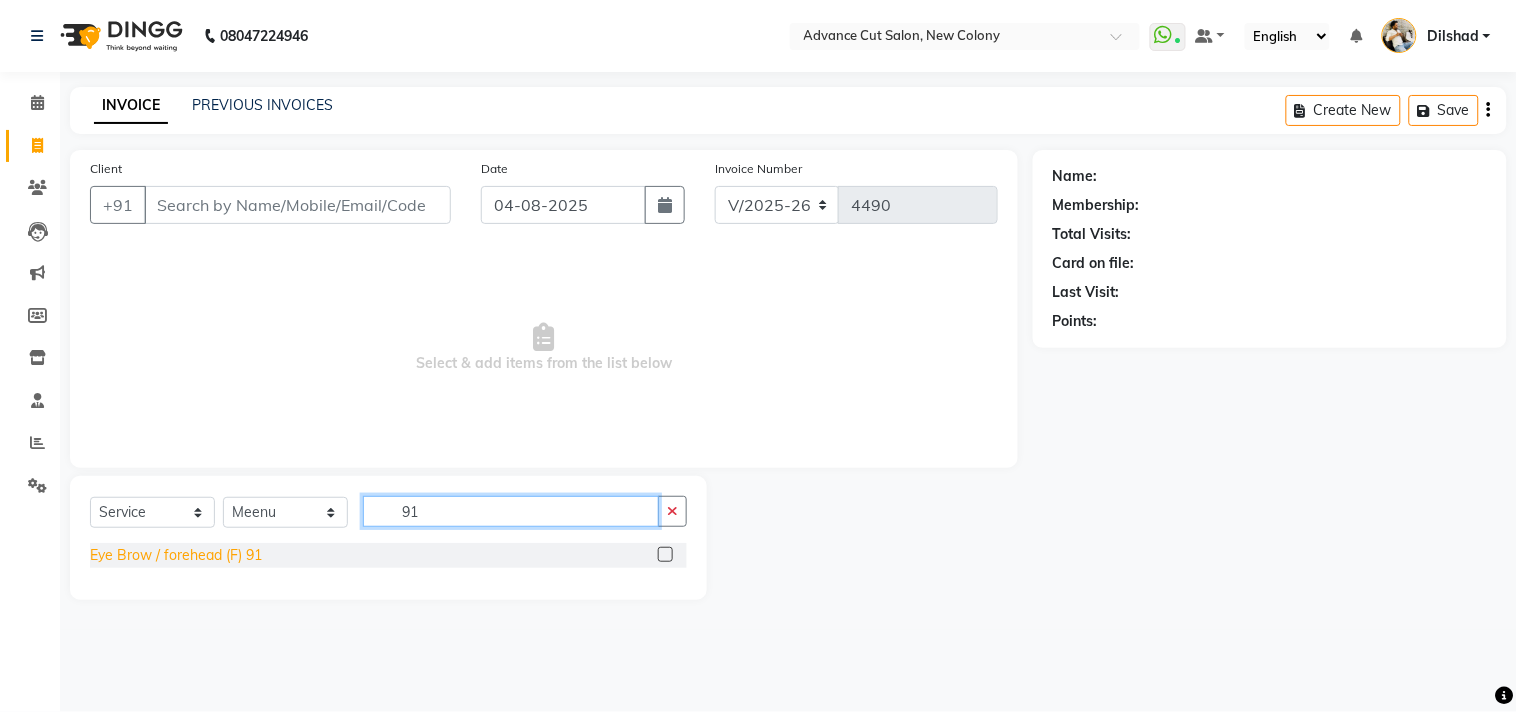 type on "91" 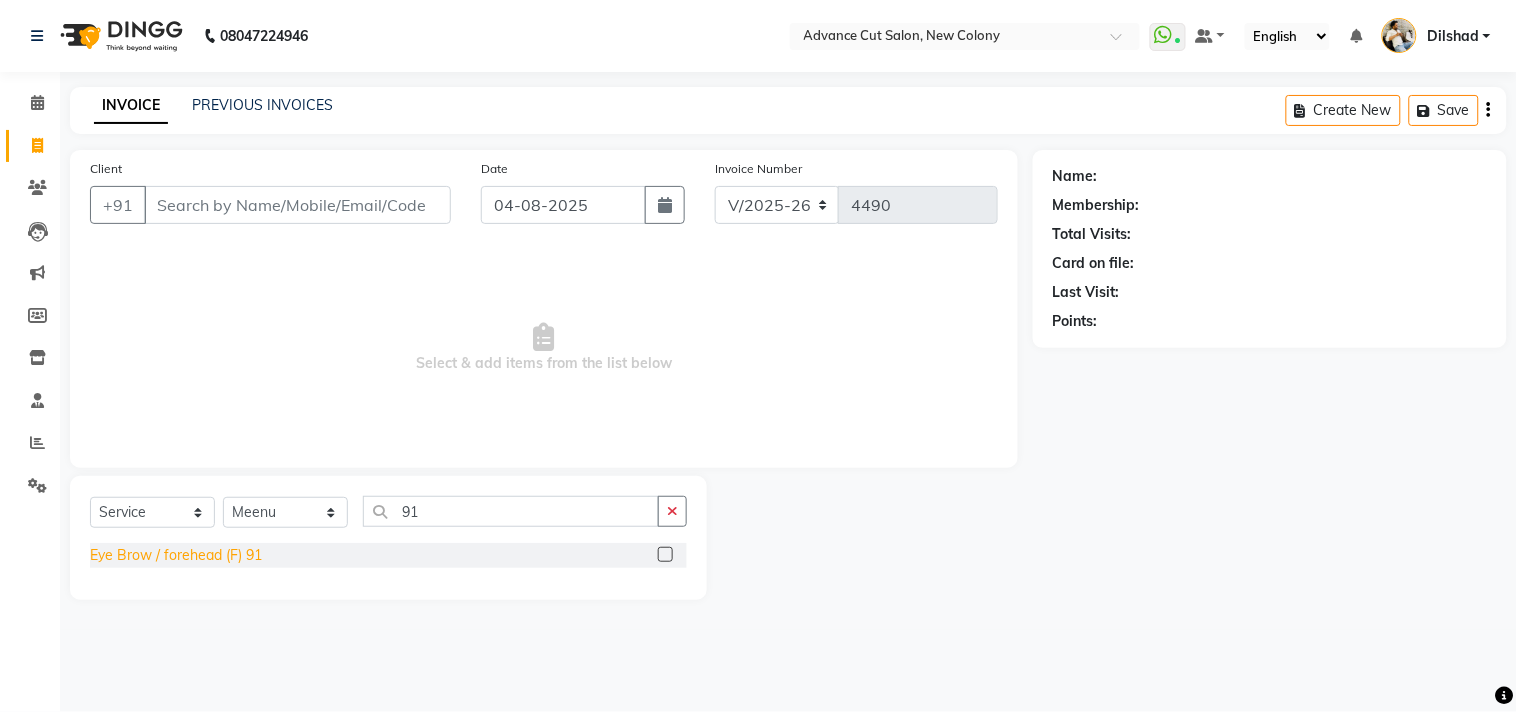 click on "Eye Brow / forehead (F) 91" 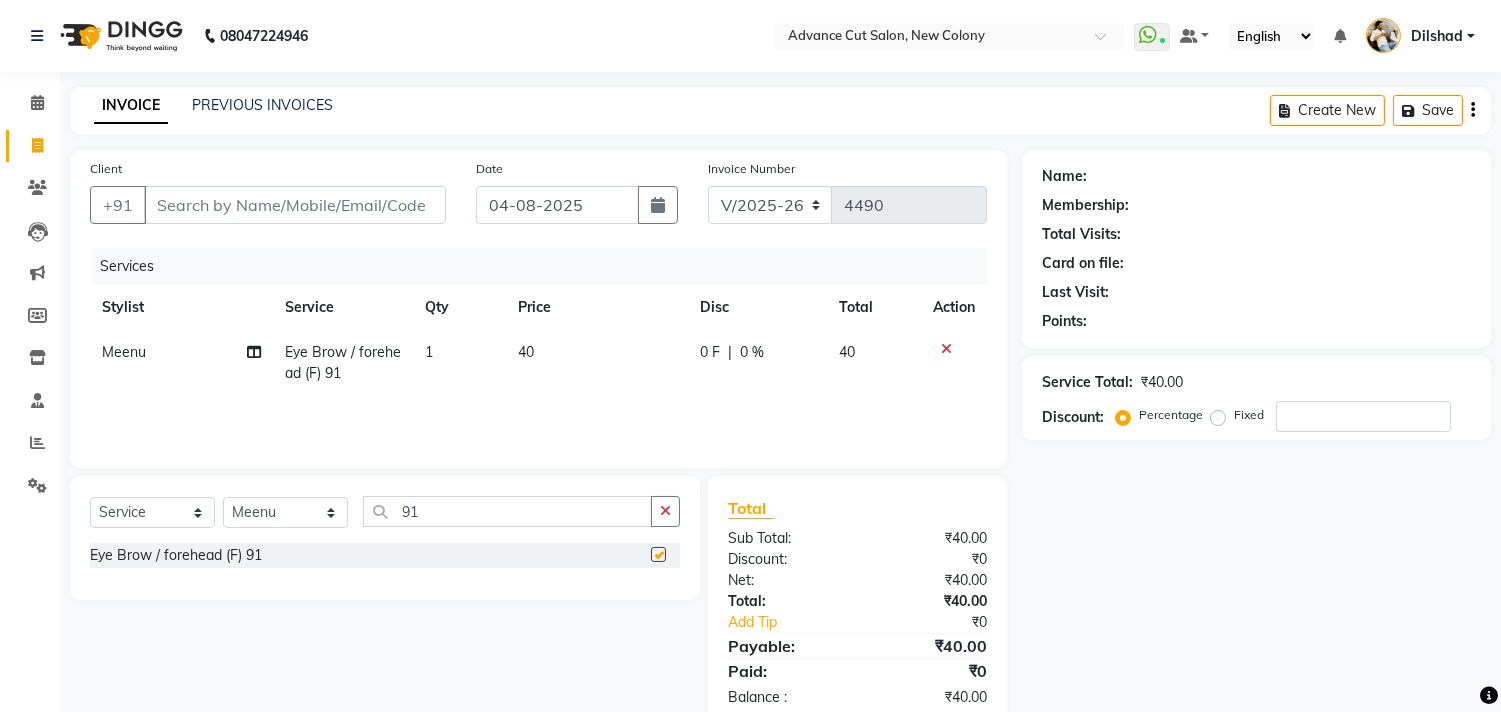checkbox on "false" 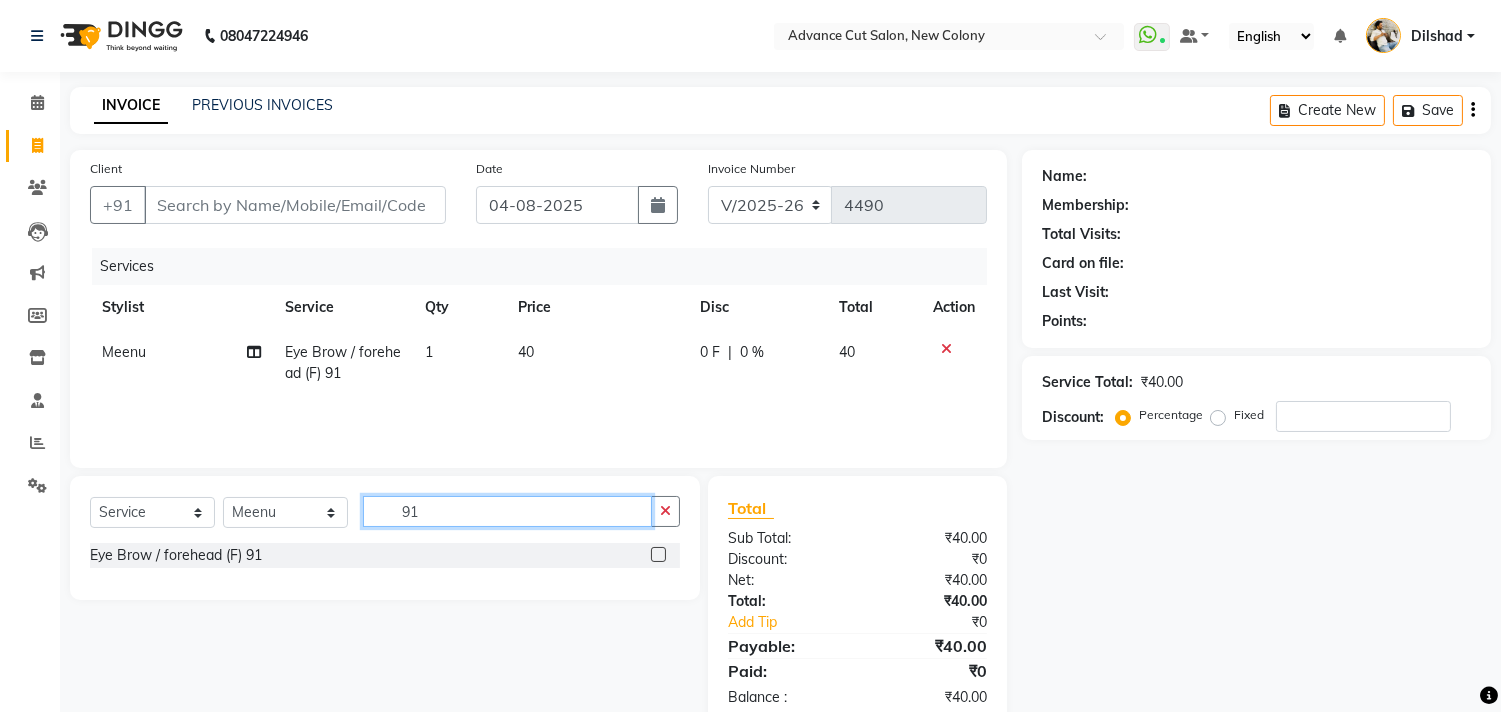click on "91" 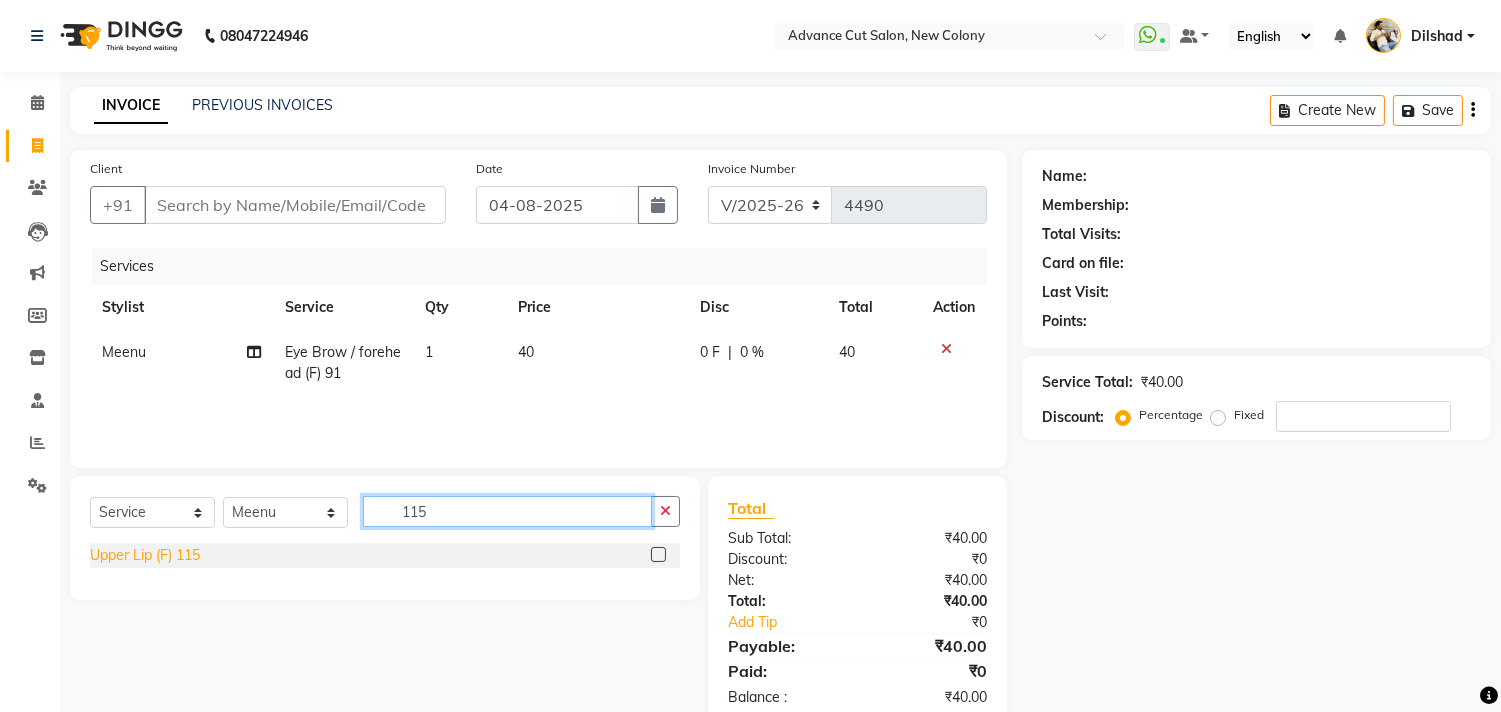 type on "115" 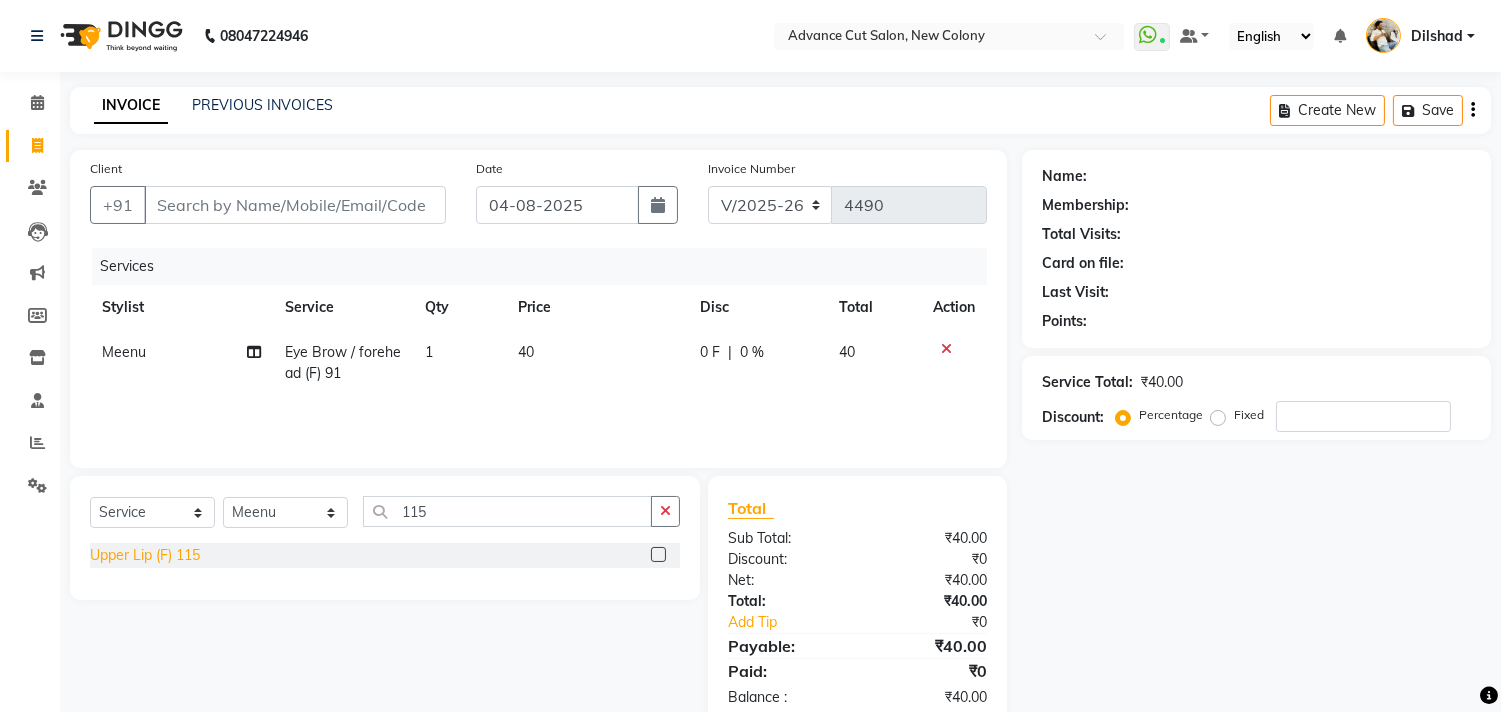 click on "Upper Lip (F) 115" 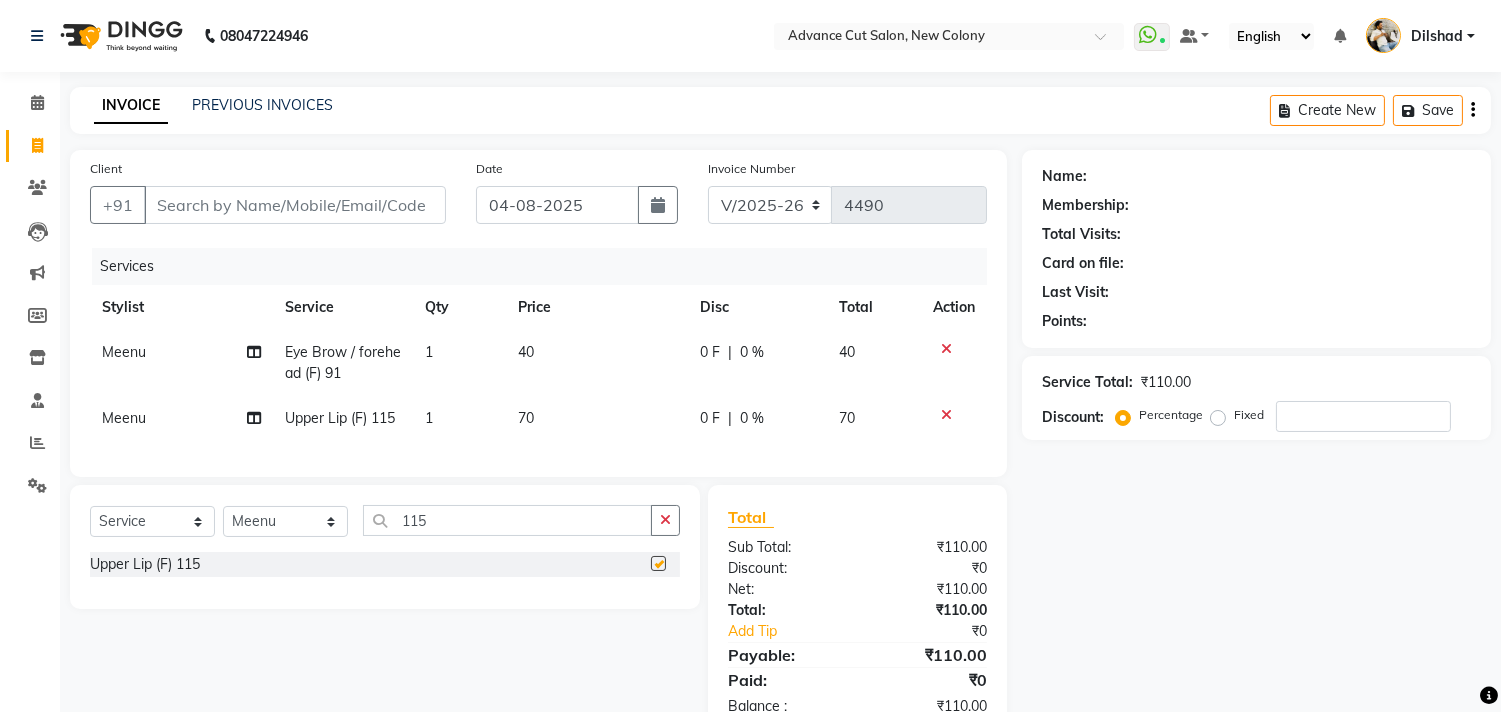 checkbox on "false" 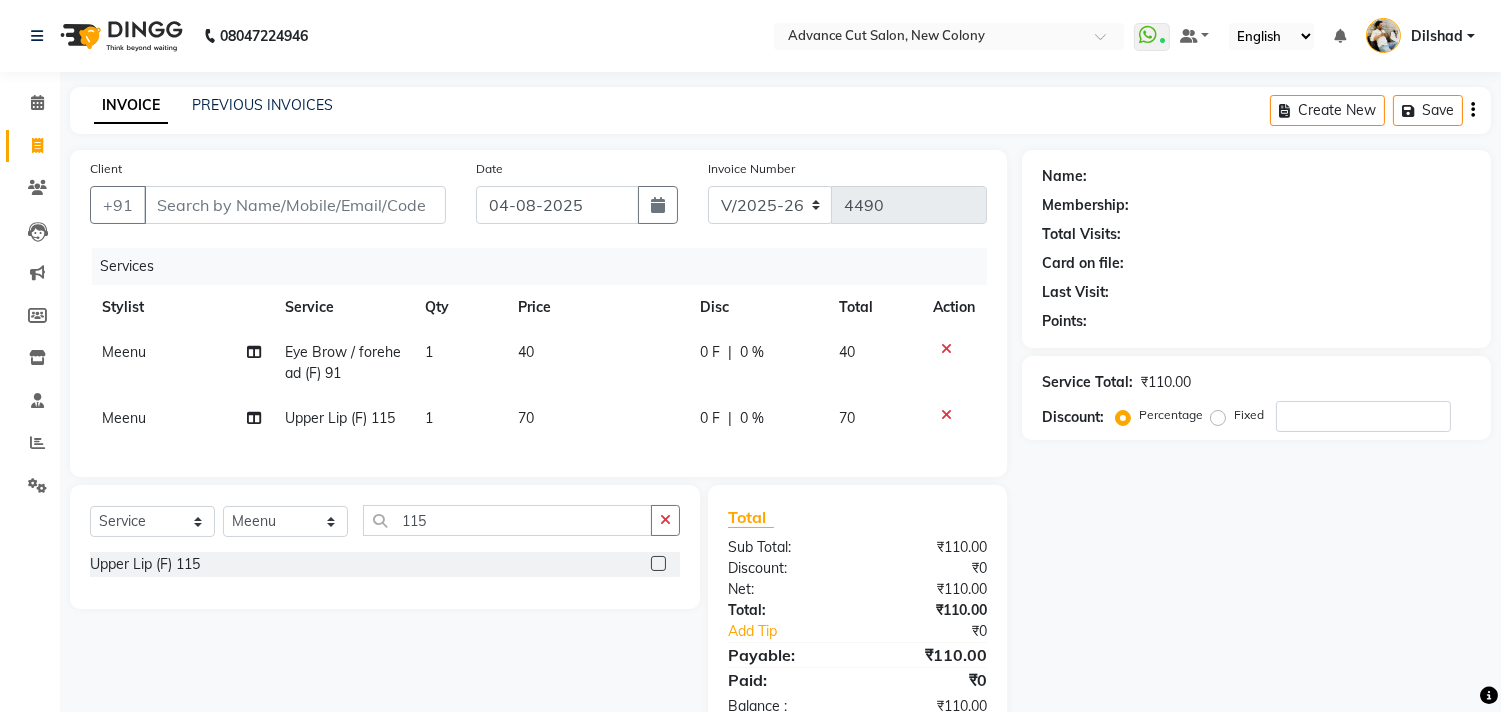 click on "70" 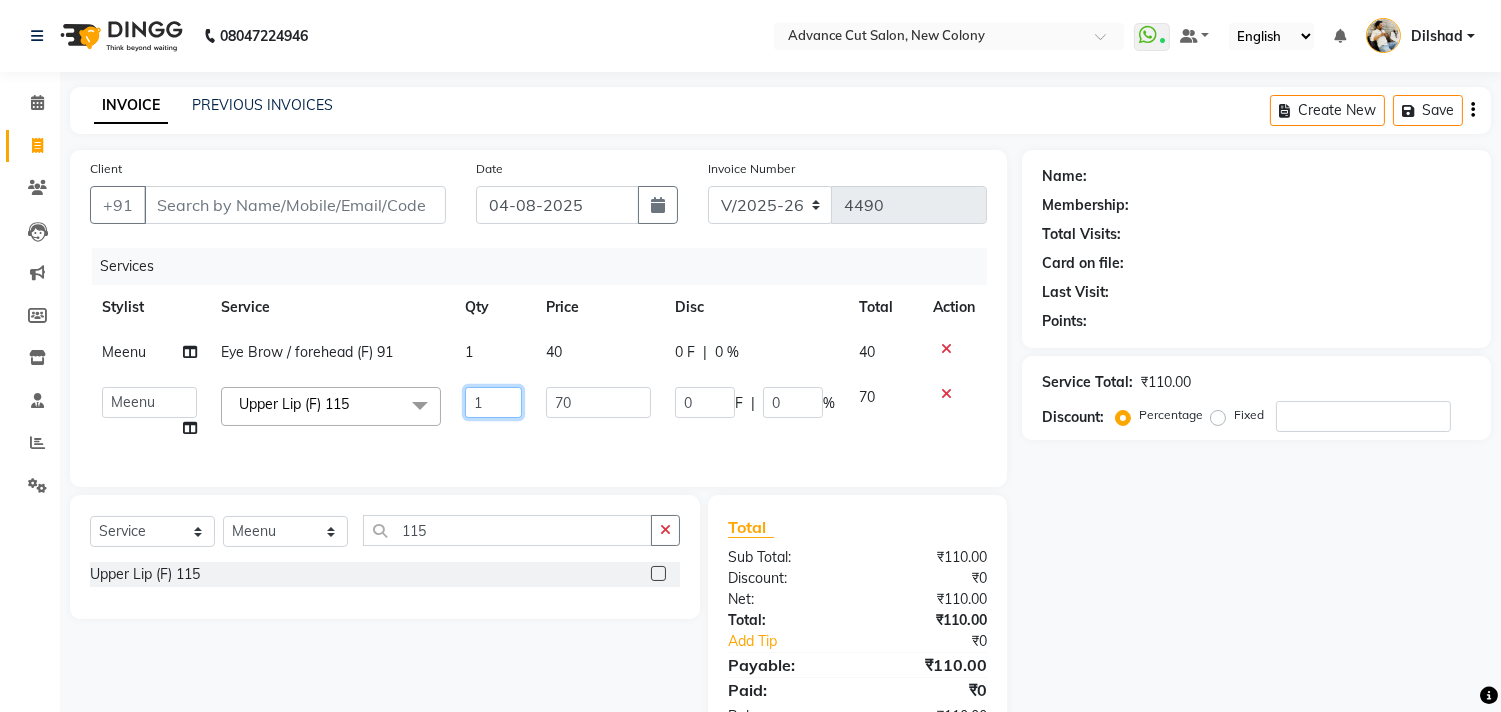 click on "1" 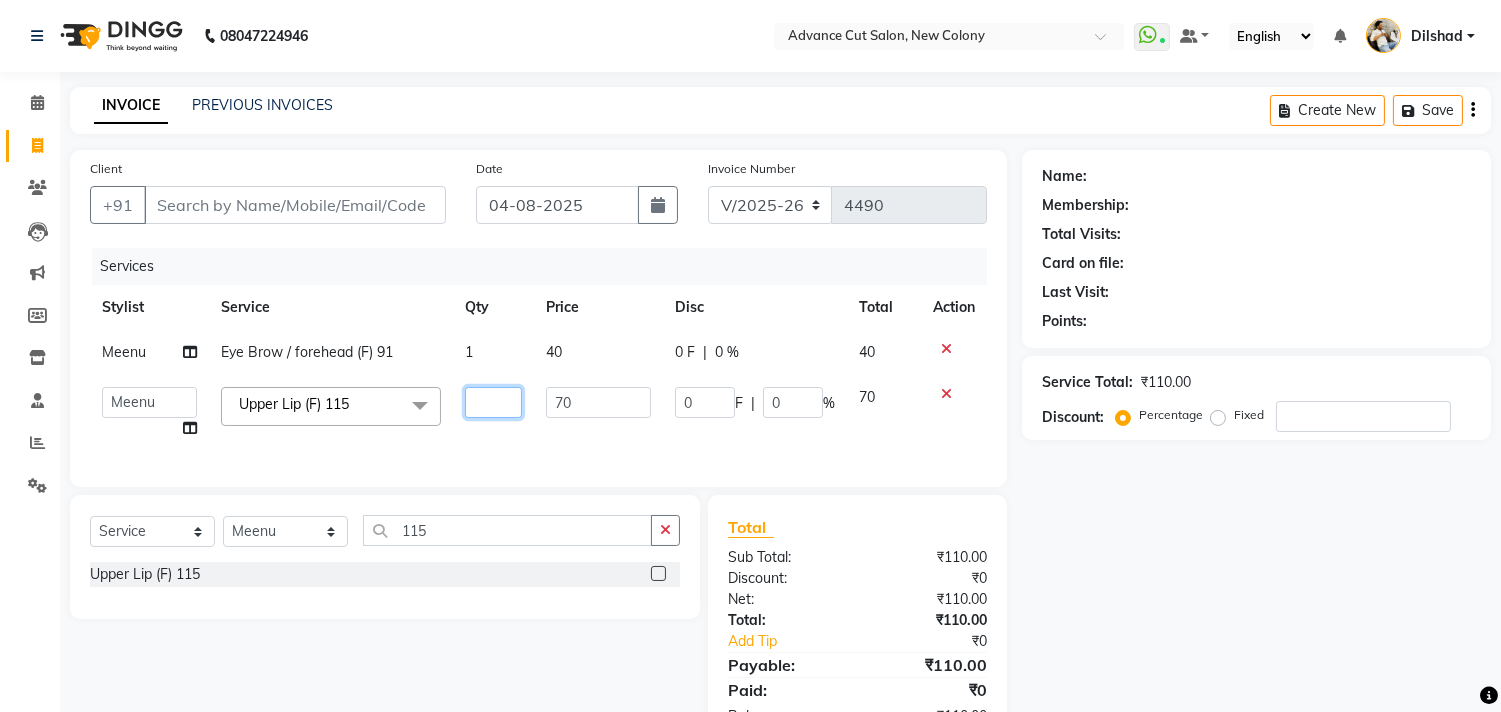 type on "2" 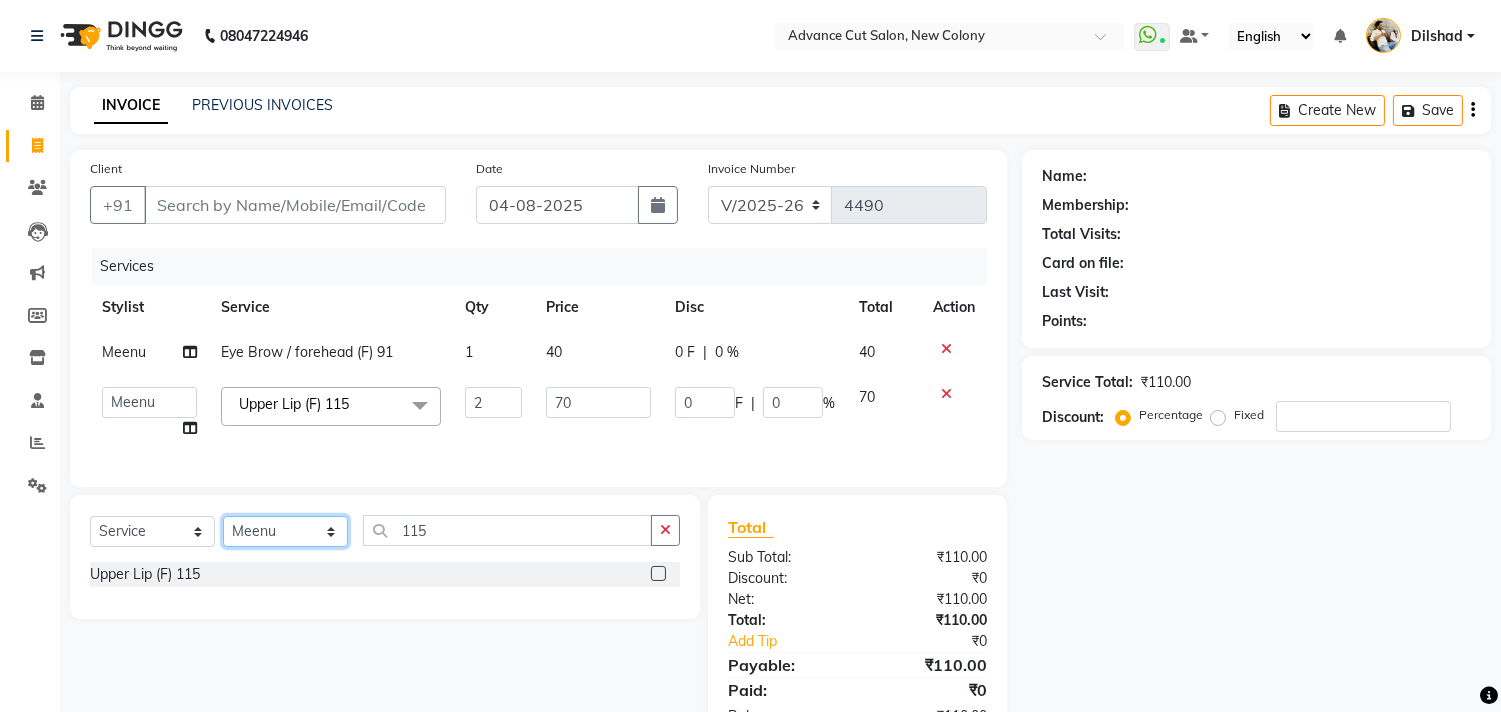 click on "Select Stylist Abrar Alam Dilshad Lallan Meenu Nafeesh Ahmad Naved O.P. Sharma  Pryag Samar Shahzad  SHWETA SINGH Zarina" 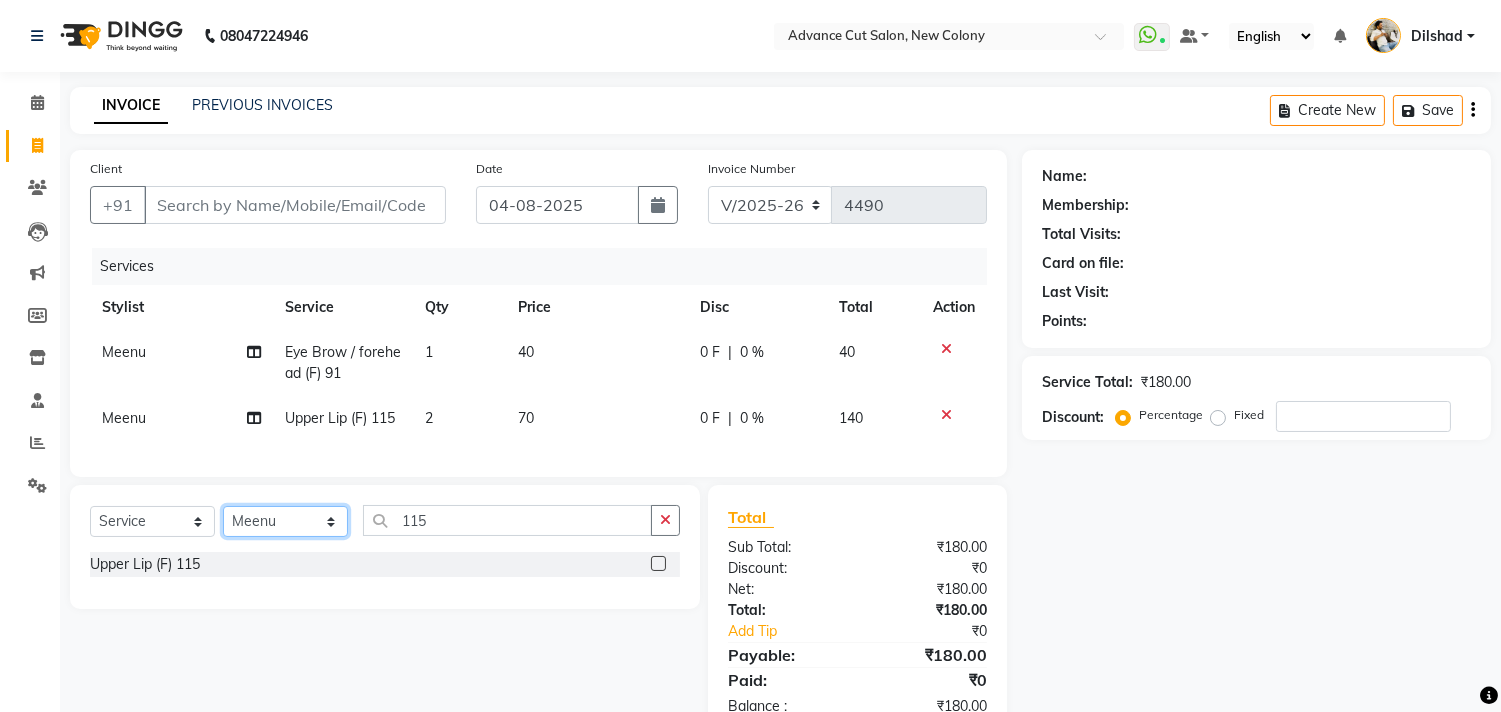 select on "35524" 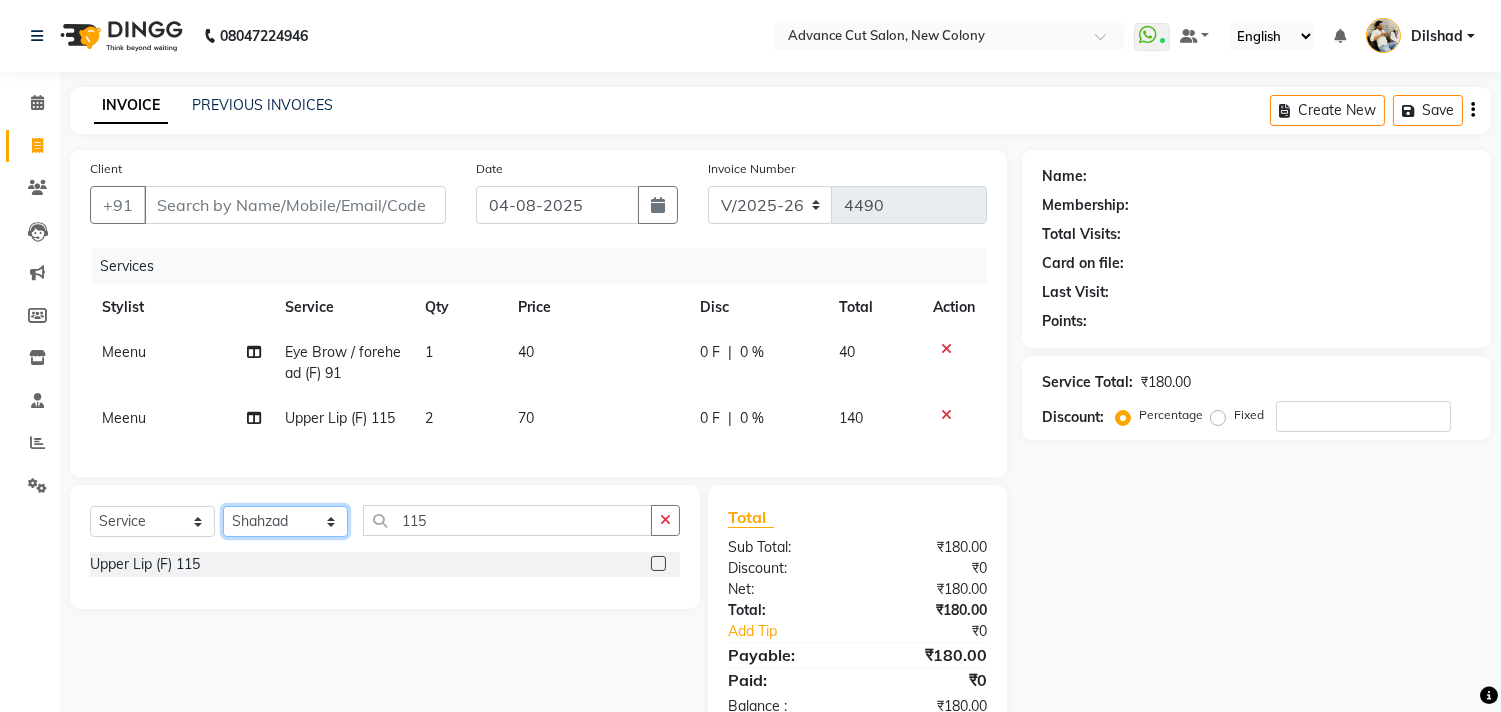 click on "Select Stylist Abrar Alam Dilshad Lallan Meenu Nafeesh Ahmad Naved O.P. Sharma  Pryag Samar Shahzad  SHWETA SINGH Zarina" 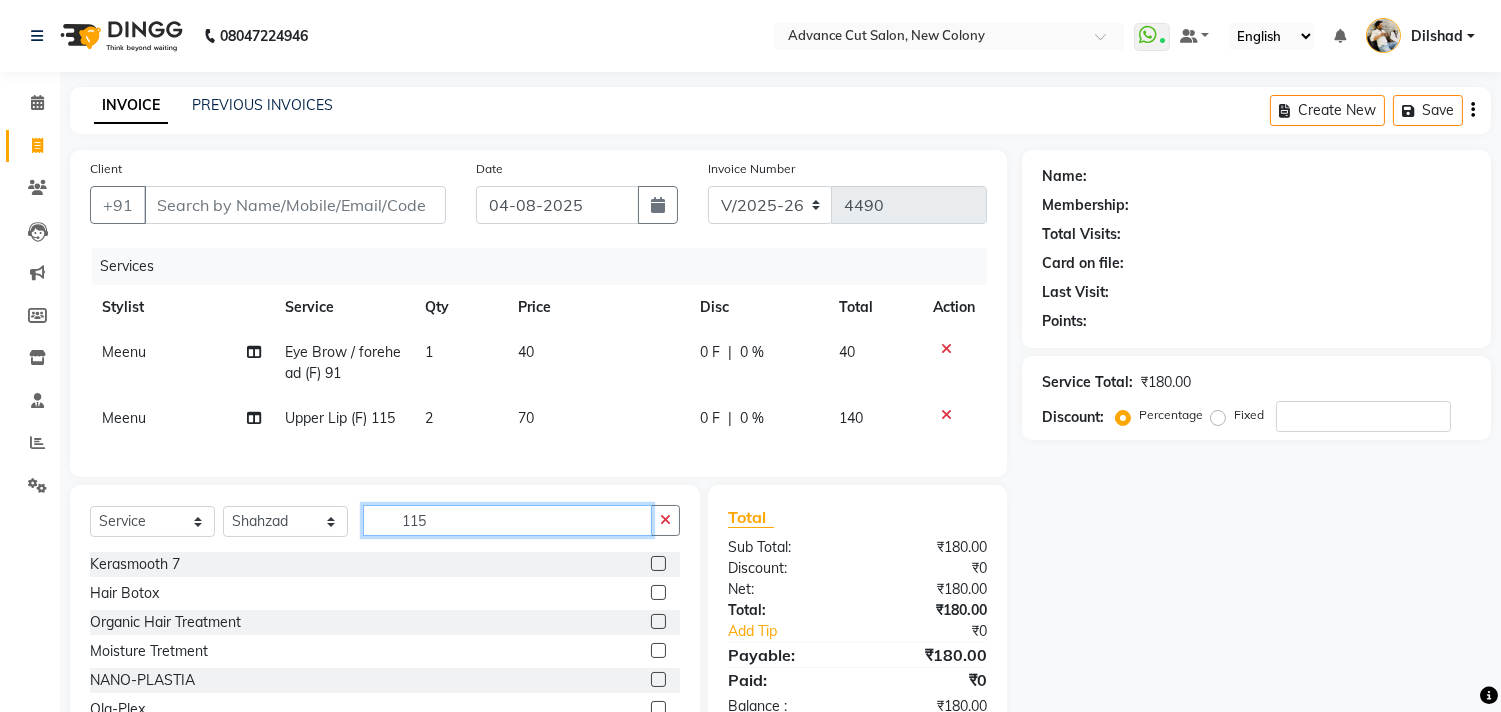 click on "115" 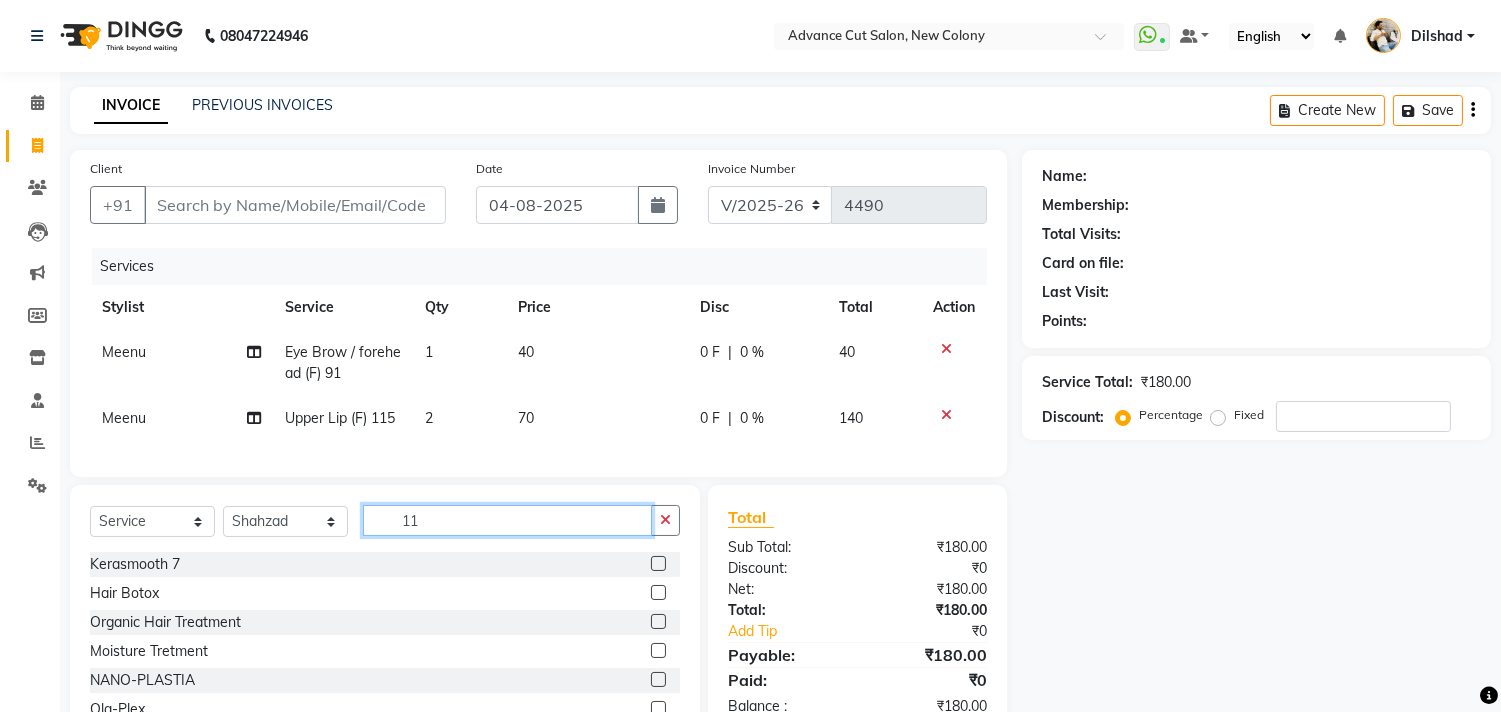type on "1" 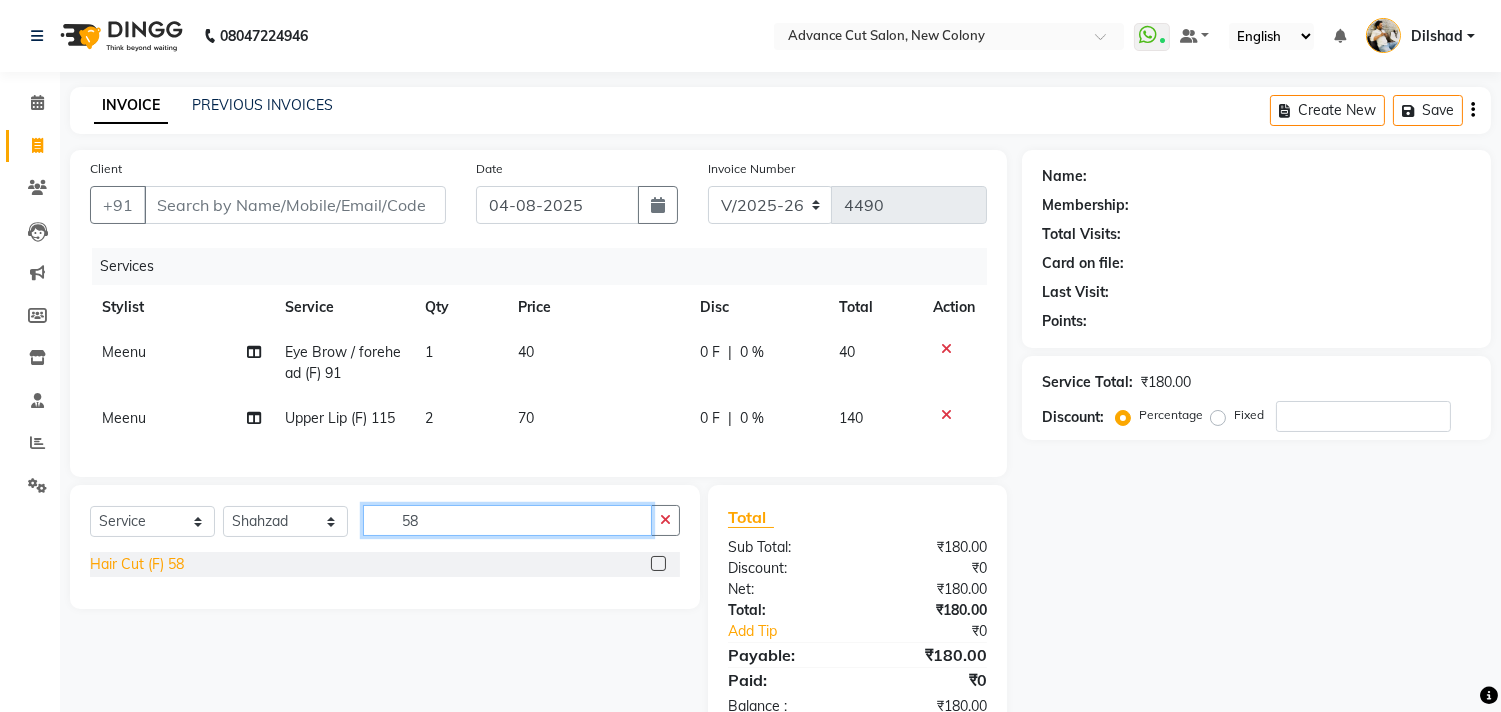 type on "58" 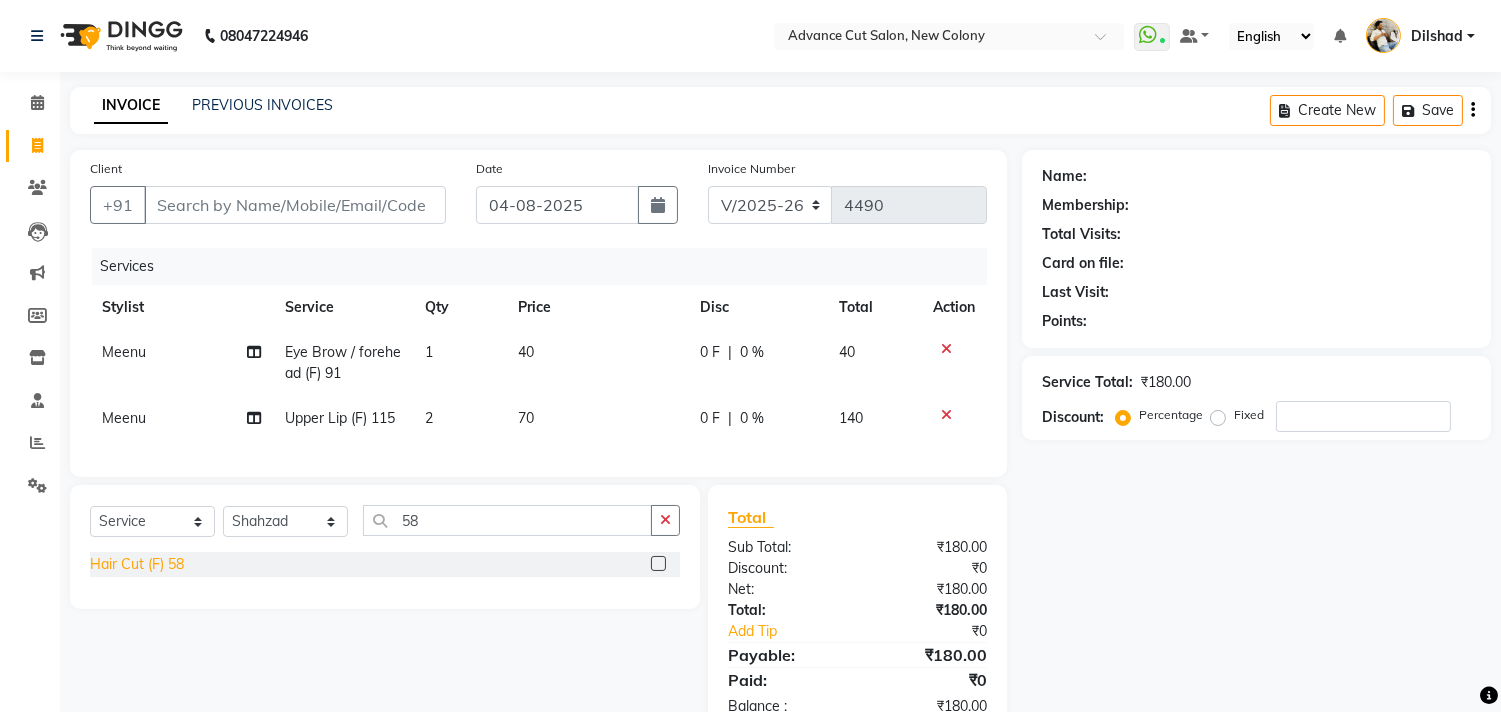 click on "Hair Cut (F) 58" 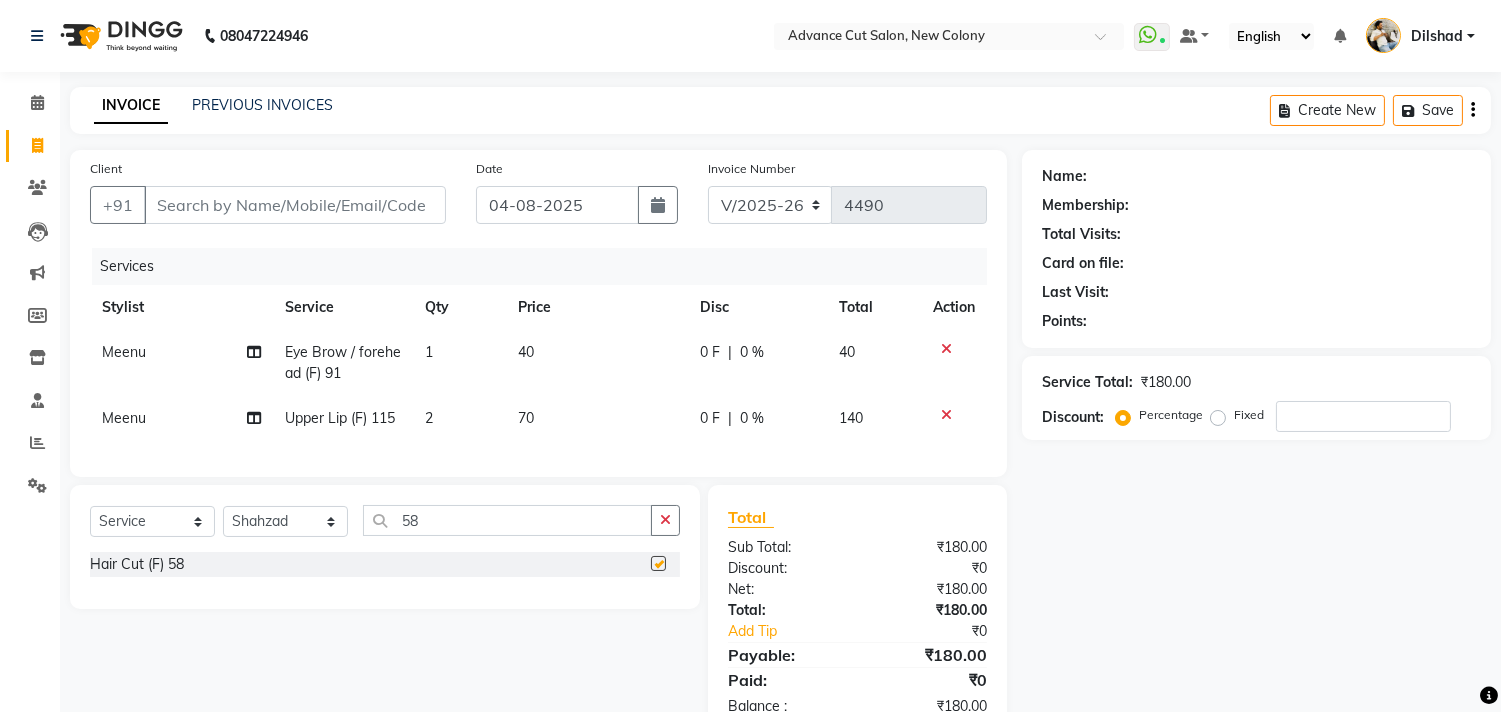checkbox on "false" 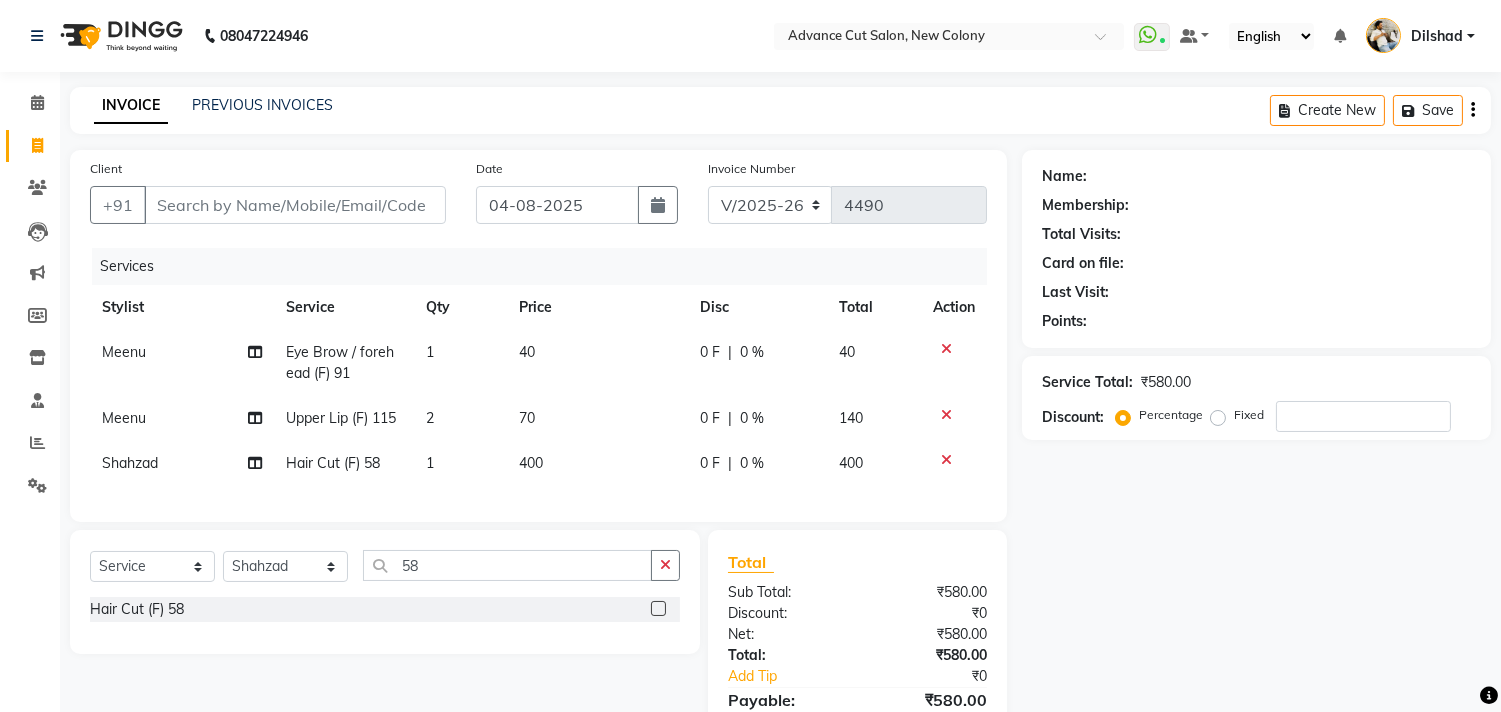 click on "Select  Service  Product  Membership  Package Voucher Prepaid Gift Card  Select Stylist [NAME] [LASTNAME] [NAME] [LASTNAME] [NAME] [LASTNAME] [NAME] [LASTNAME] [NAME] [LASTNAME] [NAME] [LASTNAME] [NAME] [LASTNAME] [NAME] [LASTNAME] [NAME] [LASTNAME] [NAME] [LASTNAME] 58 Hair Cut (F) 58" 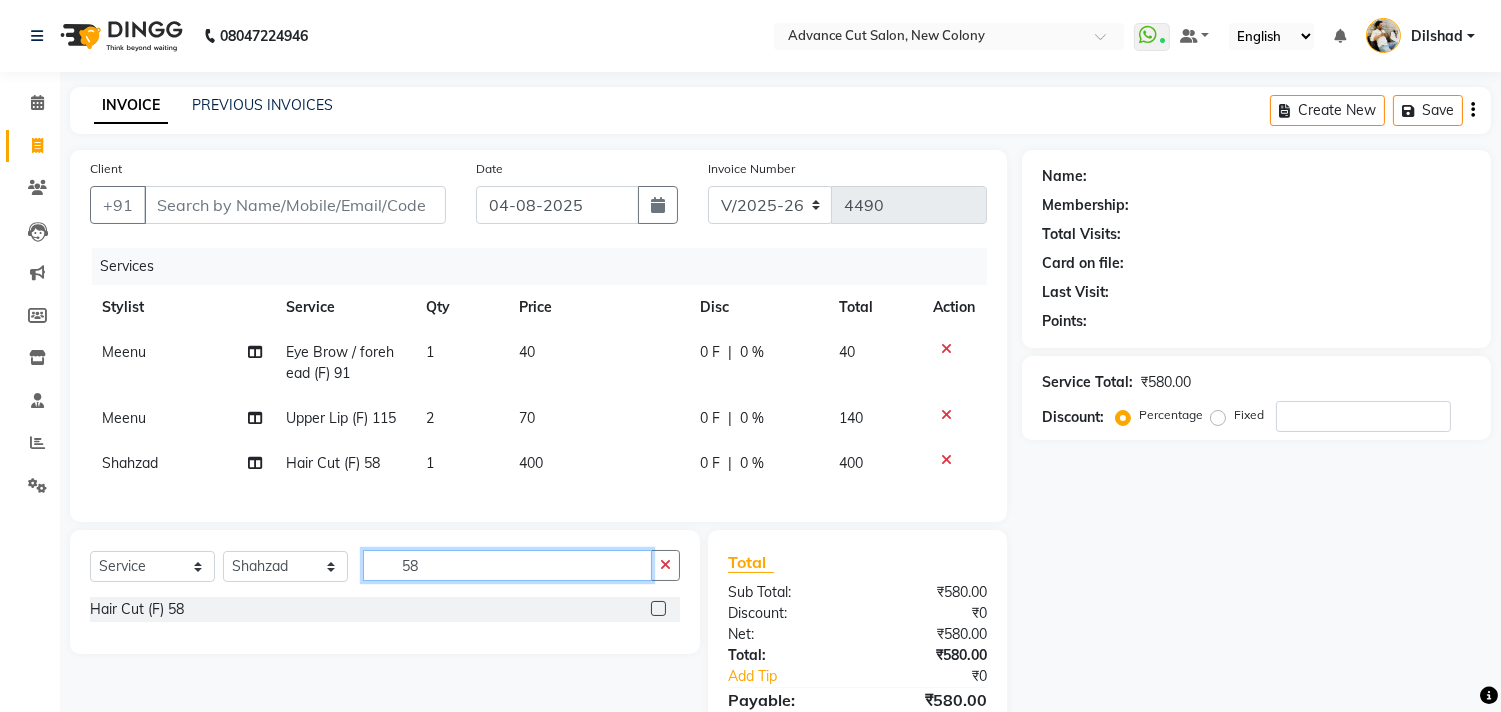 click on "58" 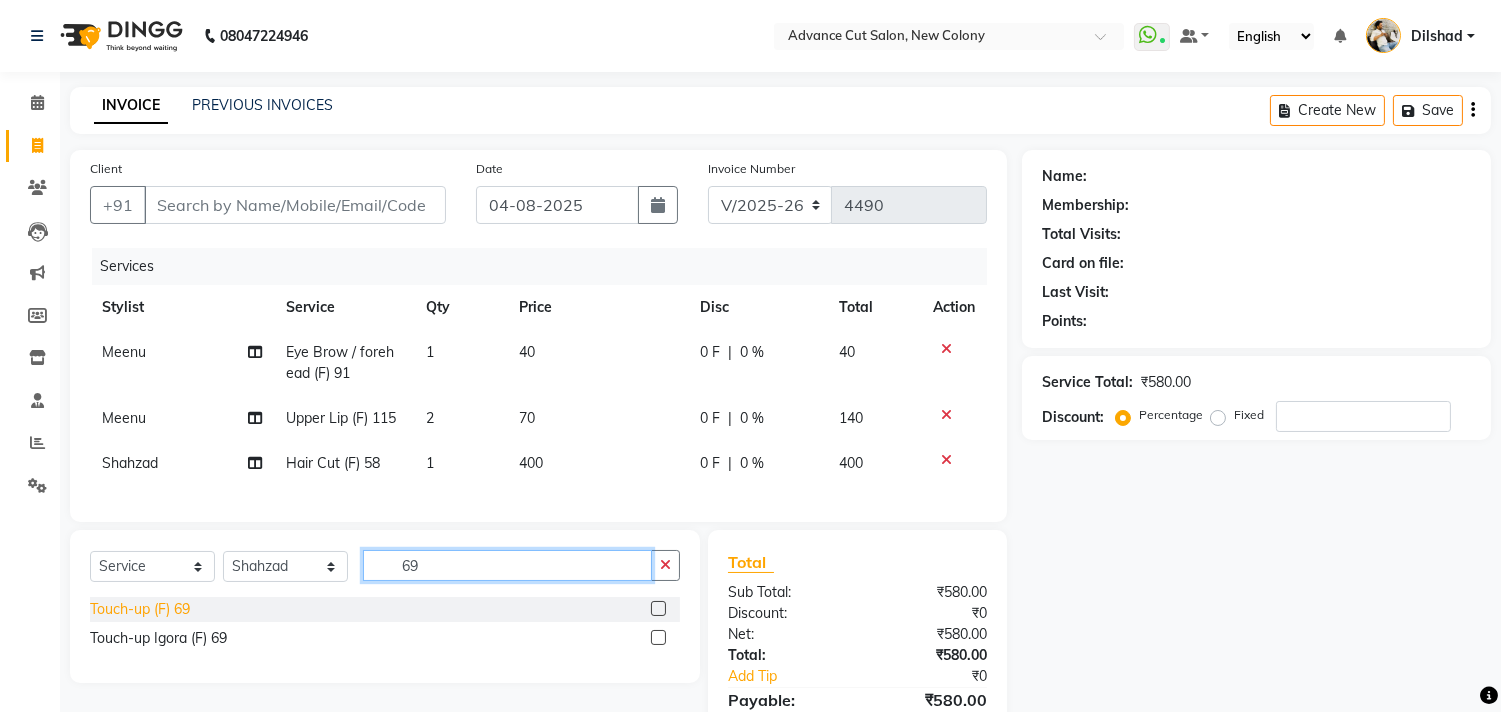 type on "69" 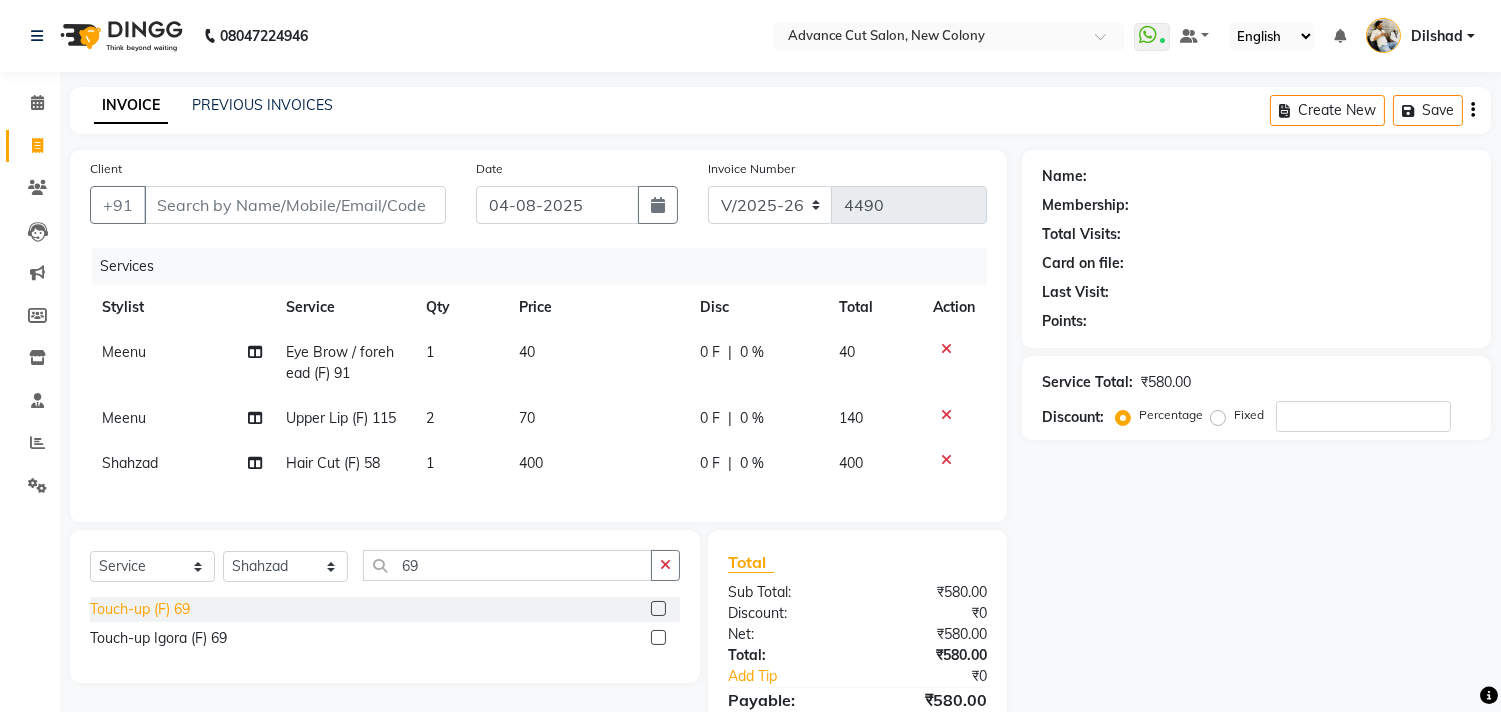 click on "Touch-up (F) 69" 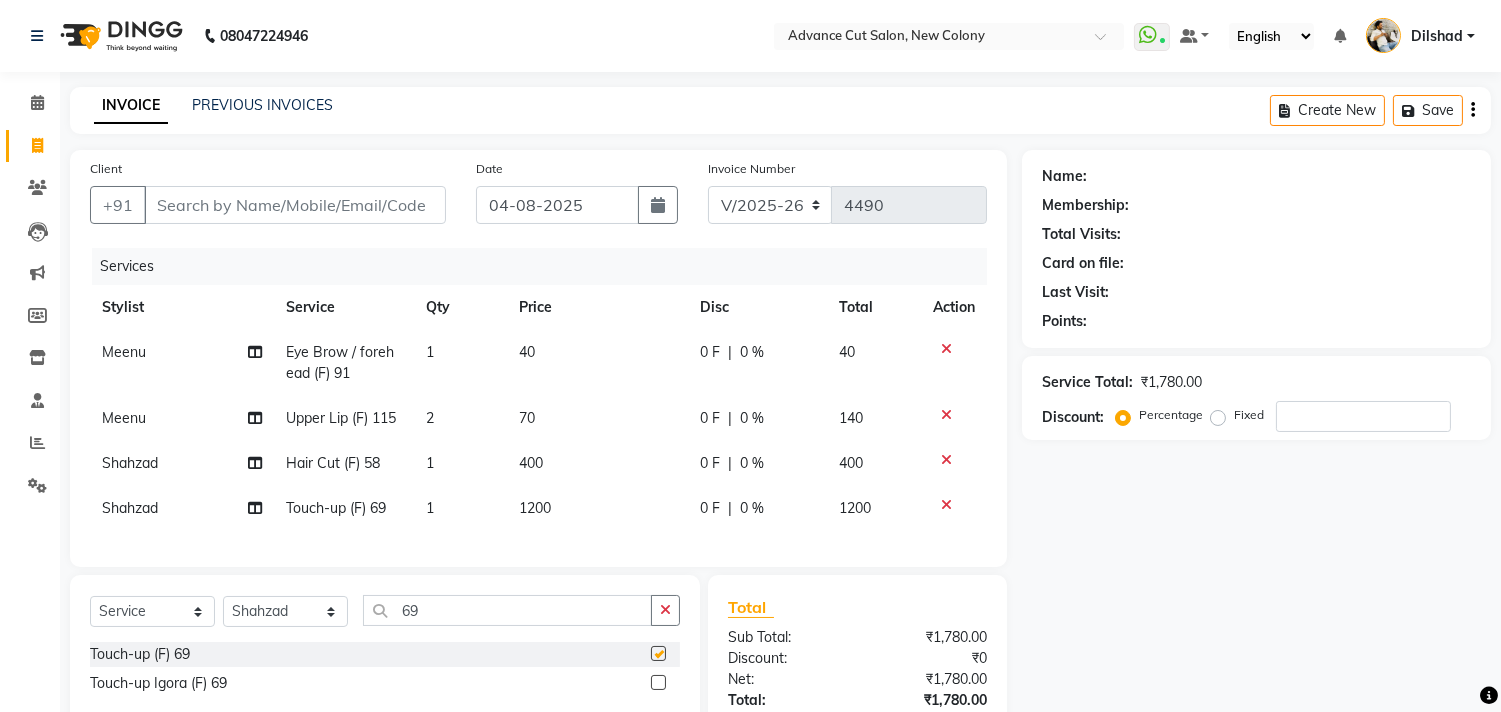checkbox on "false" 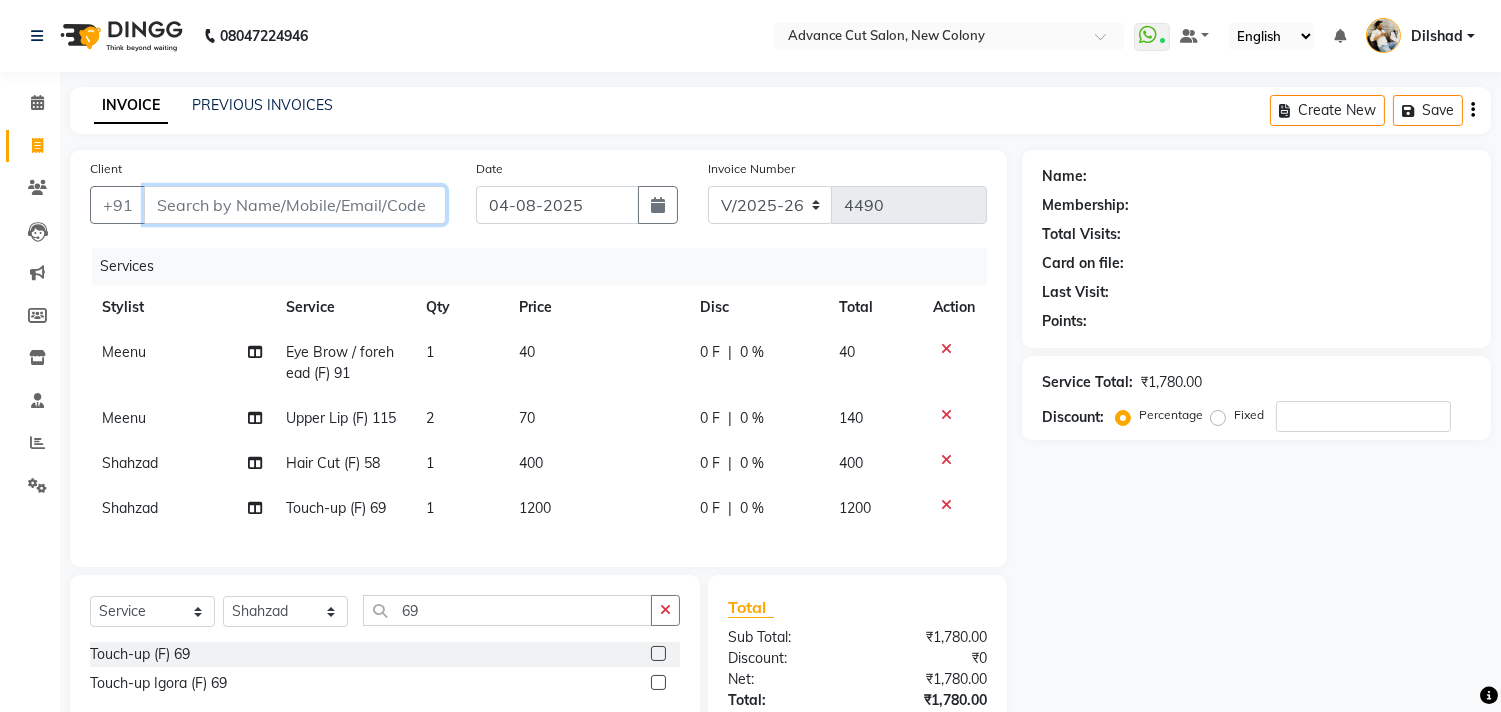 click on "Client" at bounding box center [295, 205] 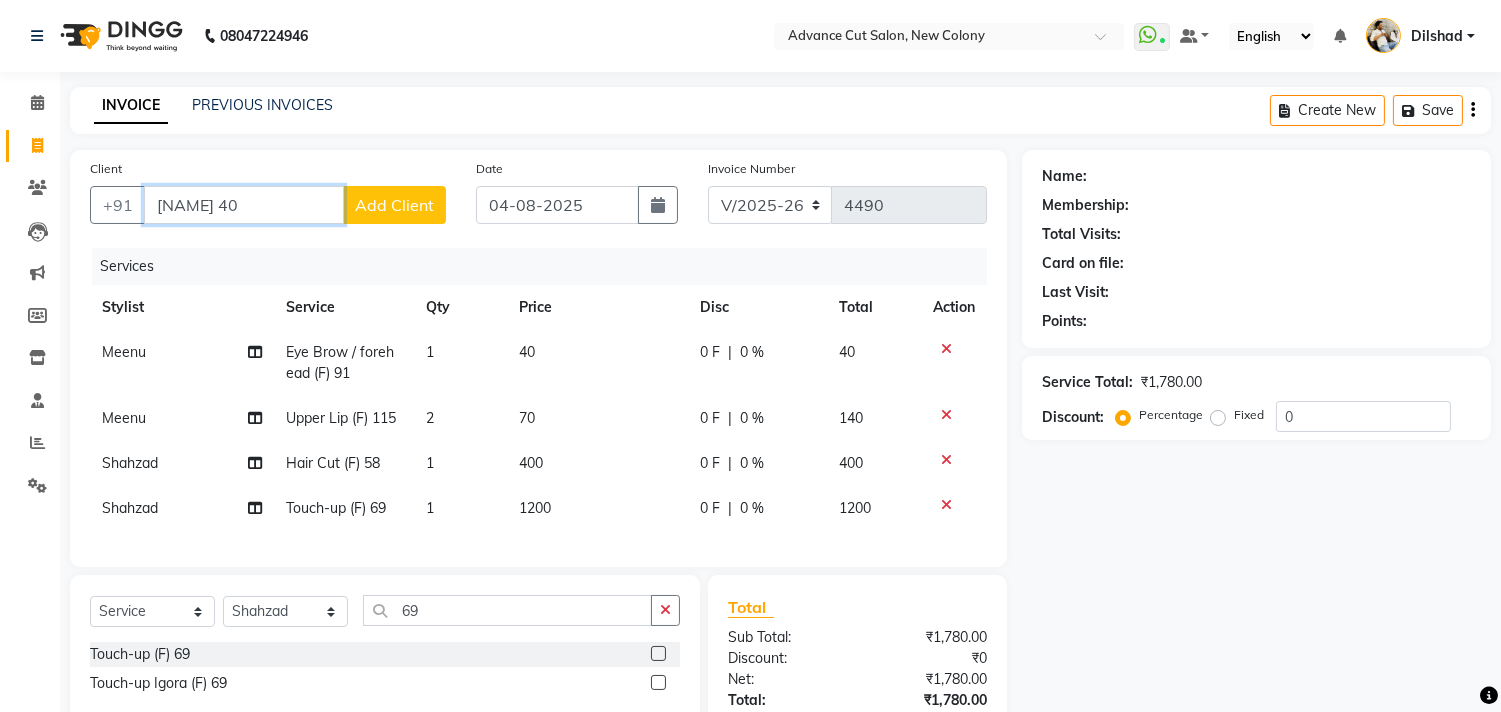 click on "[NAME] 40" at bounding box center (244, 205) 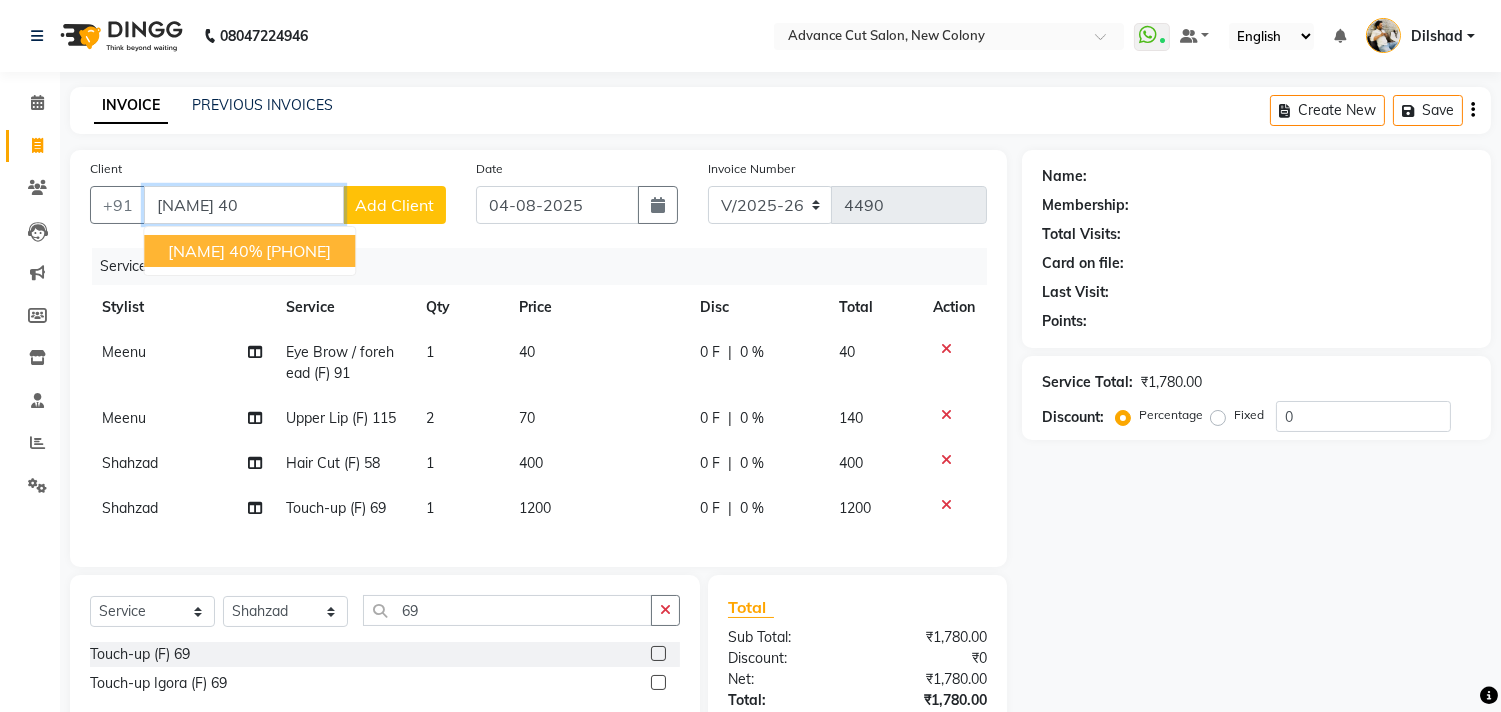 click on "[PHONE]" at bounding box center (298, 251) 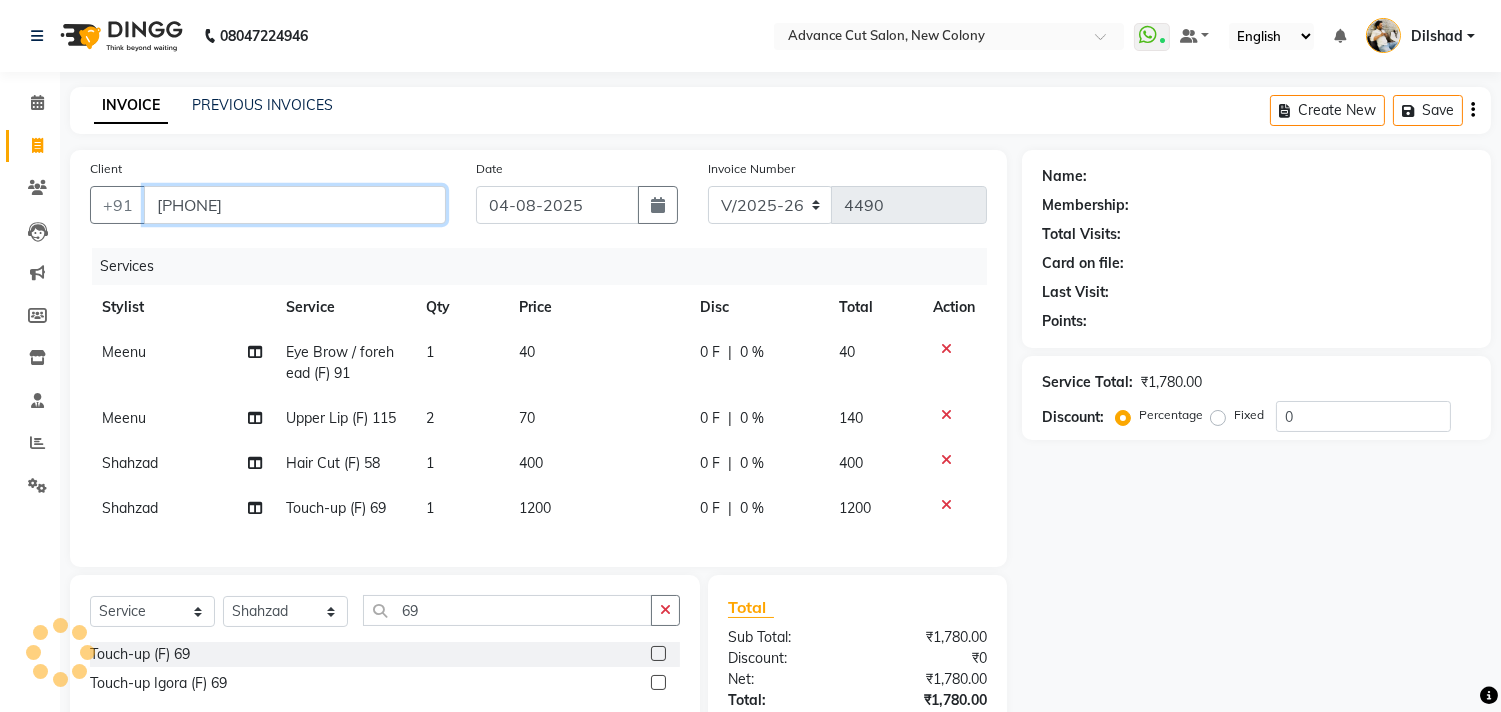 type on "[PHONE]" 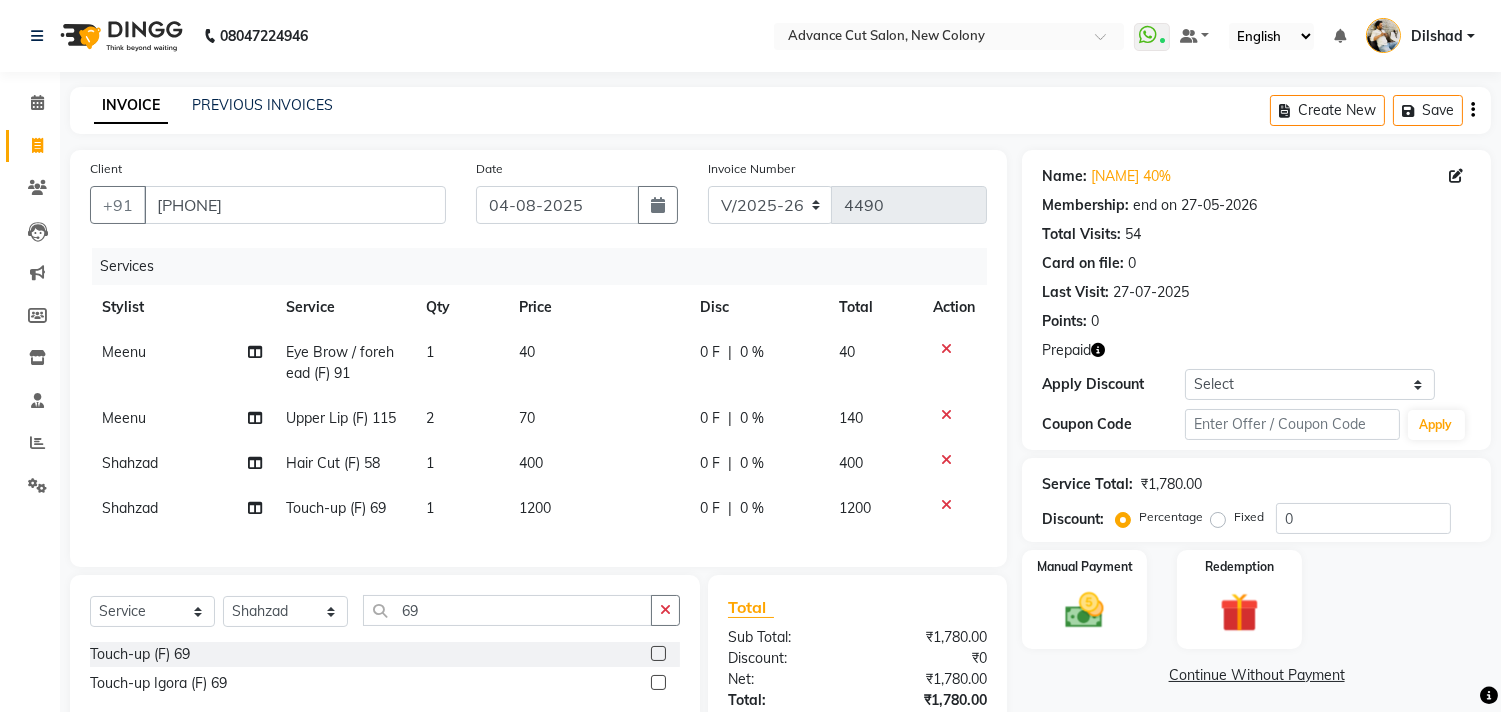 click on "Prepaid" 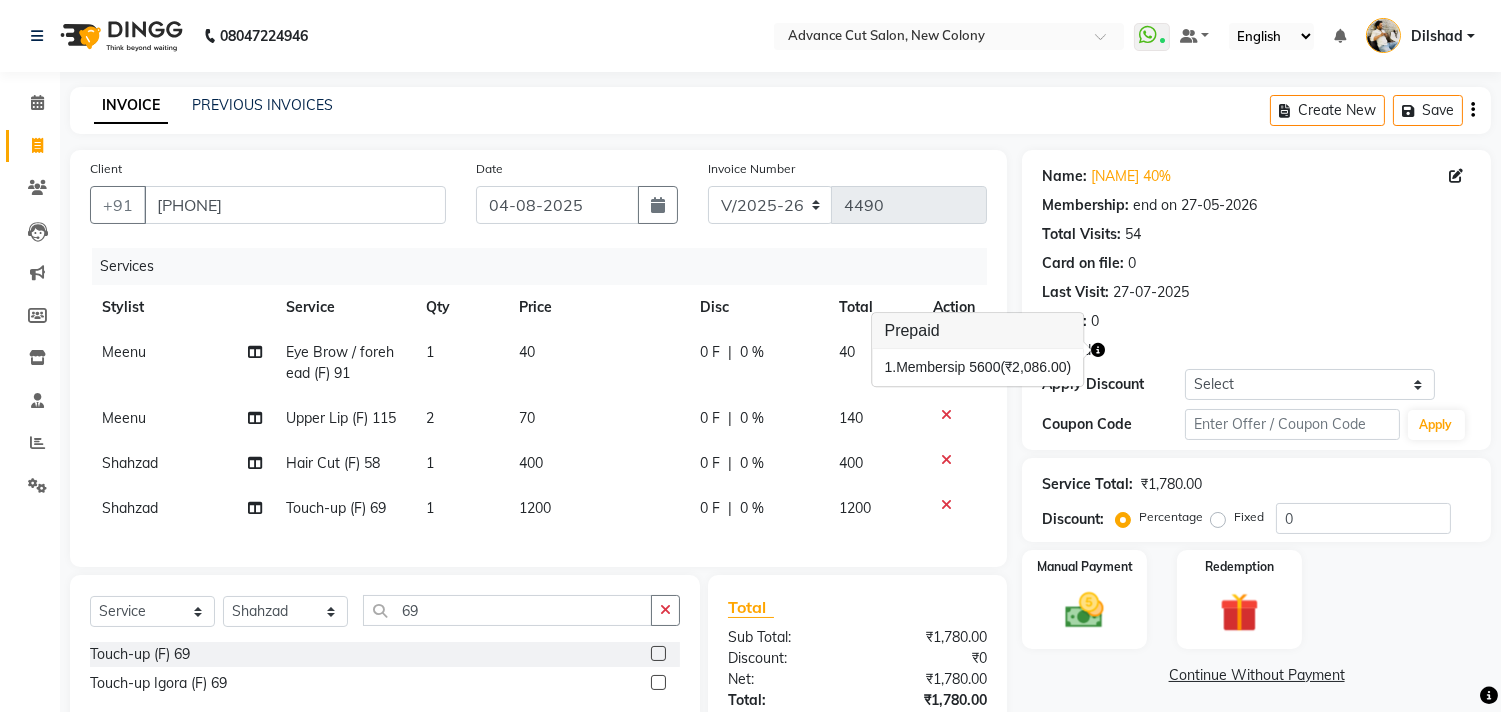 click 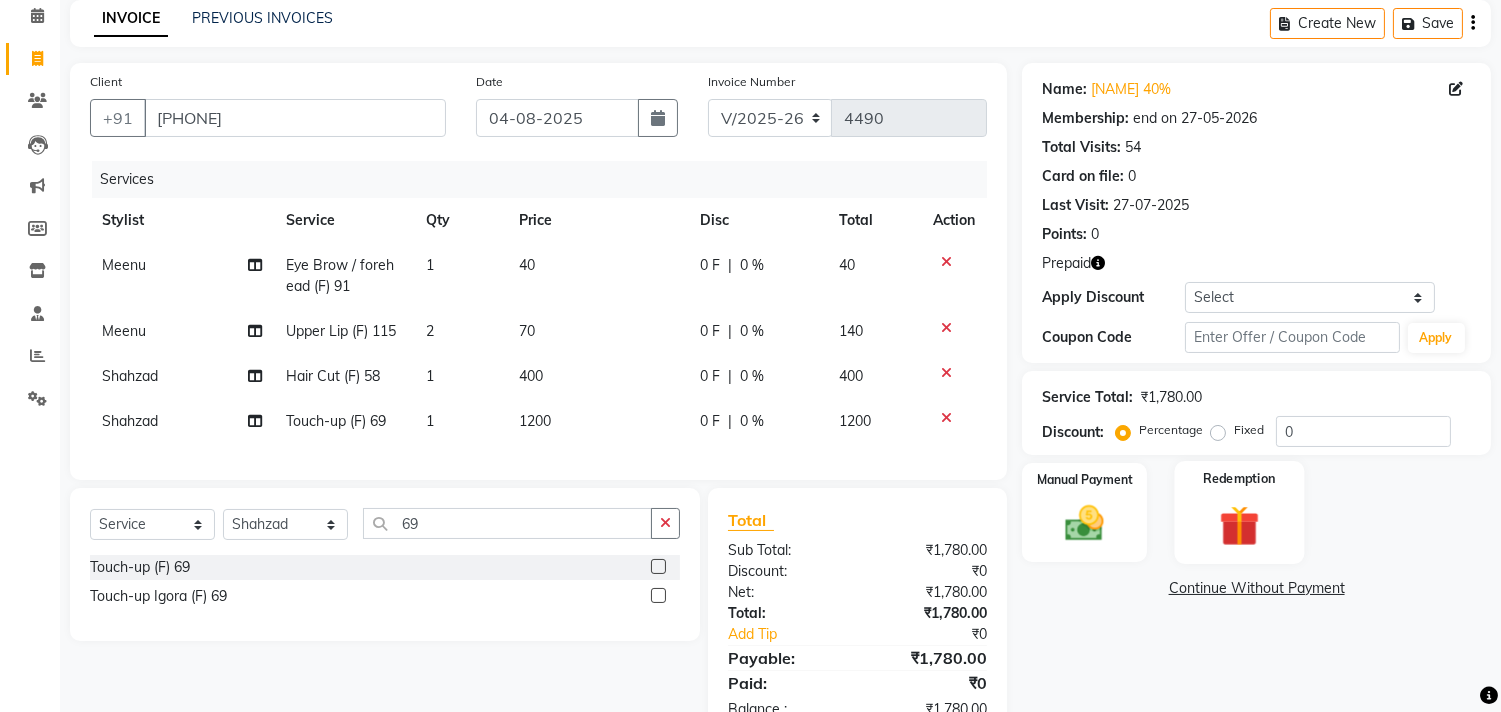 scroll, scrollTop: 162, scrollLeft: 0, axis: vertical 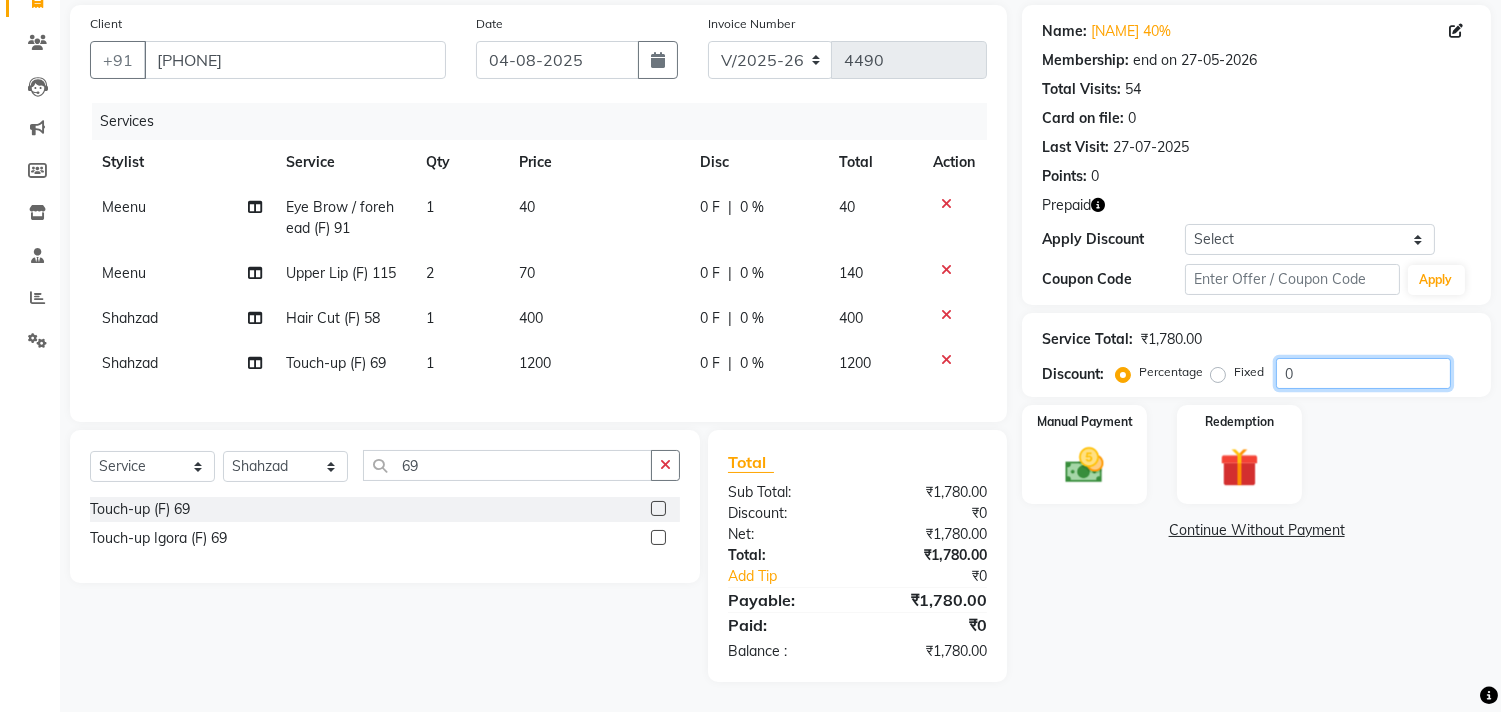click on "0" 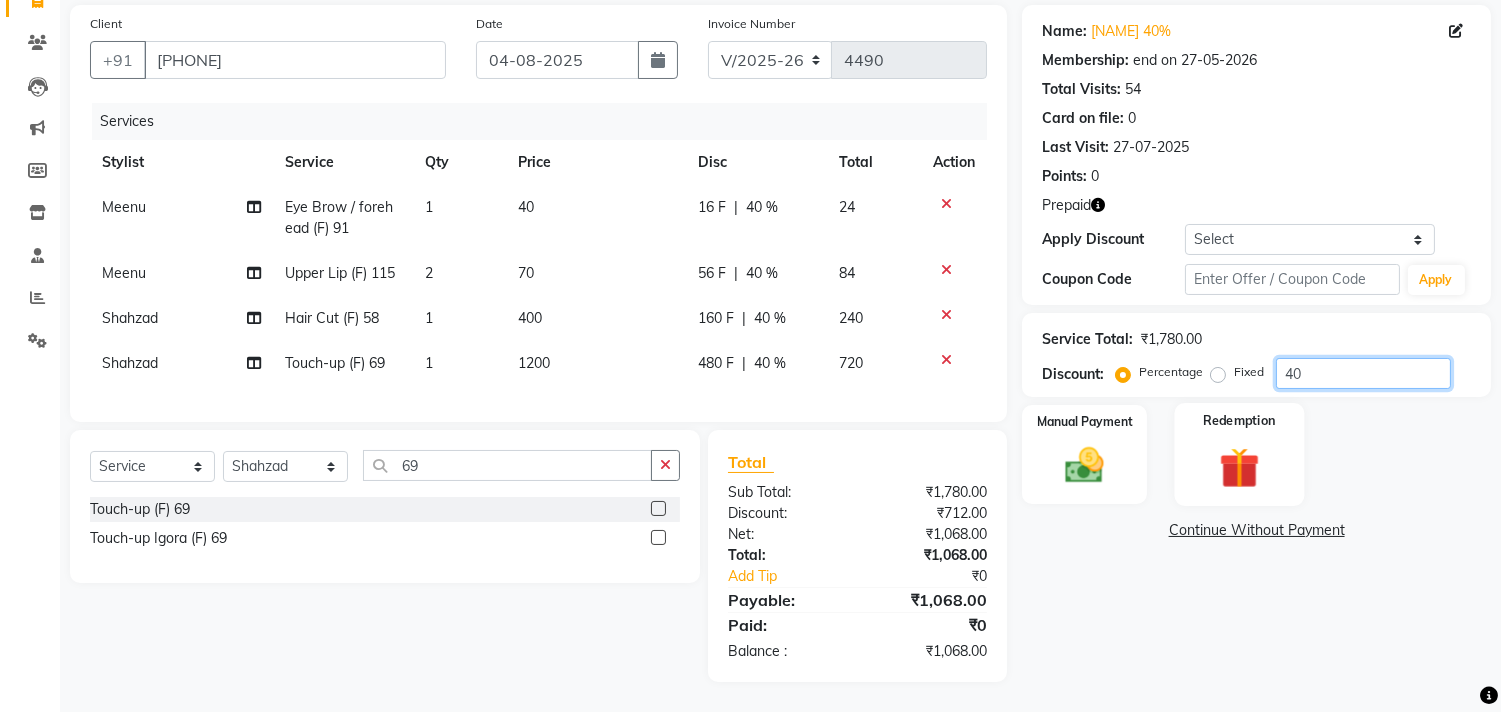 type on "40" 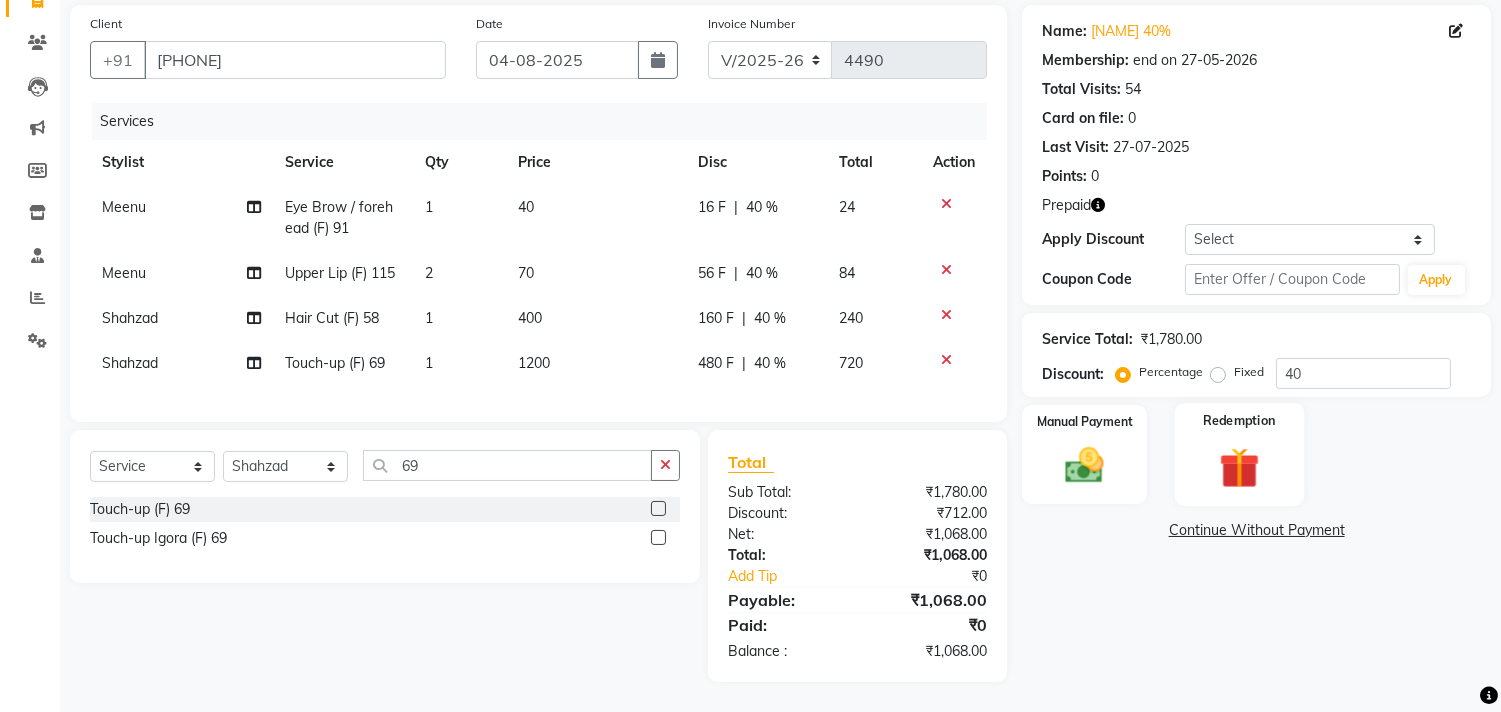 click on "Redemption" 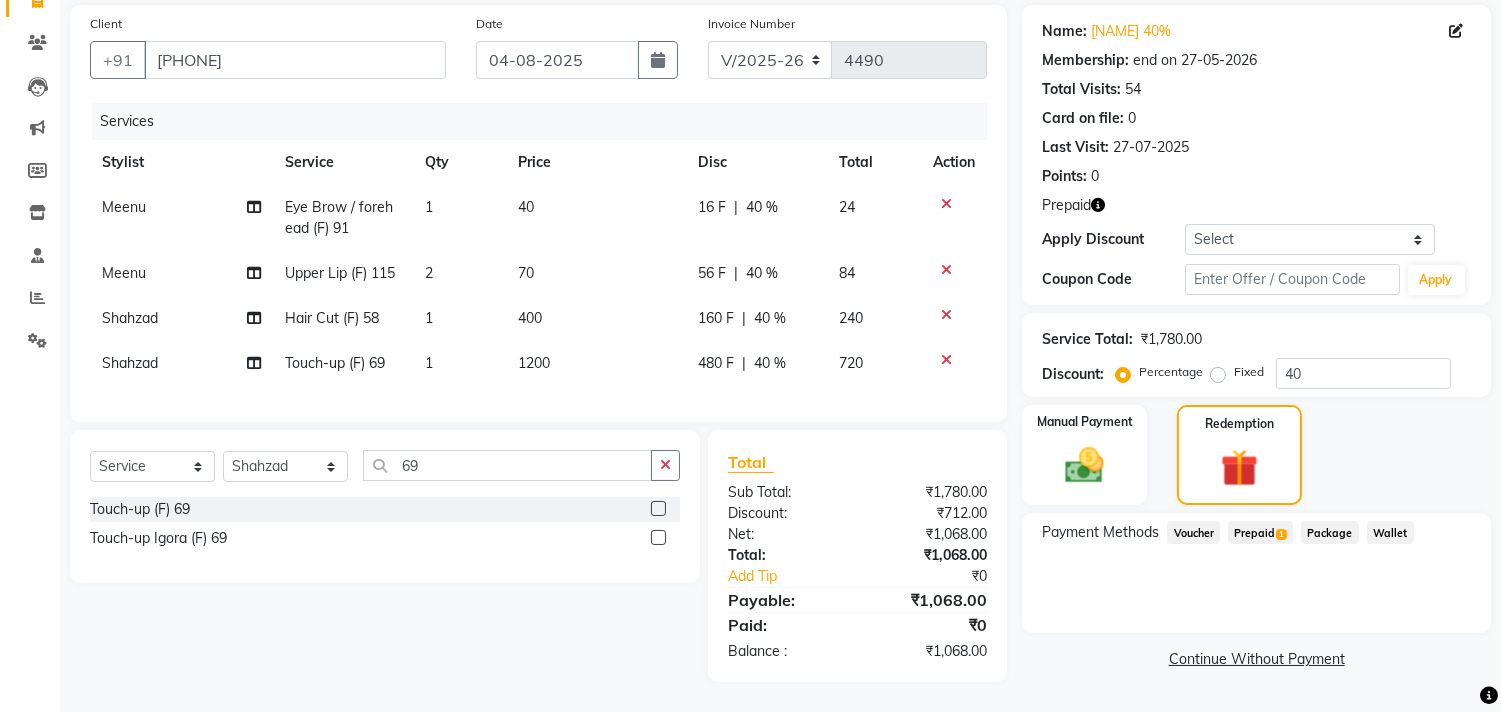 scroll, scrollTop: 162, scrollLeft: 0, axis: vertical 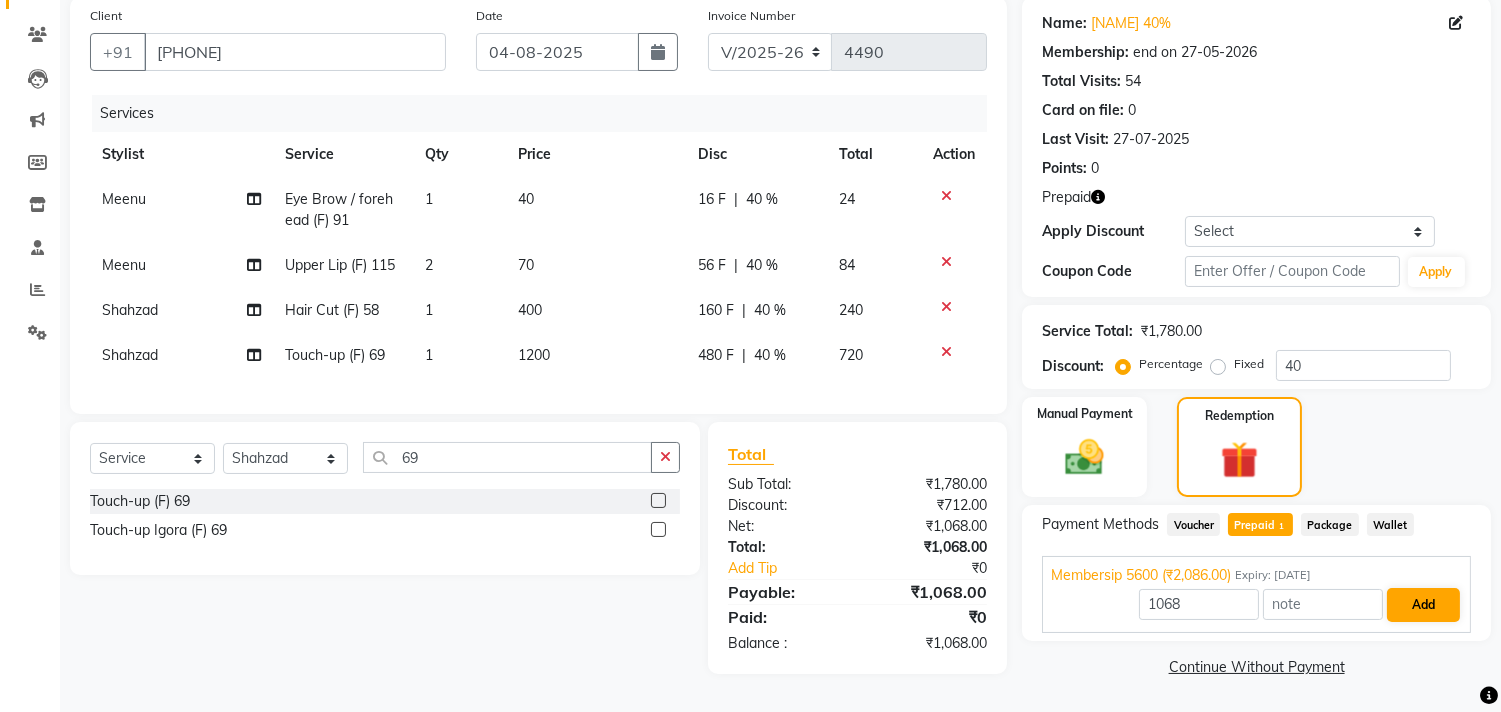 drag, startPoint x: 1460, startPoint y: 595, endPoint x: 1443, endPoint y: 592, distance: 17.262676 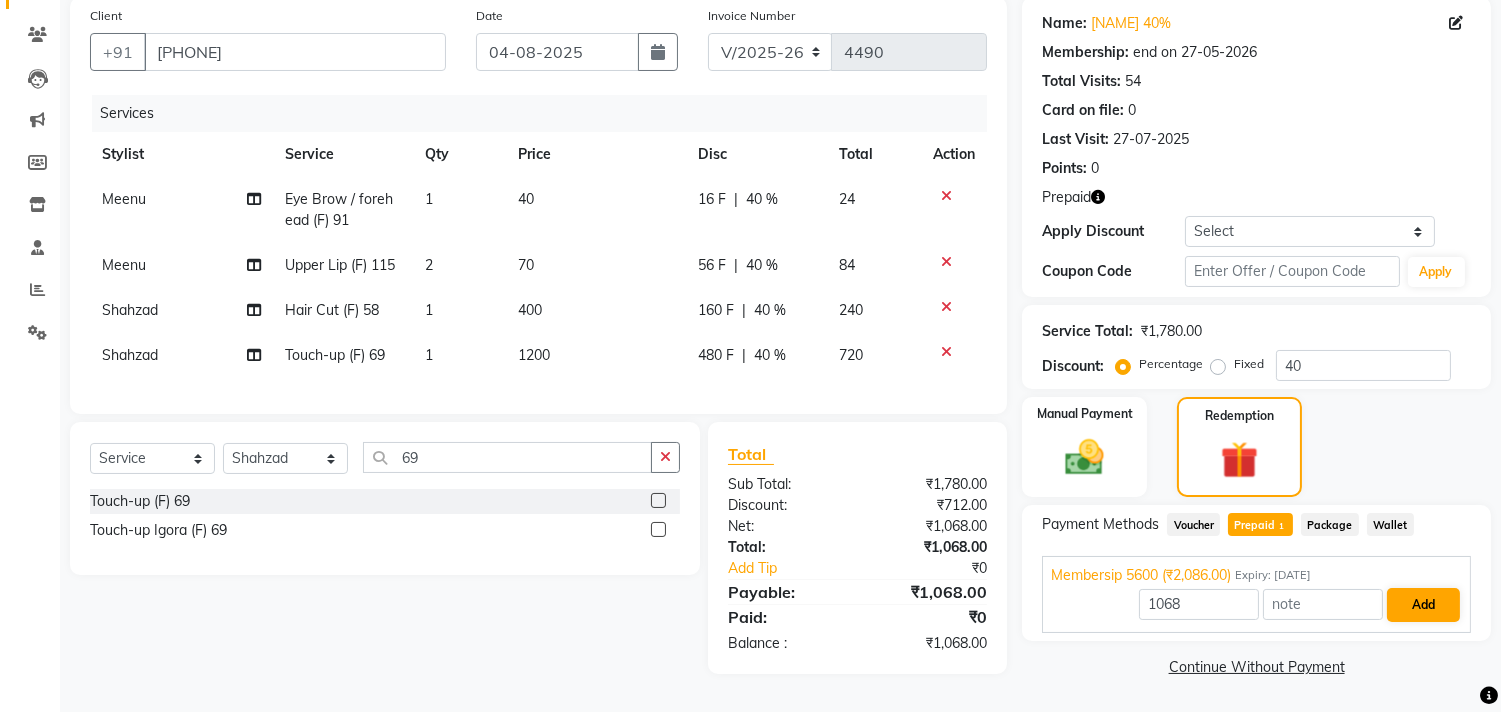 click on "1068 Add" at bounding box center [1256, 605] 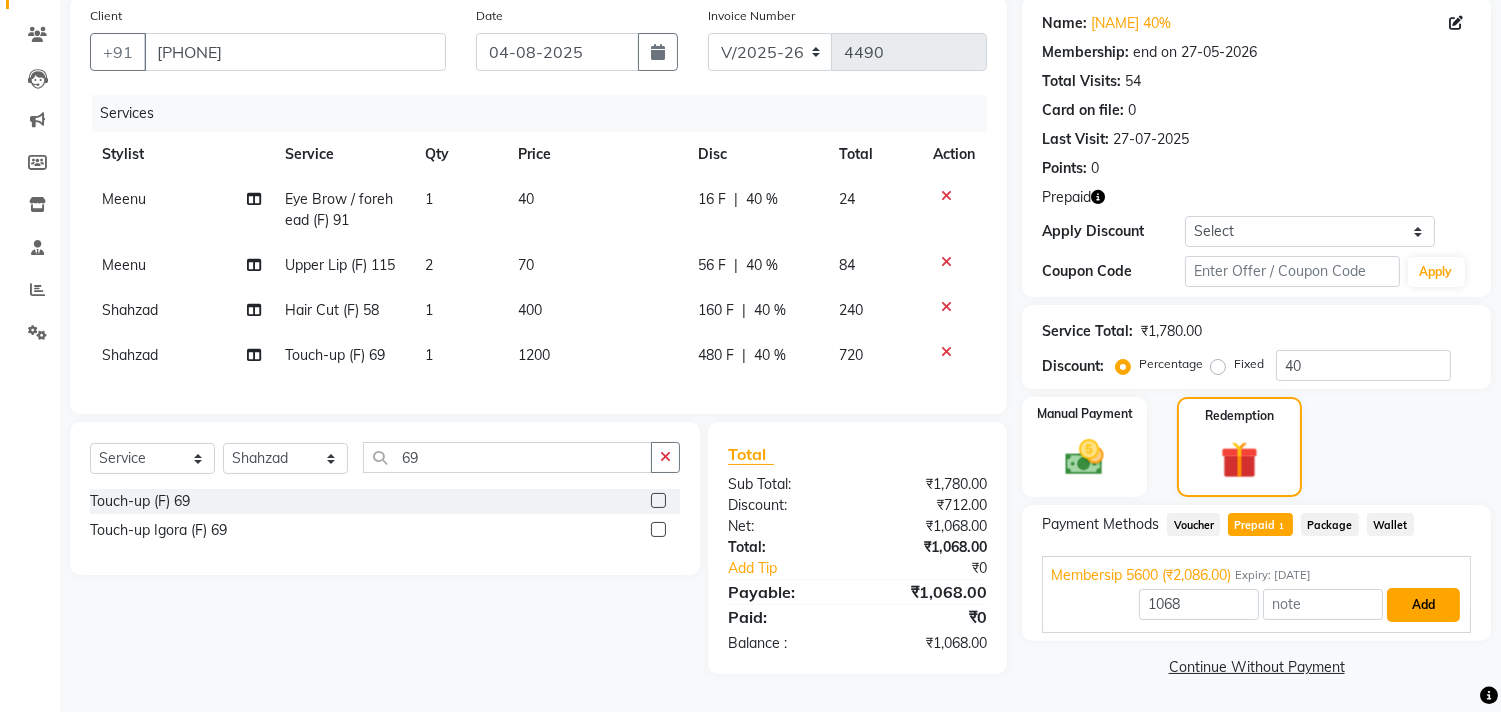 click on "Add" at bounding box center (1423, 605) 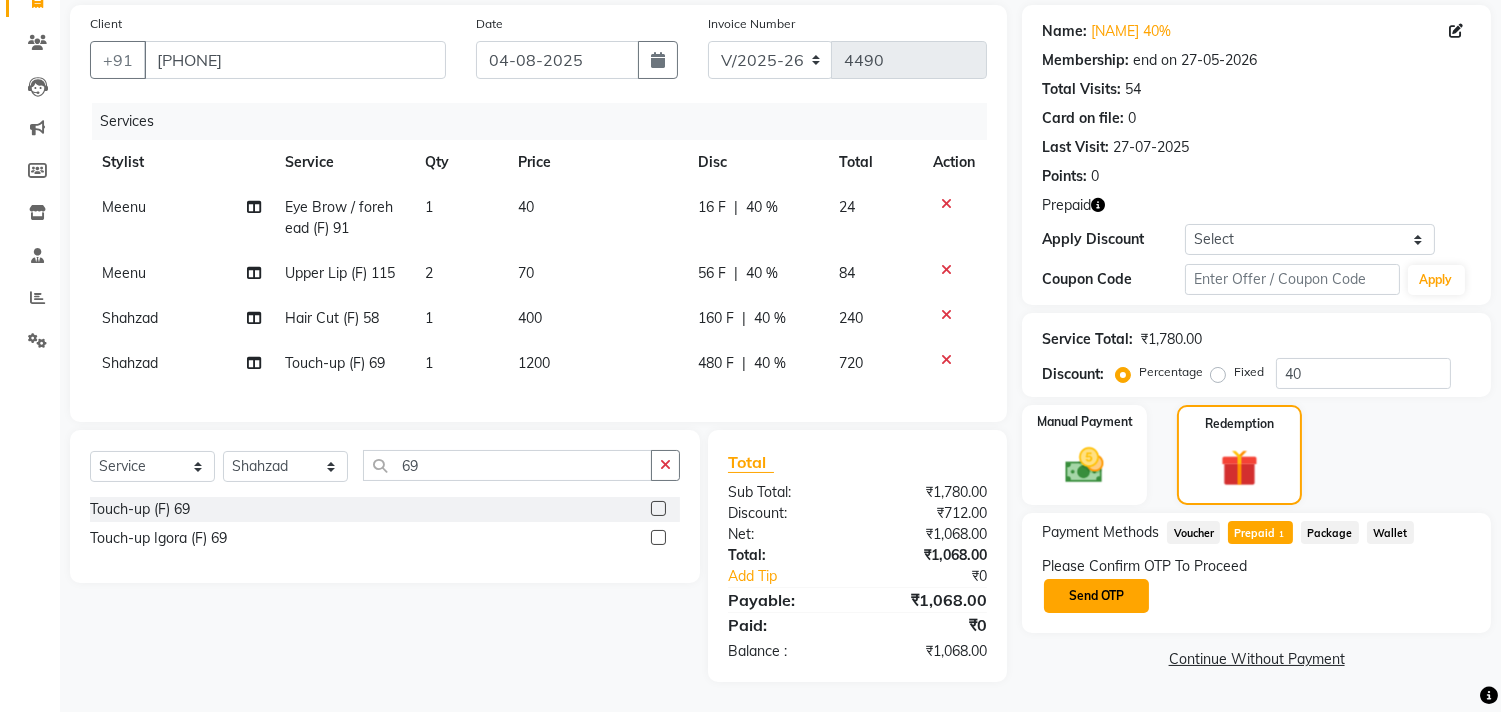 click on "Send OTP" 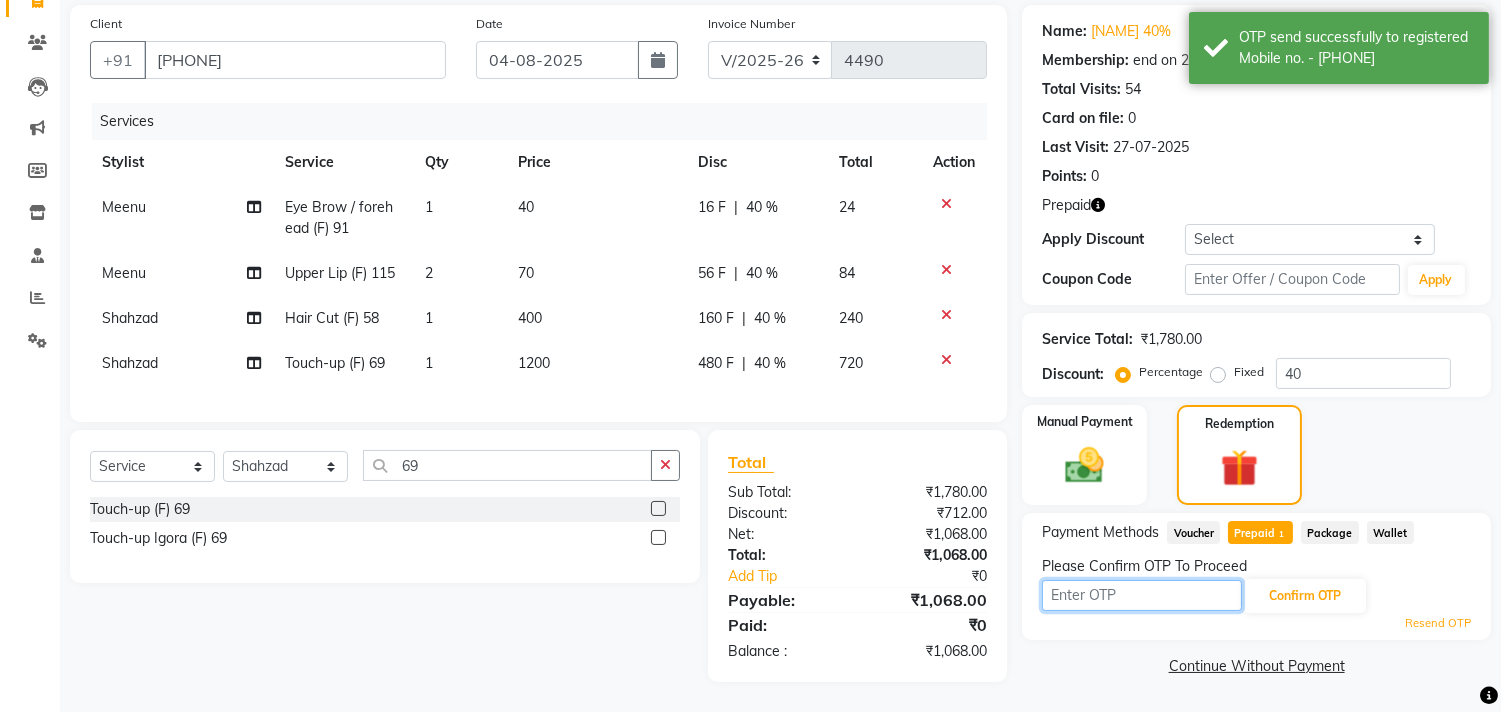 click at bounding box center (1142, 595) 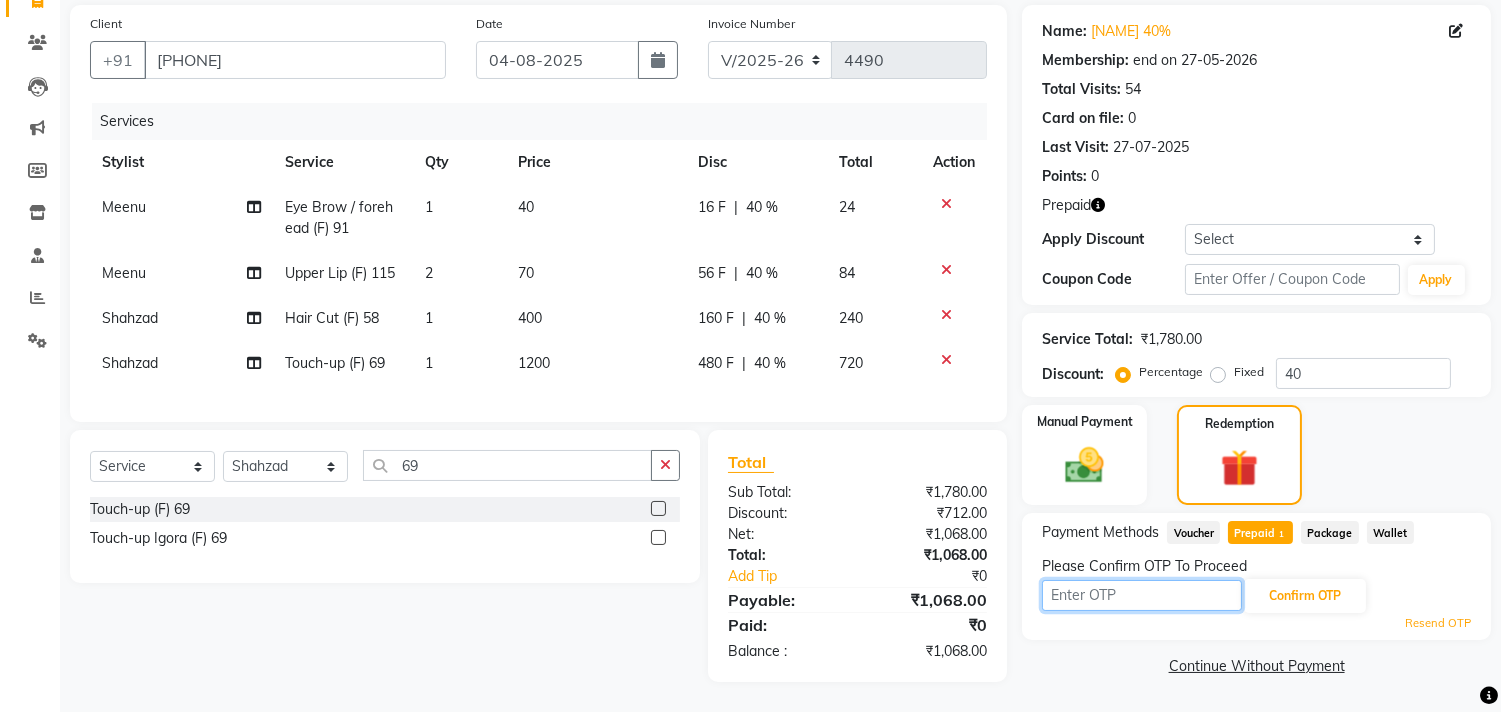 click at bounding box center (1142, 595) 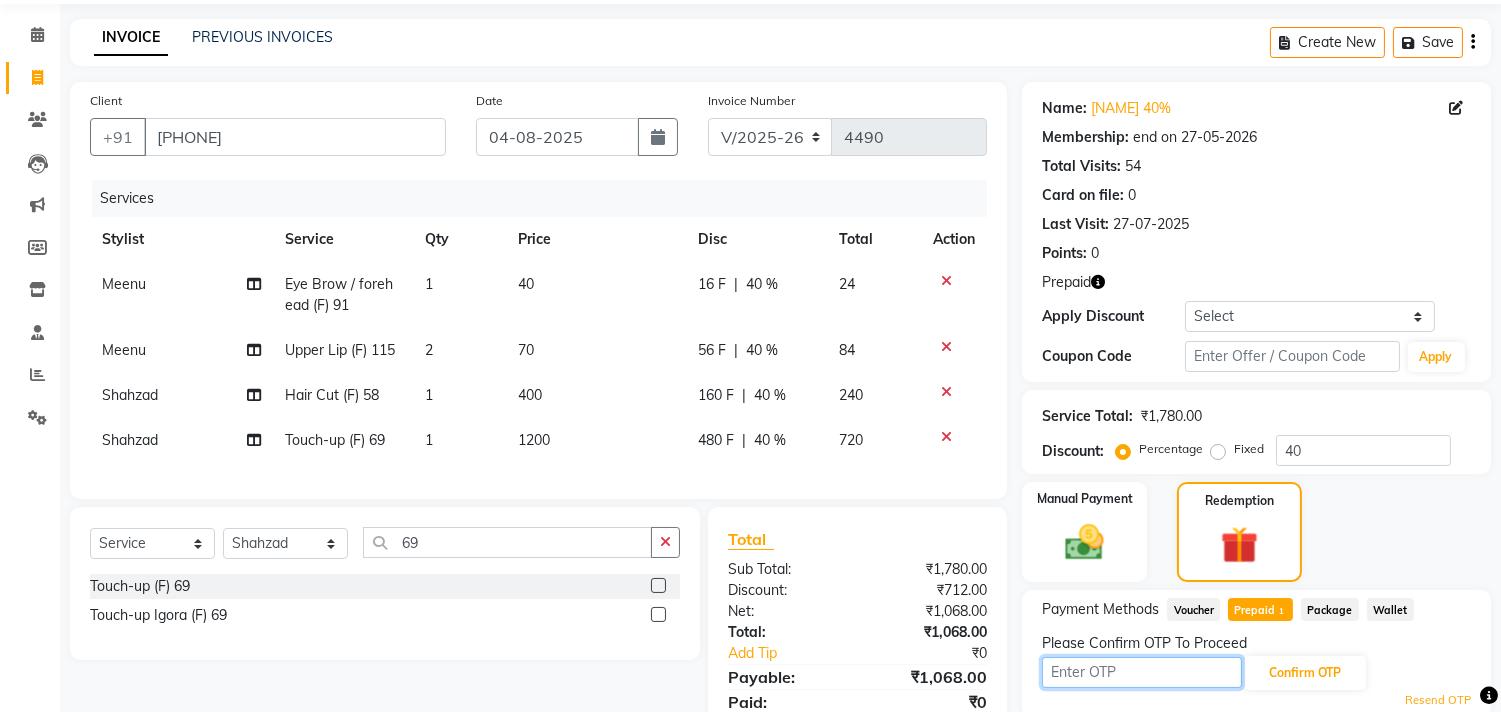 scroll, scrollTop: 0, scrollLeft: 0, axis: both 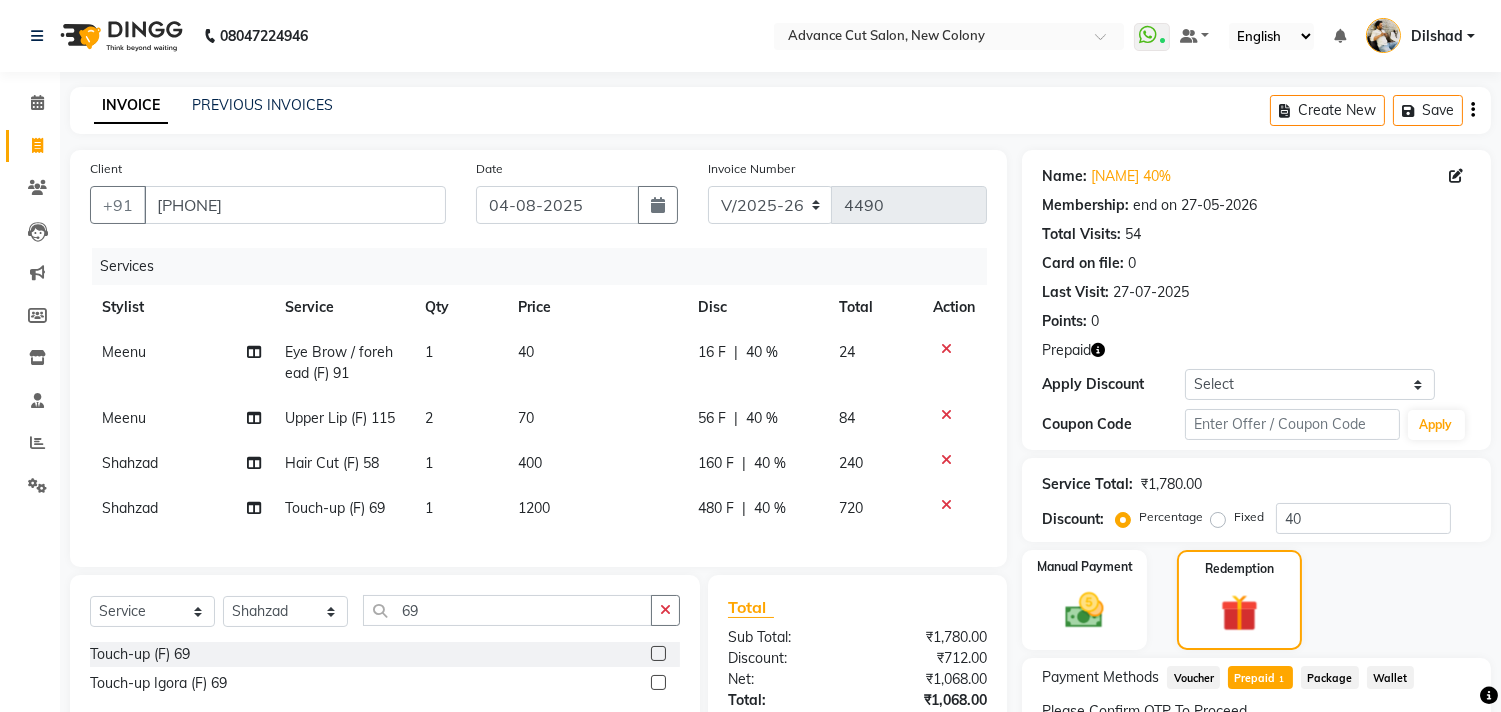 click on "08047224946 Select Location ×  Advance Cut Salon, New Colony  WhatsApp Status  ✕ Status:  Connected Most Recent Message: 04-08-2025     12:47 PM Recent Service Activity: 04-08-2025     12:52 PM Default Panel My Panel English ENGLISH Español العربية मराठी हिंदी ગુજરાતી தமிழ் 中文 Notifications  DINGG Alert   04-08-2025   [NAME] booked an appointment on 04-08-2025 at 8:00 pm.  [NAME] Manage Profile Change Password Sign out  Version:3.16.0  ☀  Advance Cut Salon, New Colony  Calendar  Invoice  Clients  Leads   Marketing  Members  Inventory  Staff  Reports  Settings Completed InProgress Upcoming Dropped Tentative Check-In Confirm Bookings Generate Report Segments Page Builder INVOICE PREVIOUS INVOICES Create New   Save  Client +91 [PHONE] Date 04-08-2025 Invoice Number V/2025 V/2025-26 4490 Services Stylist Service Qty Price Disc Total Action [NAME] Eye Brow / forehead (F) 91 1 40 16 F | 40 % 24 [NAME] Upper Lip (F) 115 2 70 56 F | 40 % 84 1 |" at bounding box center [750, 428] 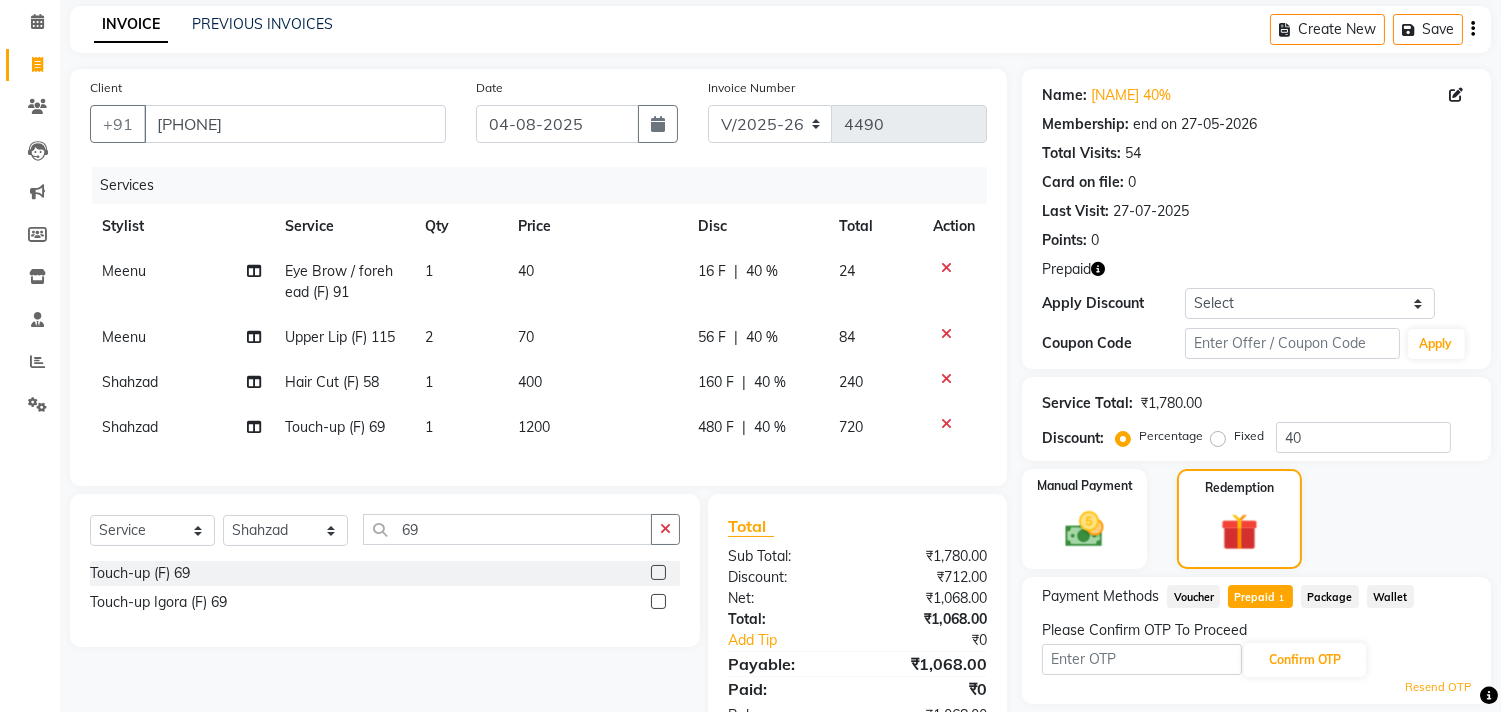 scroll, scrollTop: 162, scrollLeft: 0, axis: vertical 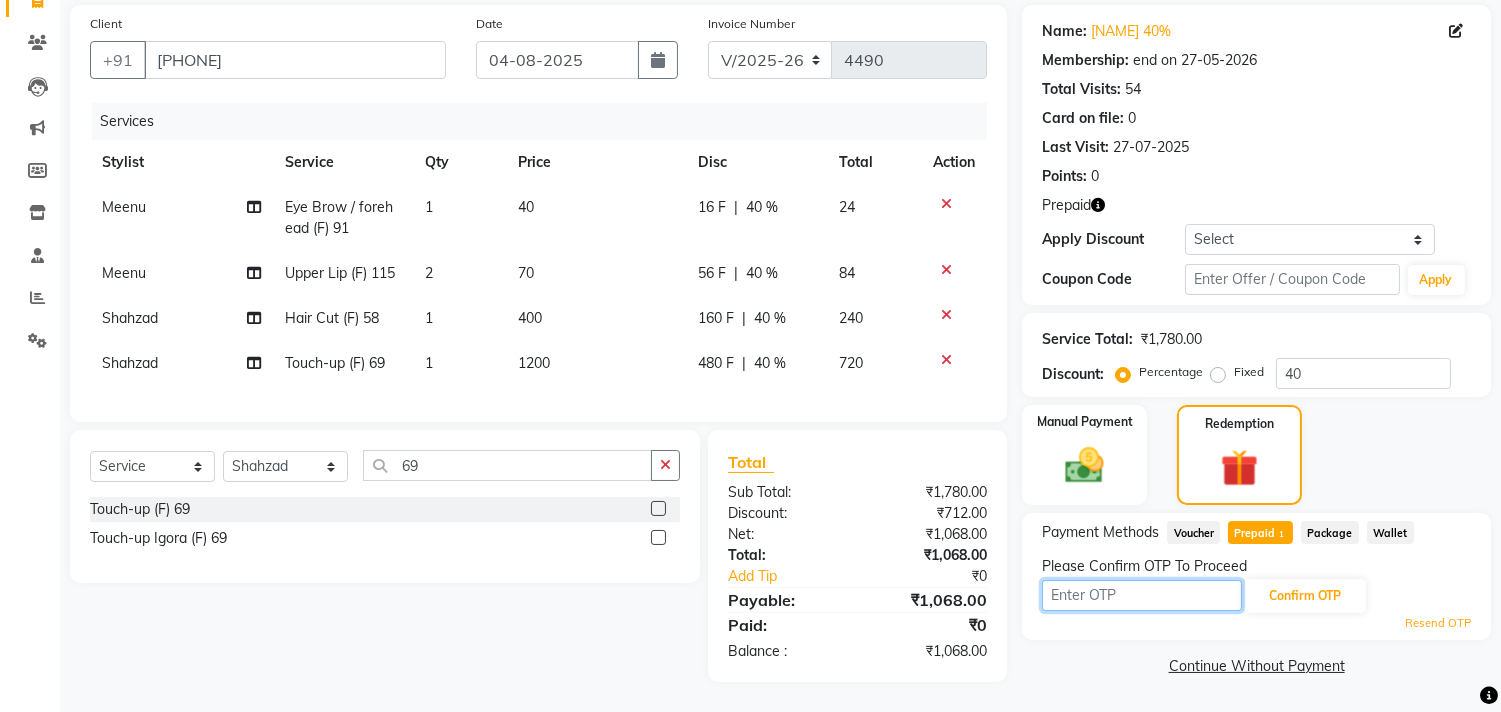 click at bounding box center [1142, 595] 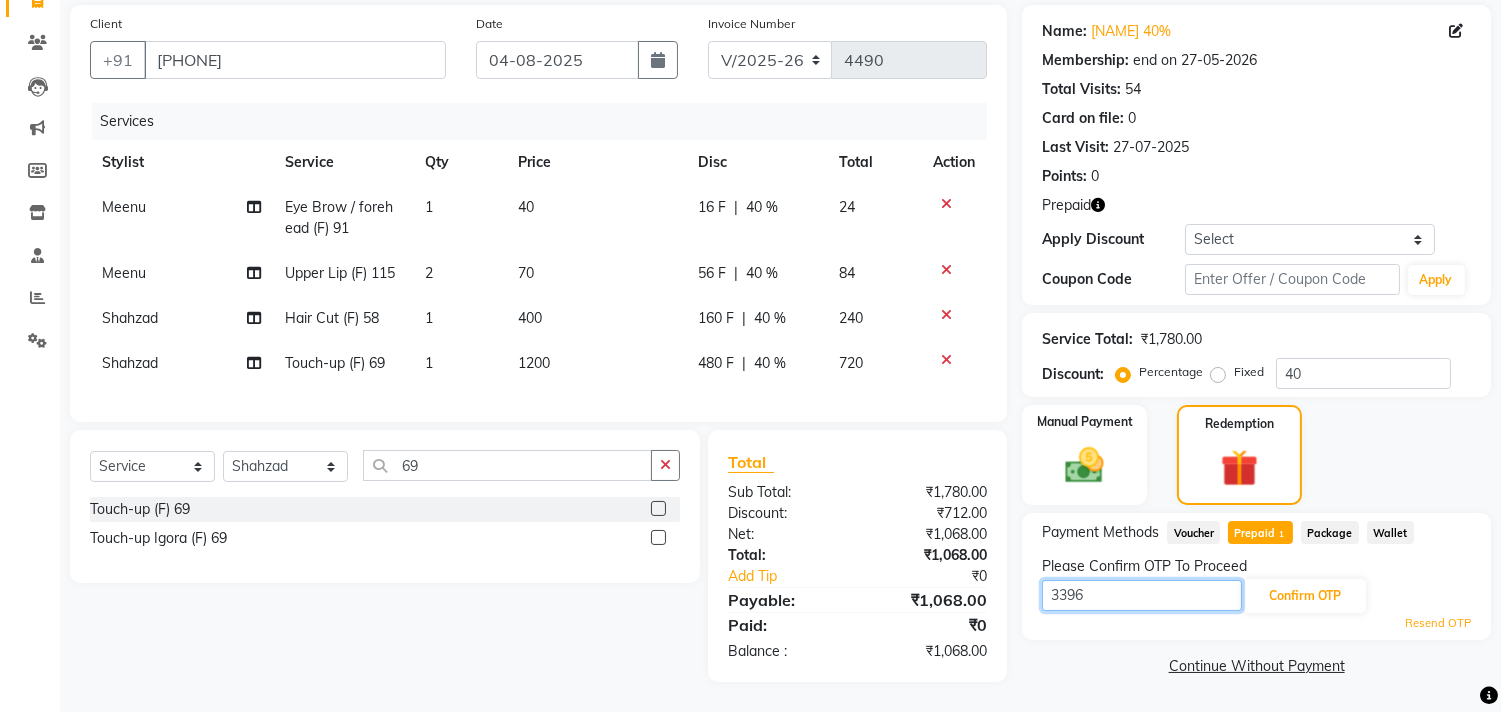 type on "3396" 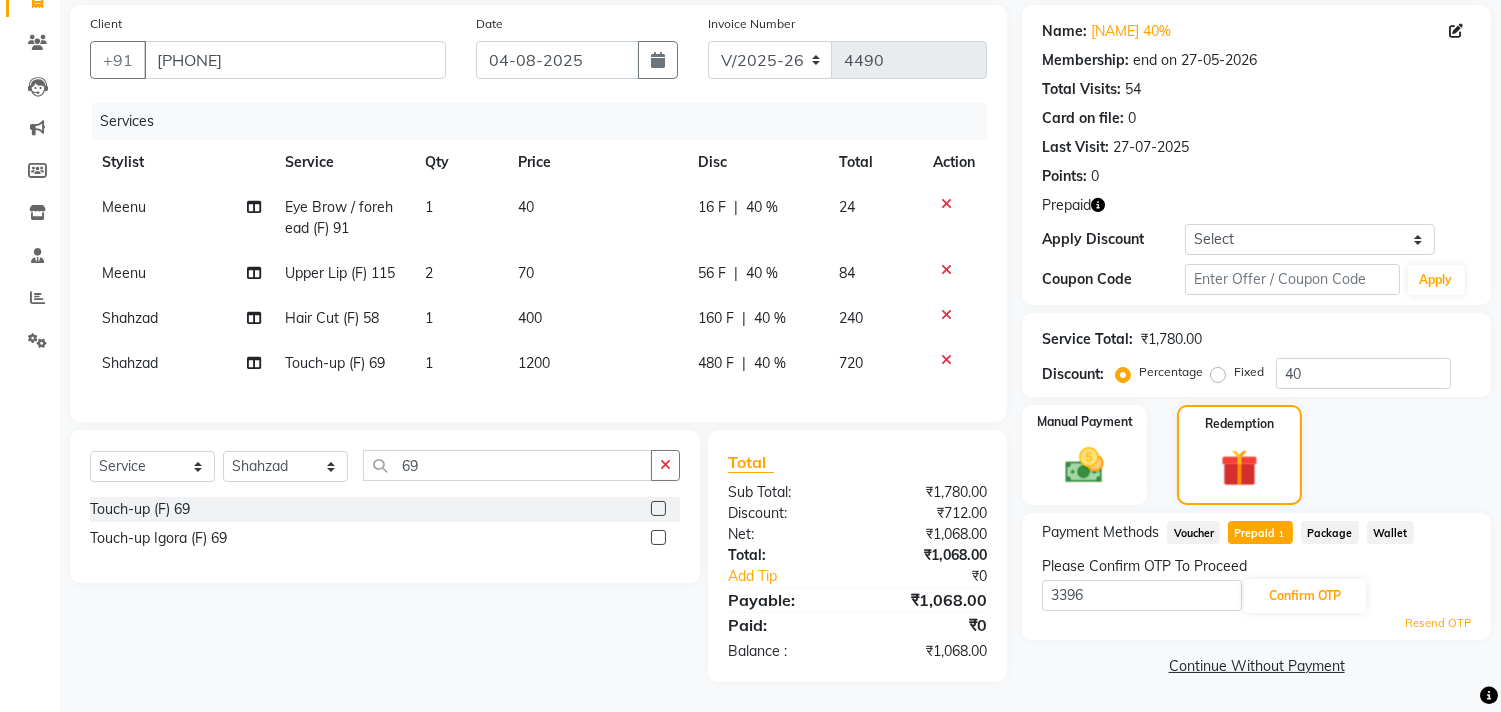 click 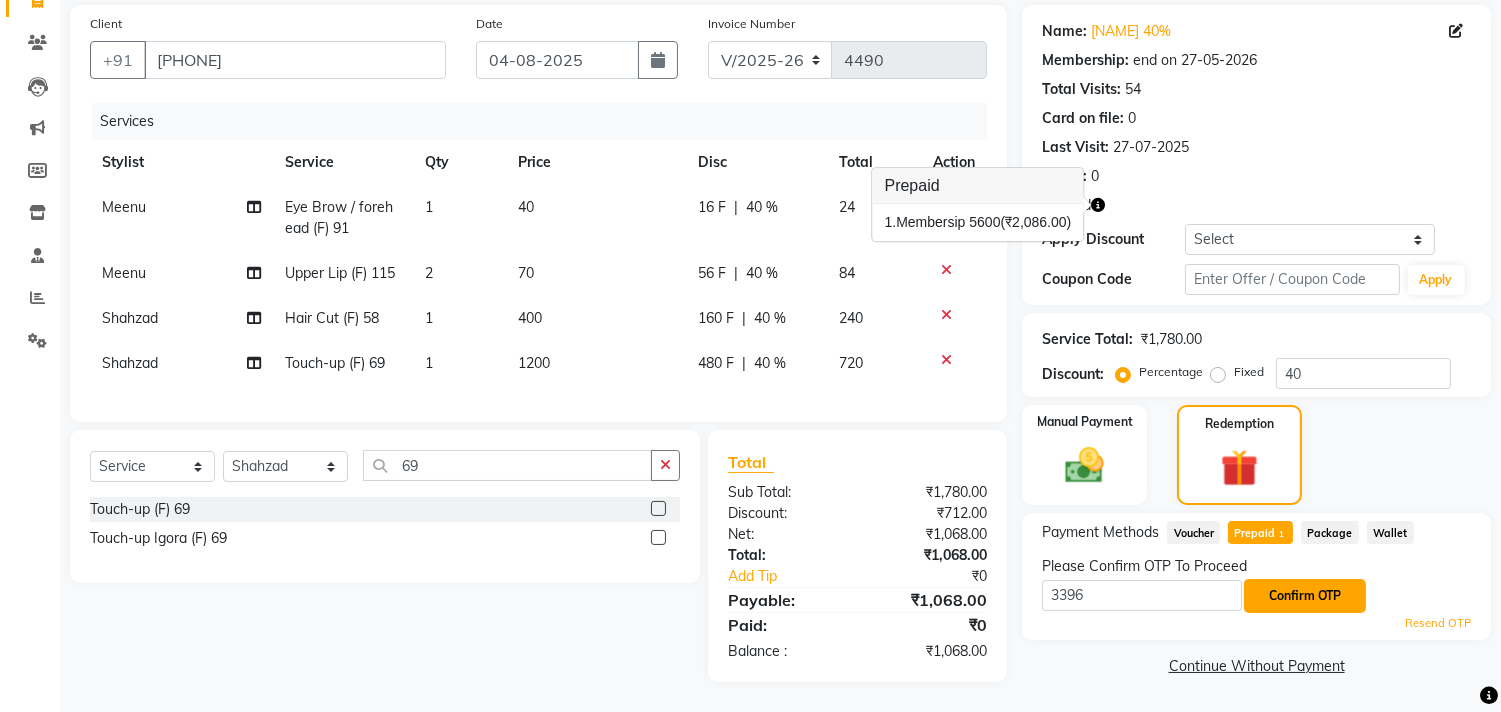 click on "Confirm OTP" 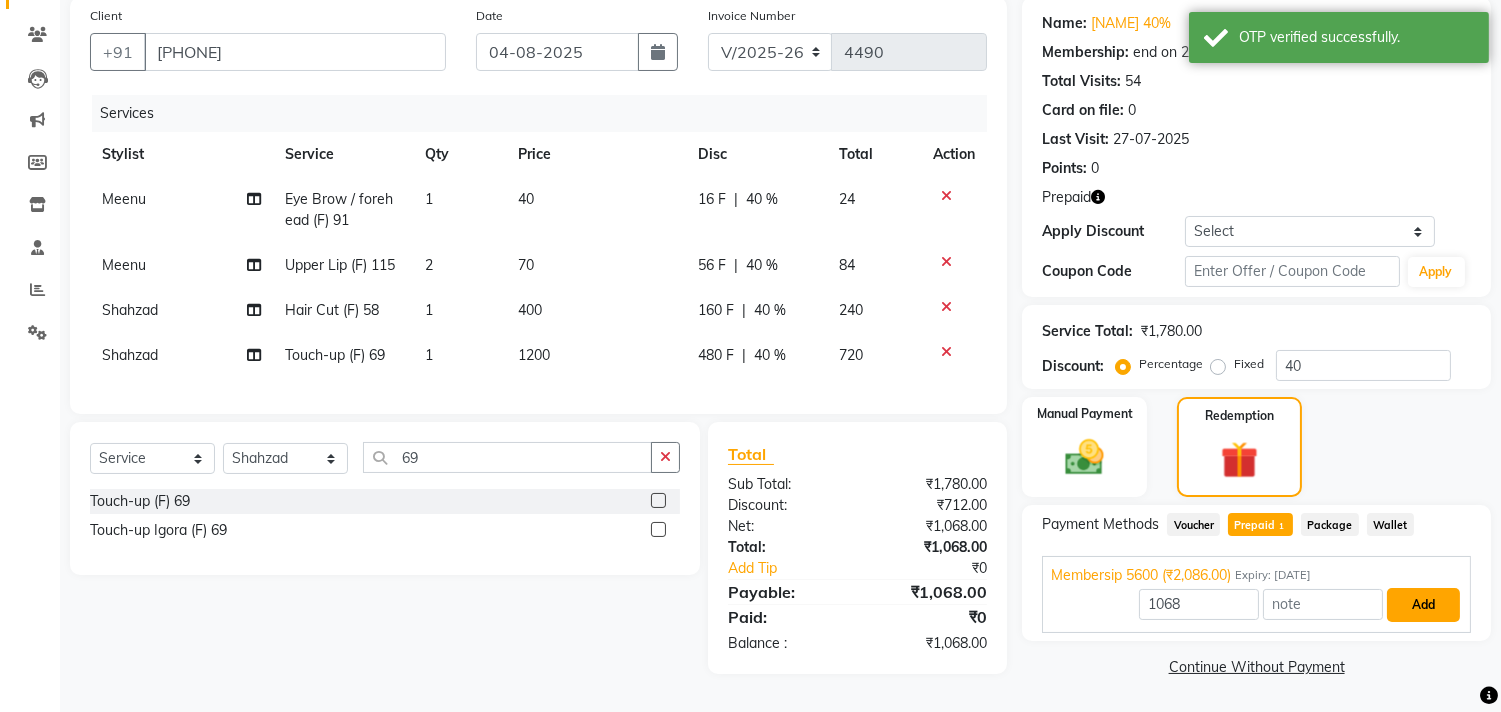 drag, startPoint x: 1424, startPoint y: 597, endPoint x: 1411, endPoint y: 594, distance: 13.341664 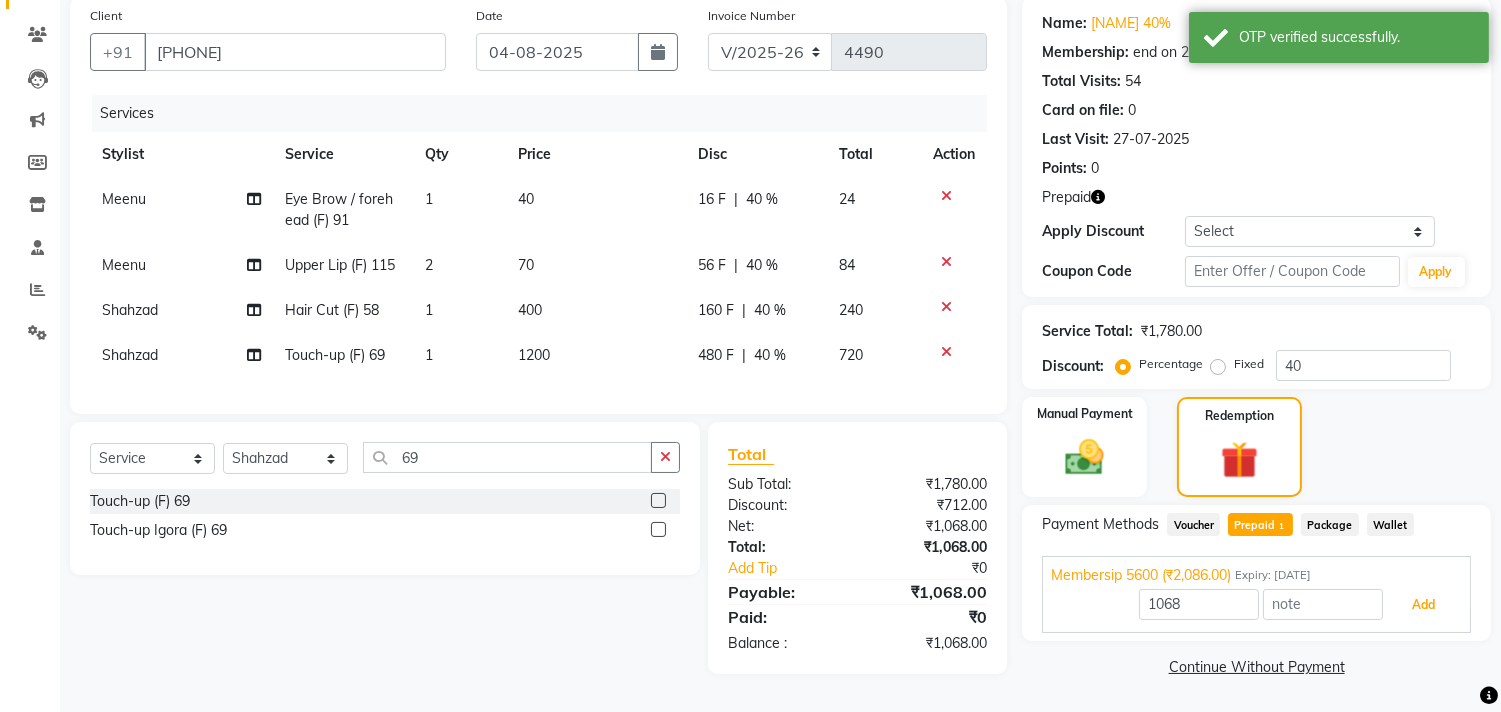 click on "Add" at bounding box center (1423, 605) 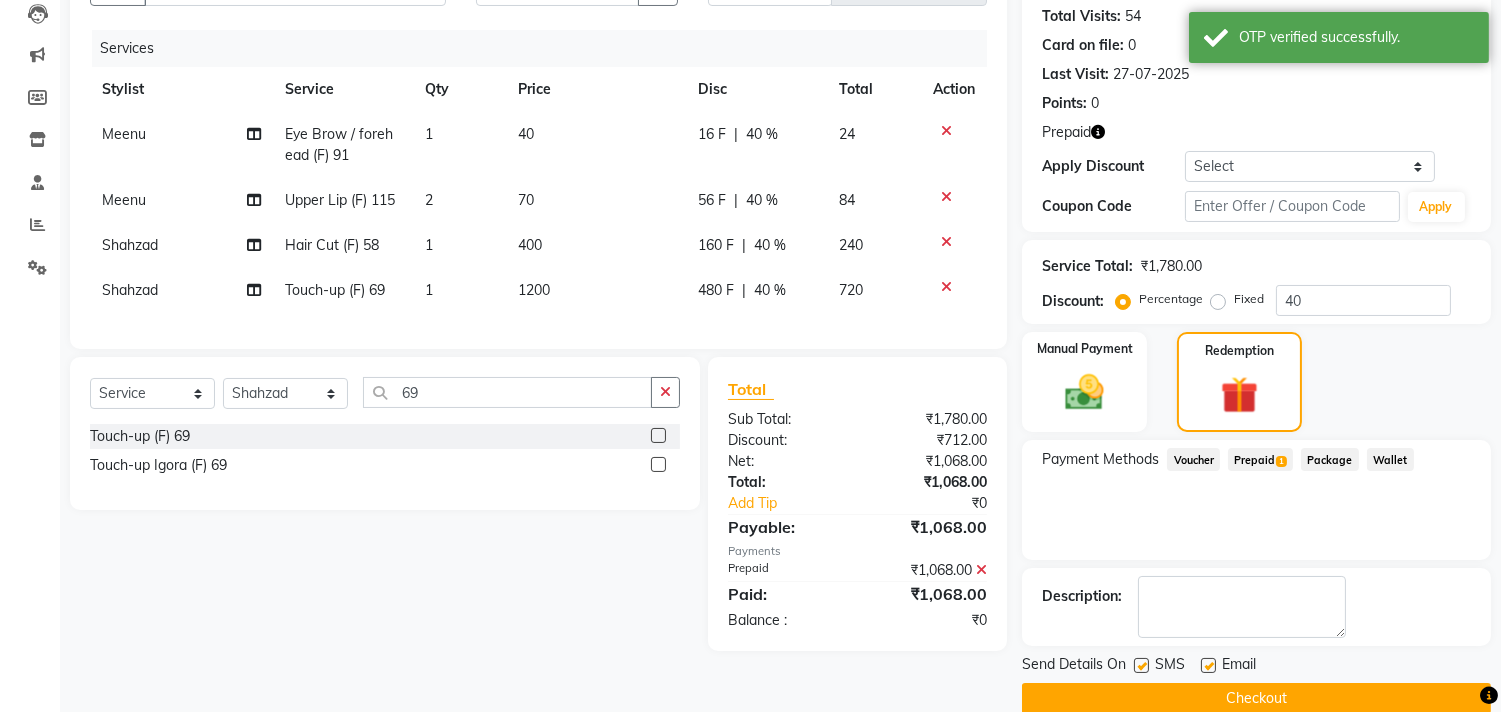 scroll, scrollTop: 248, scrollLeft: 0, axis: vertical 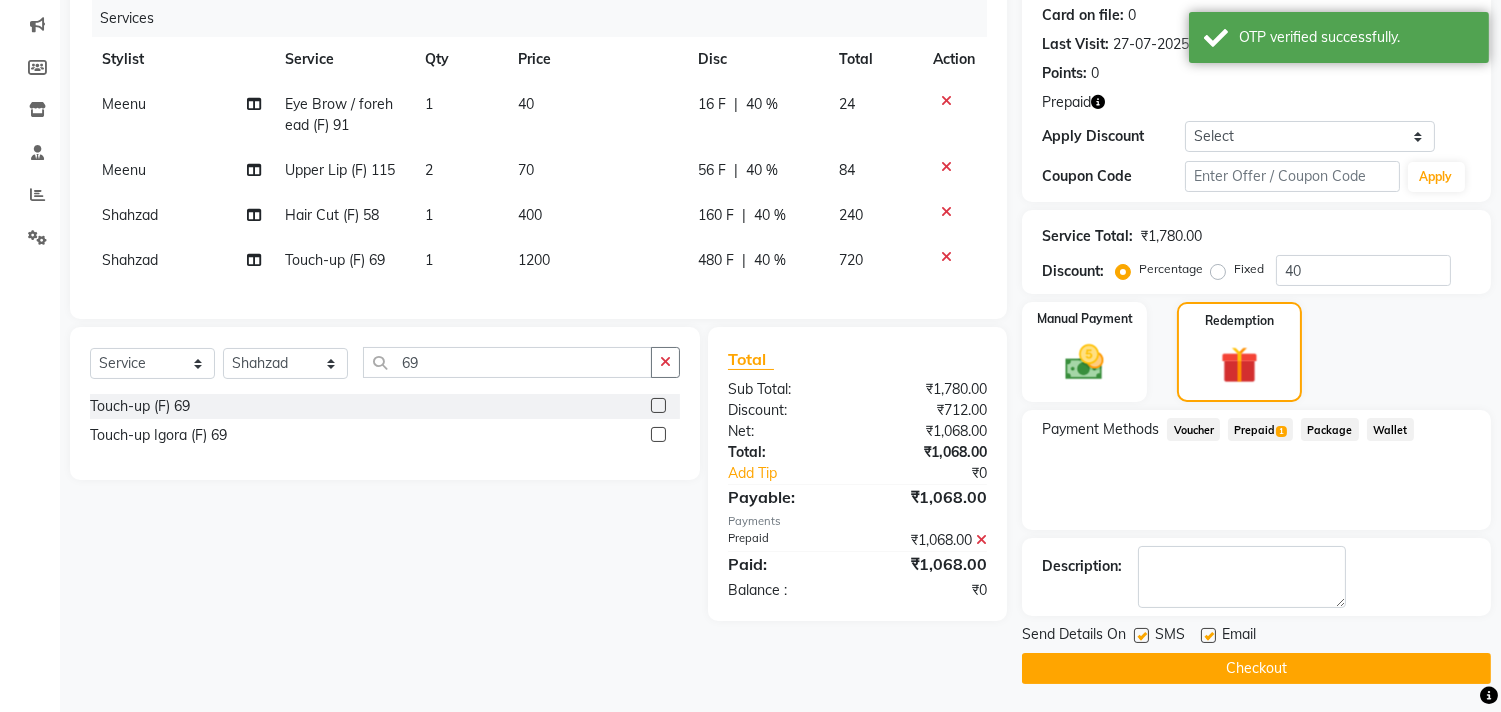 click on "Checkout" 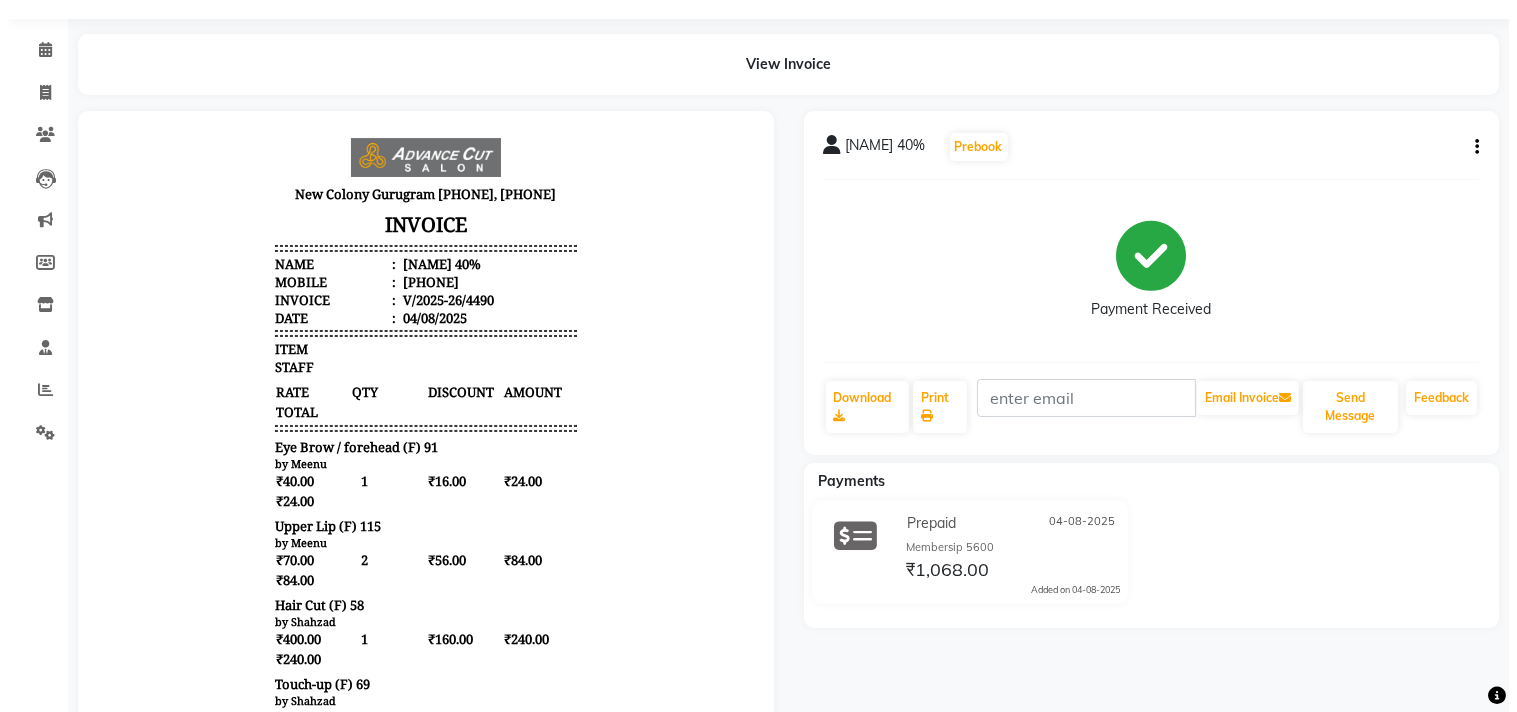 scroll, scrollTop: 0, scrollLeft: 0, axis: both 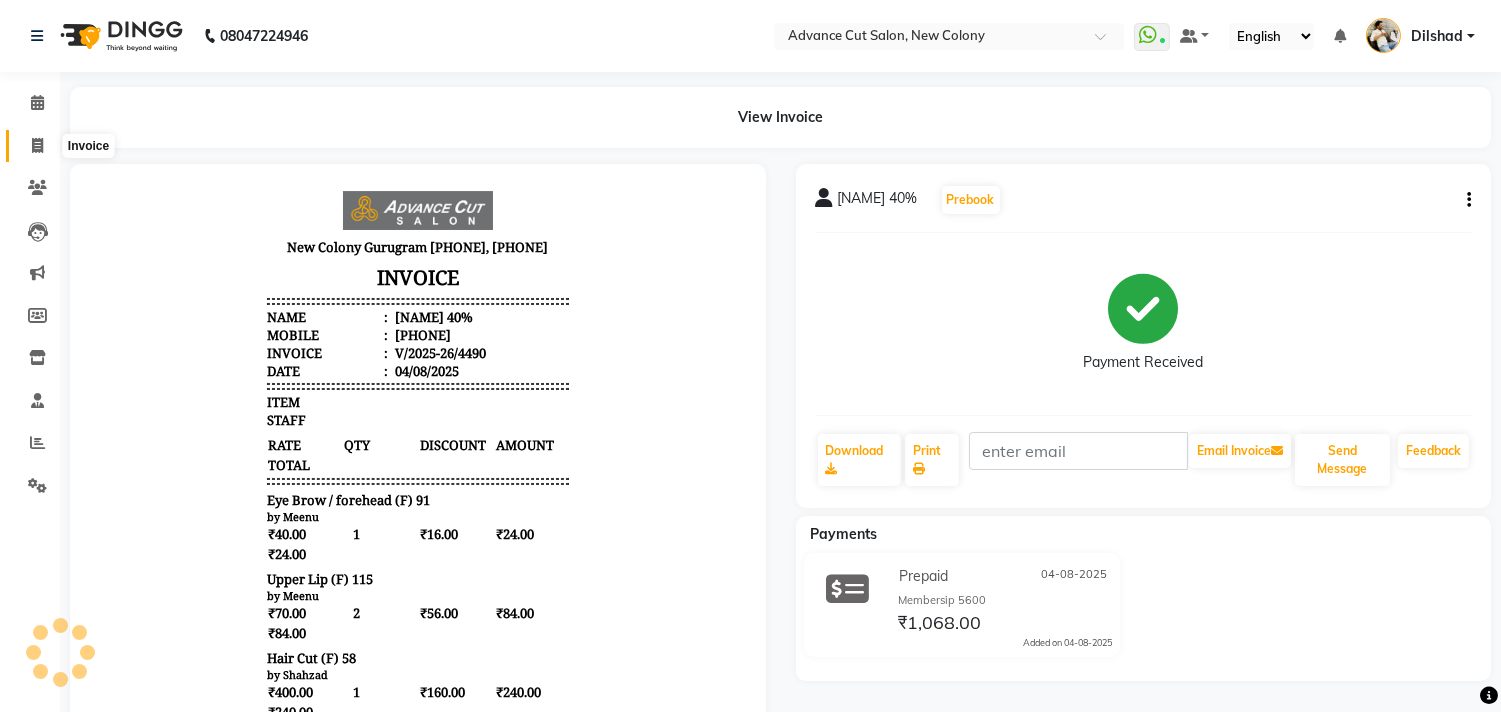 click 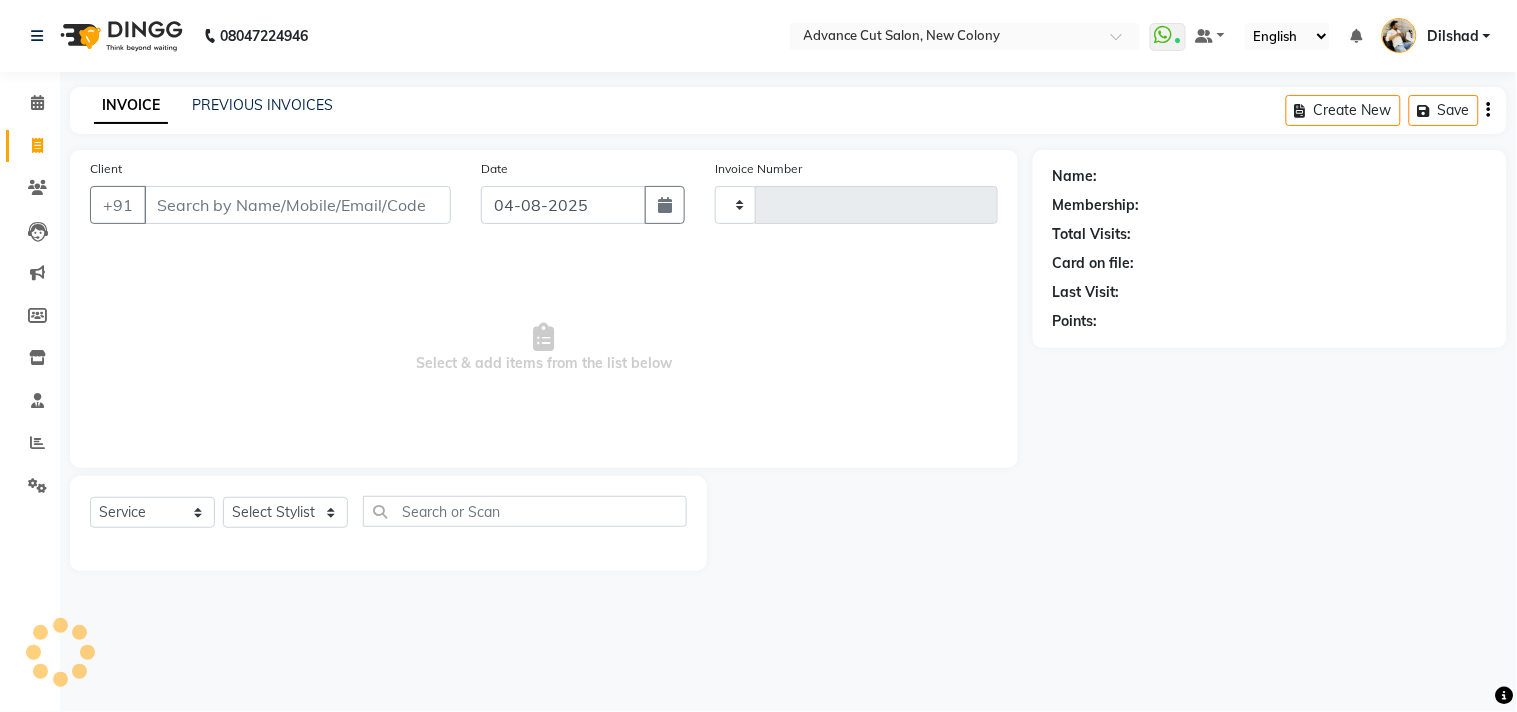 type on "4491" 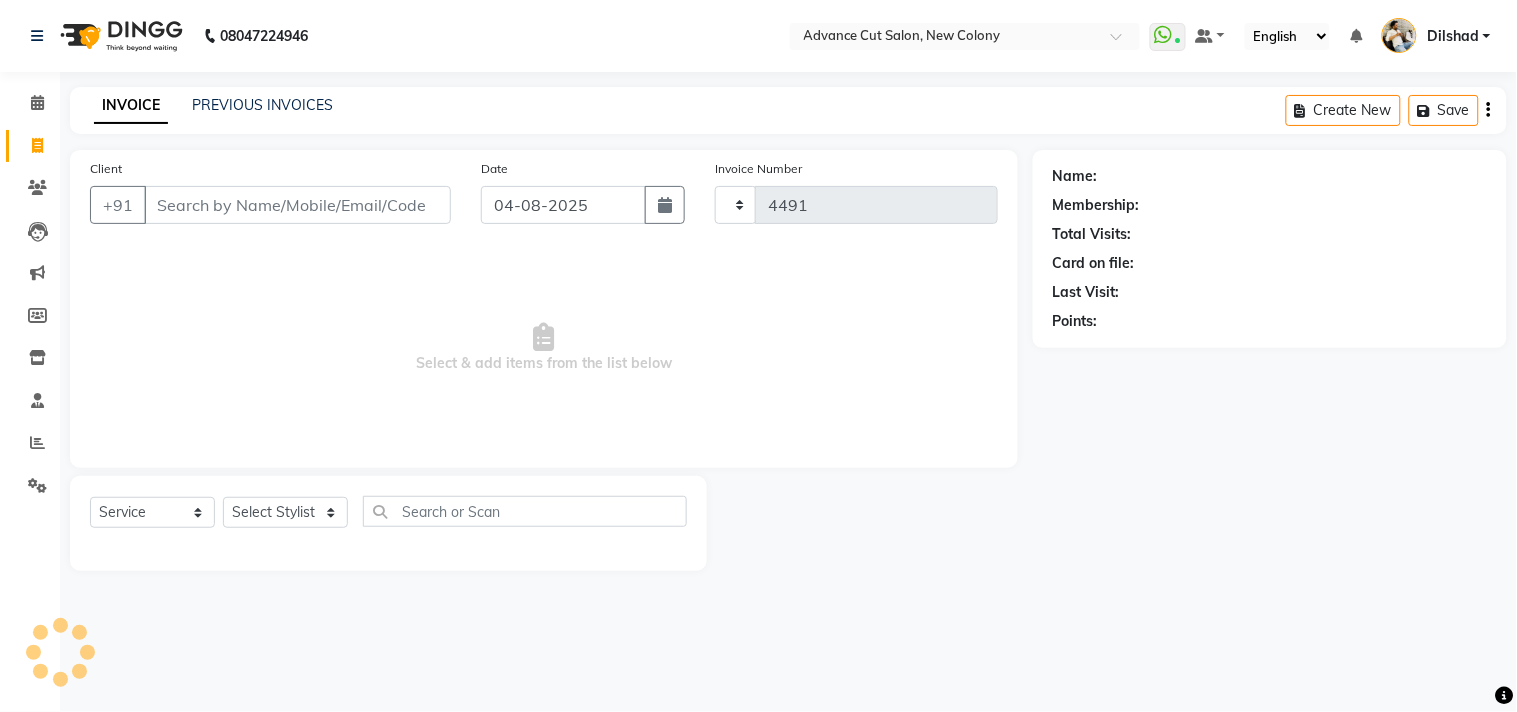 select on "922" 